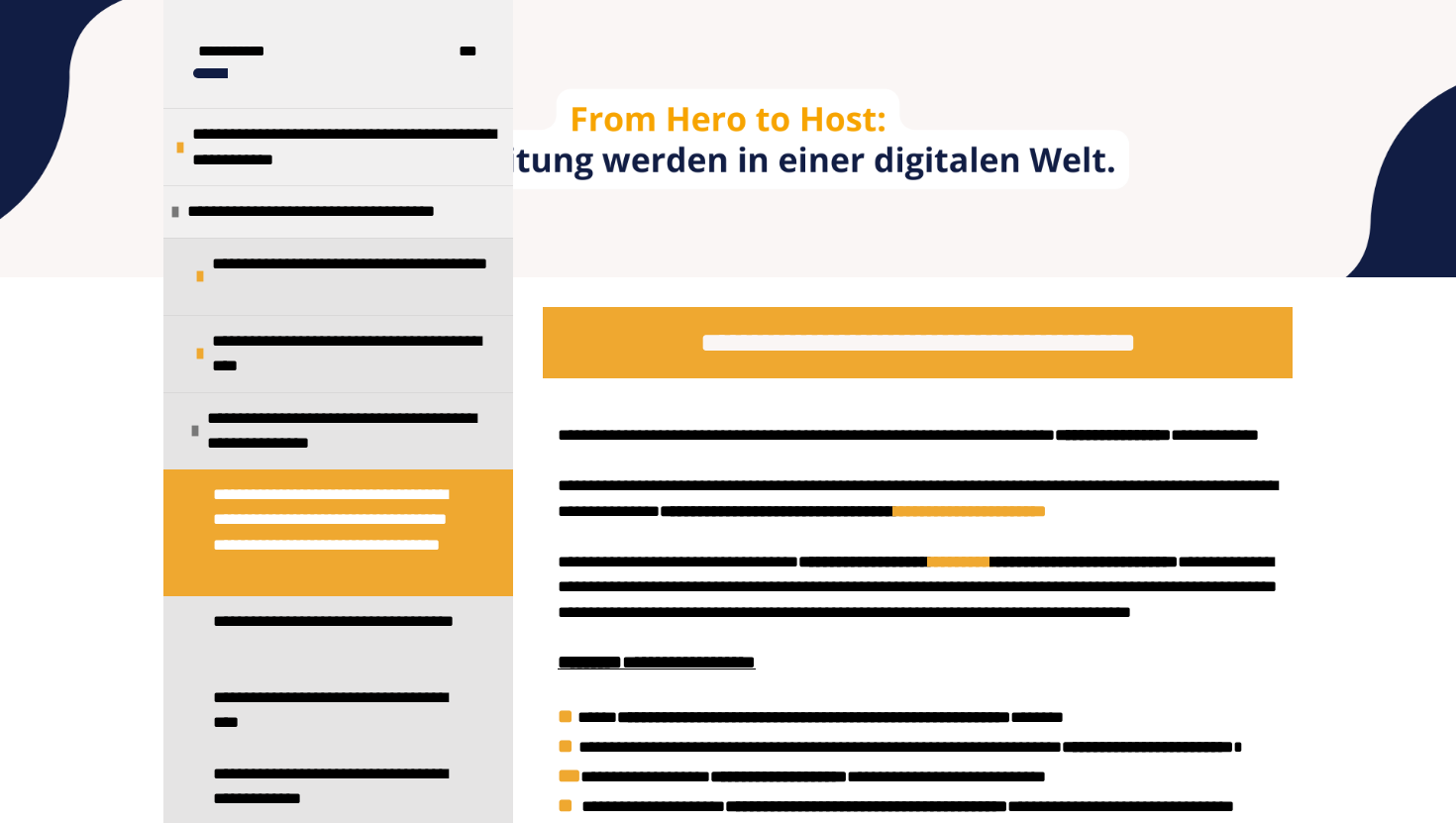 scroll, scrollTop: 767, scrollLeft: 0, axis: vertical 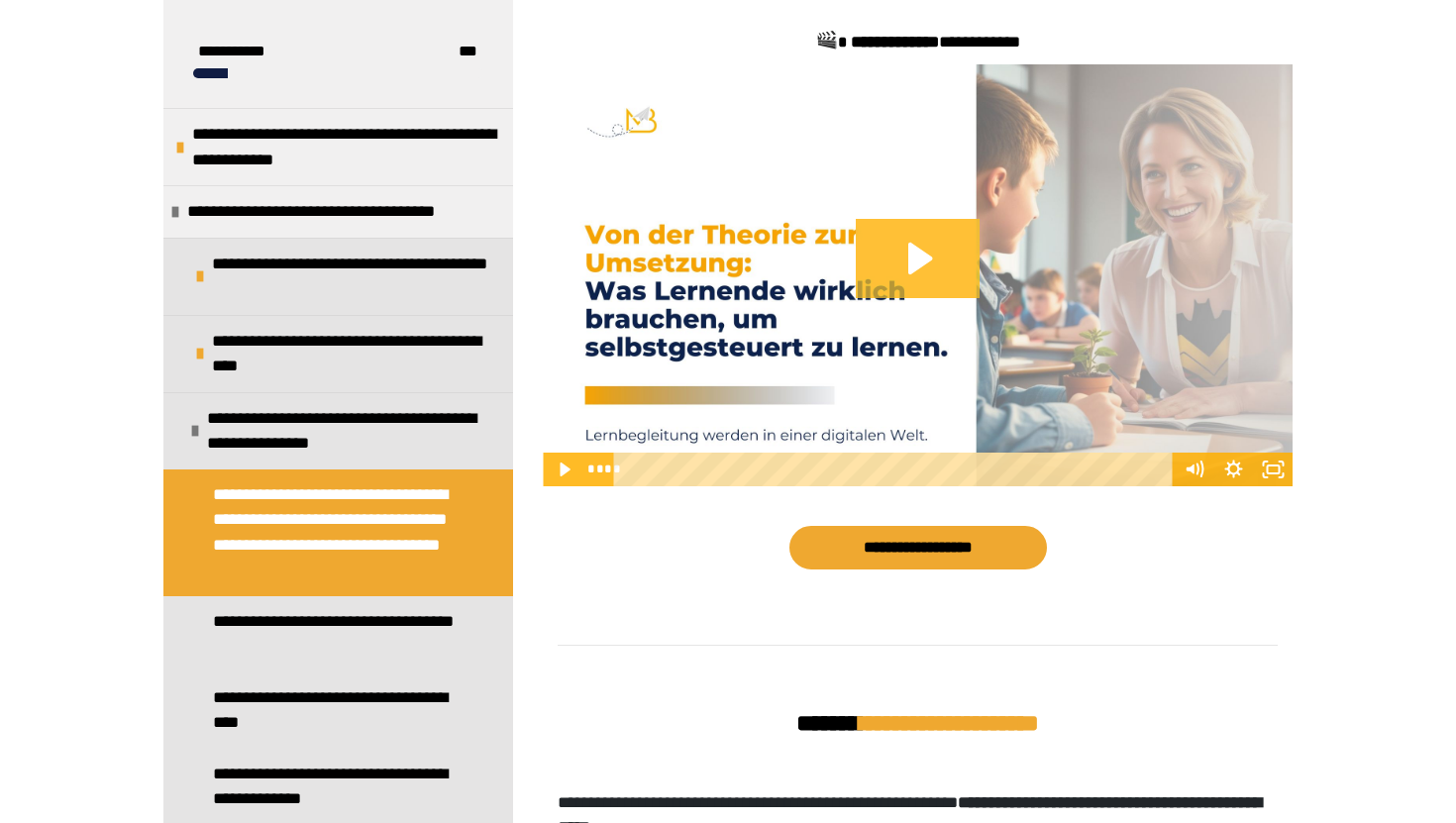 click 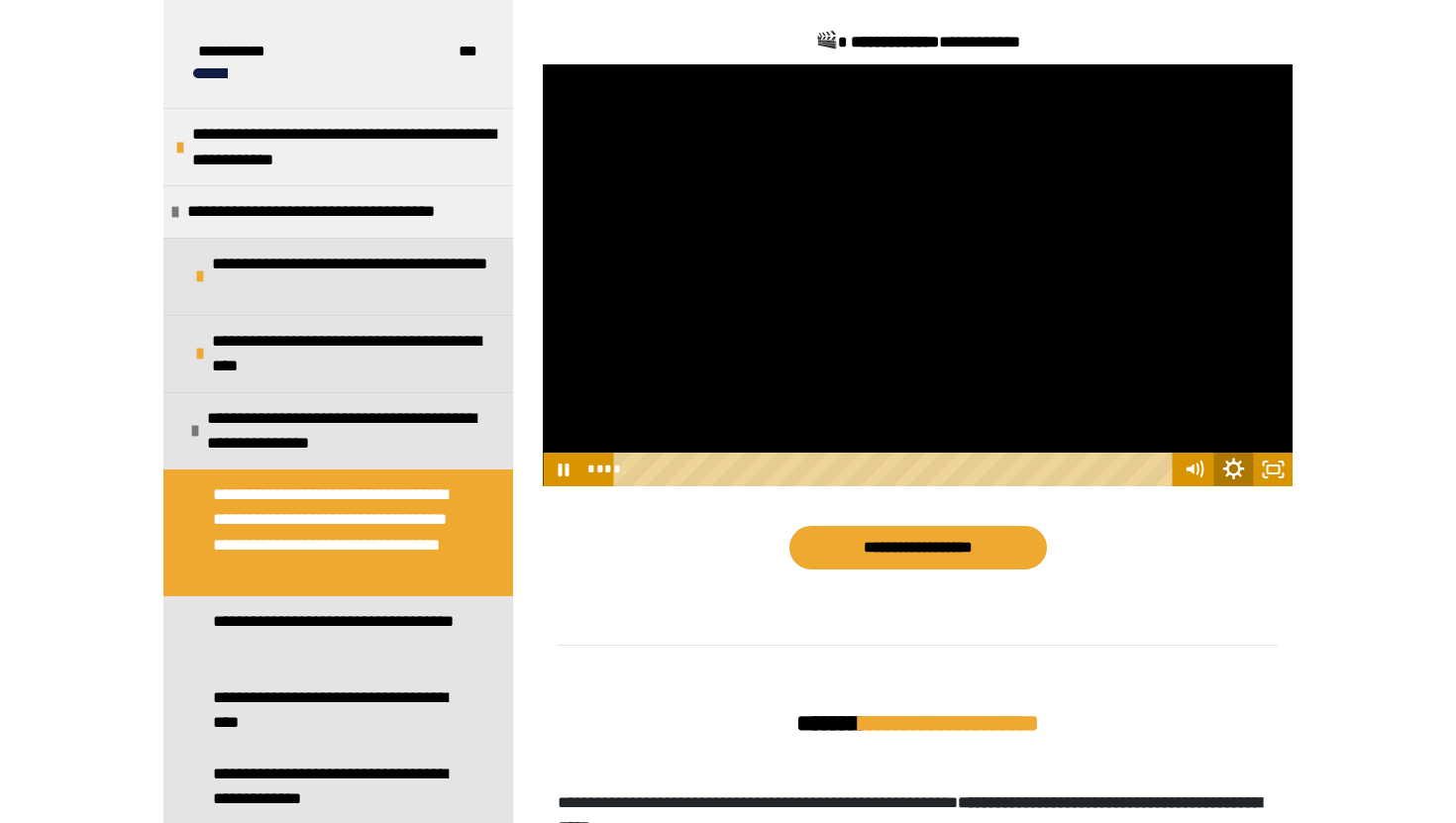 click 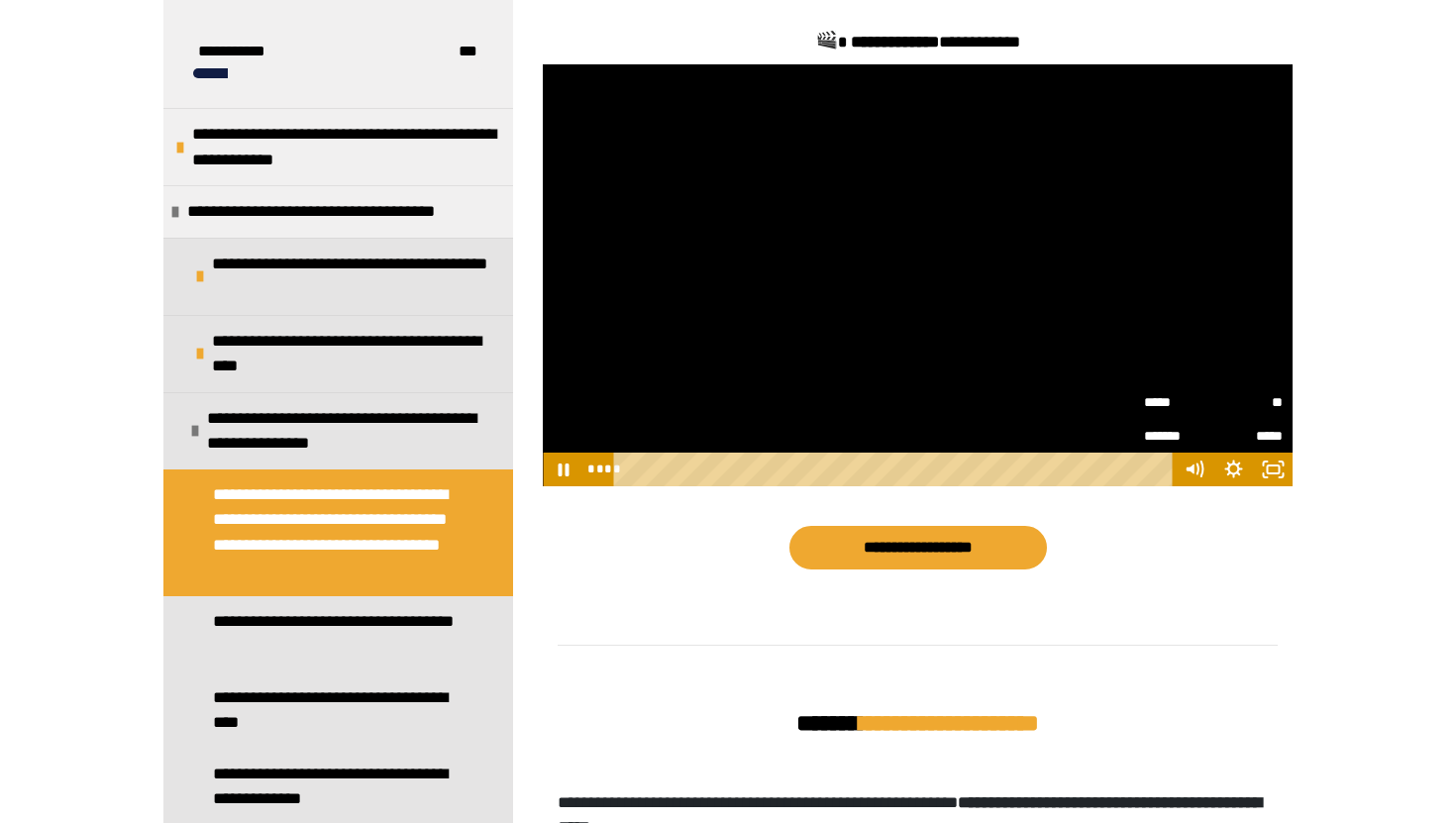 click on "**" at bounding box center (1248, 402) 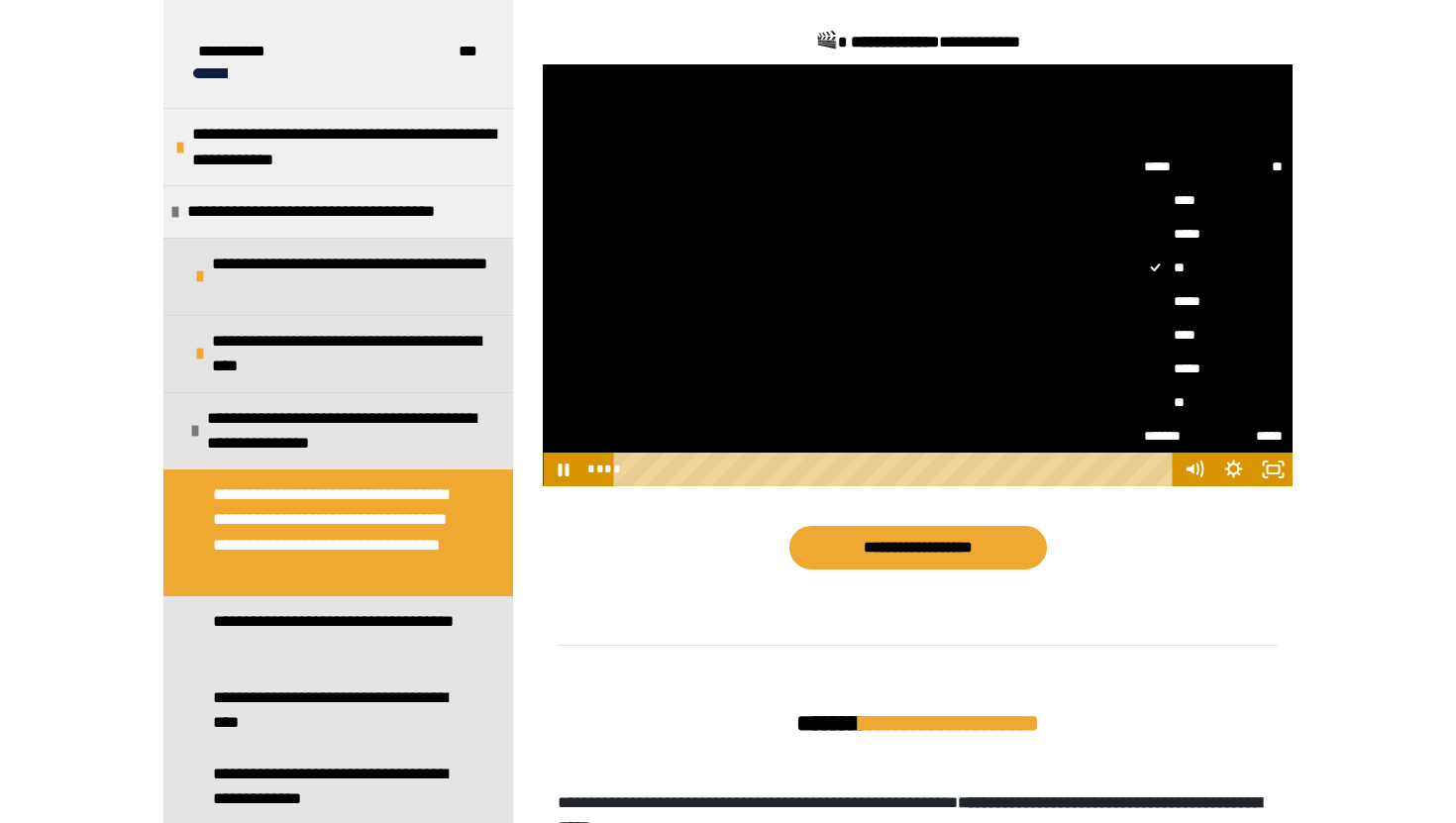 click on "*****" at bounding box center (1213, 368) 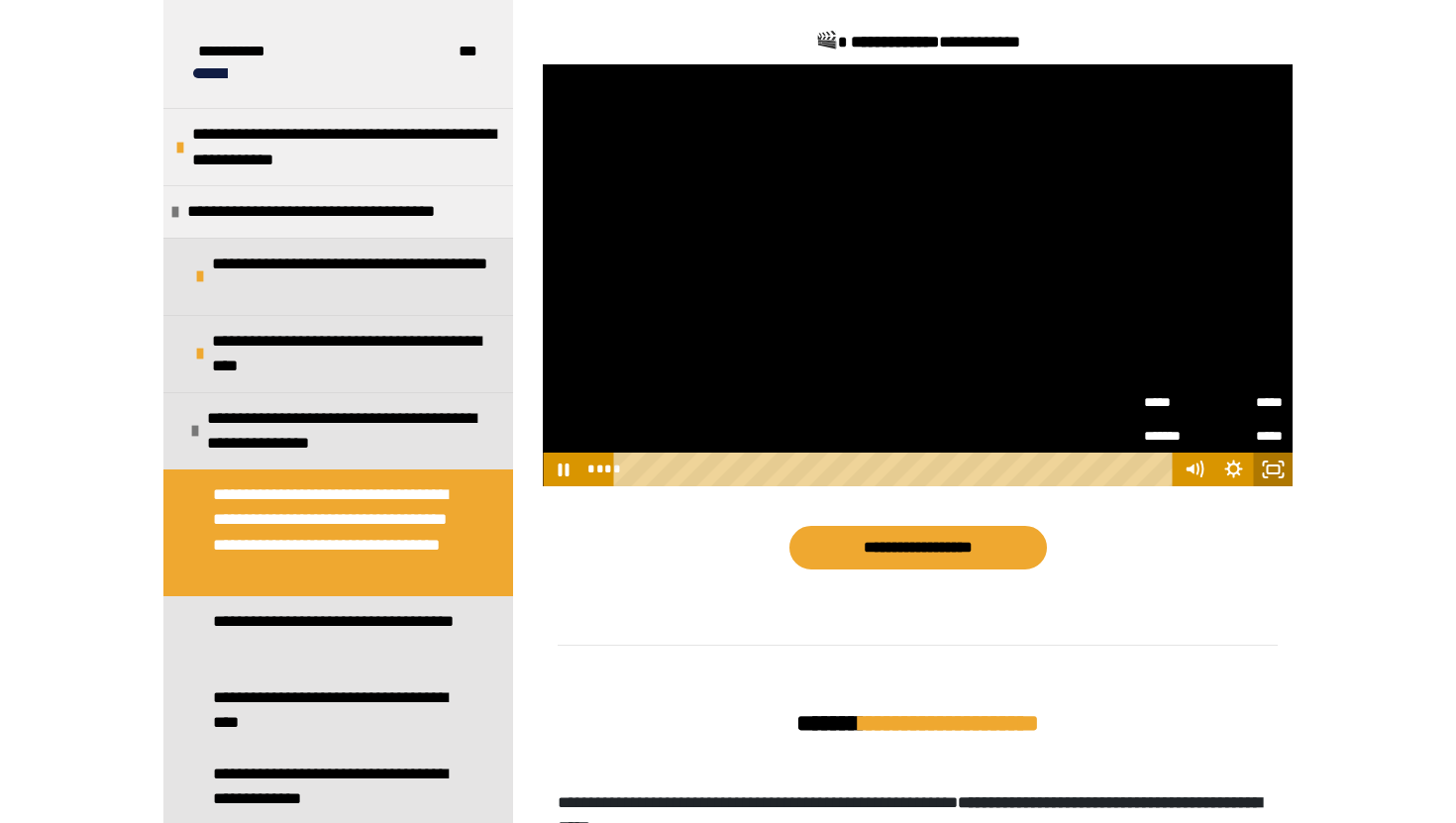 click 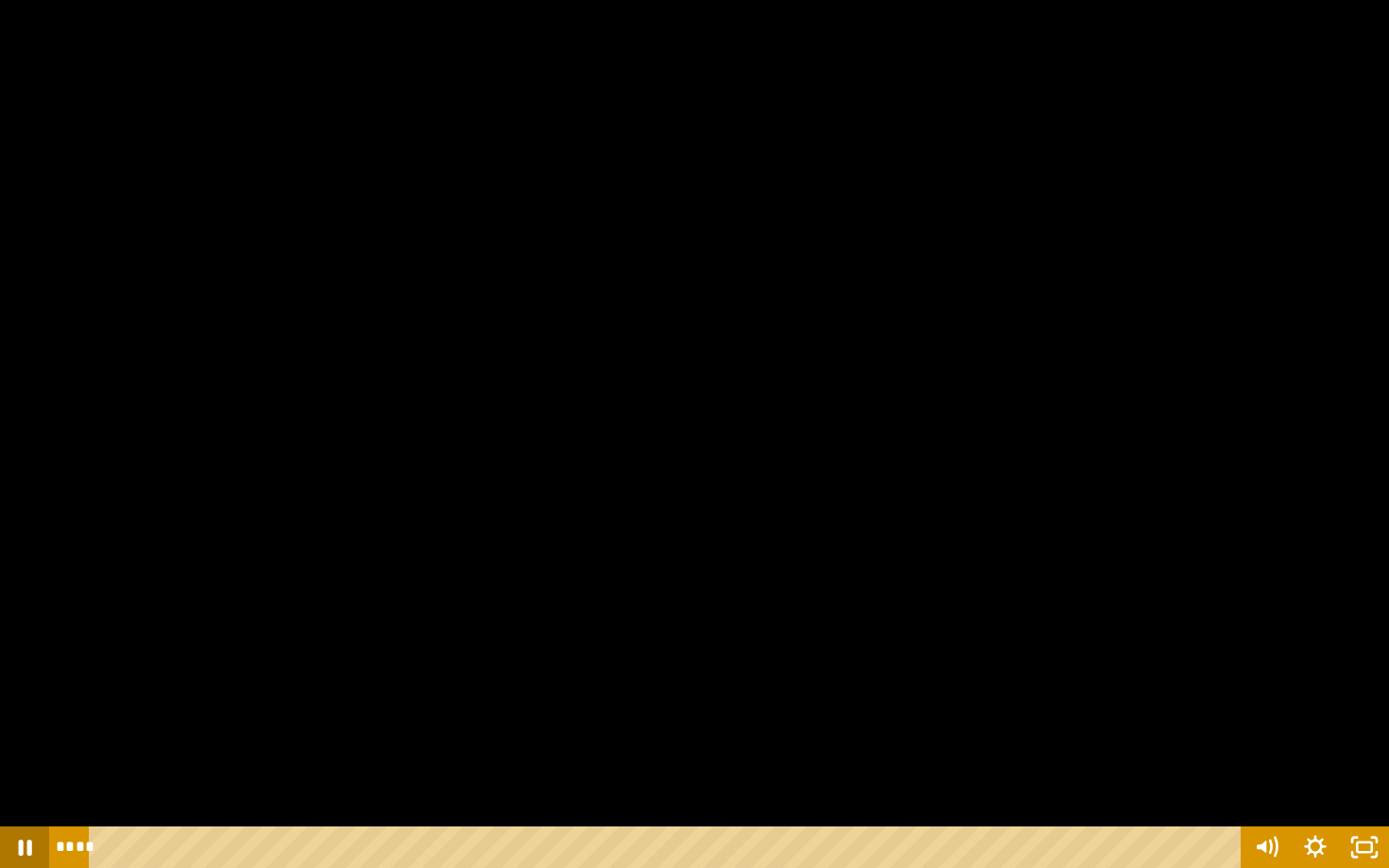 click 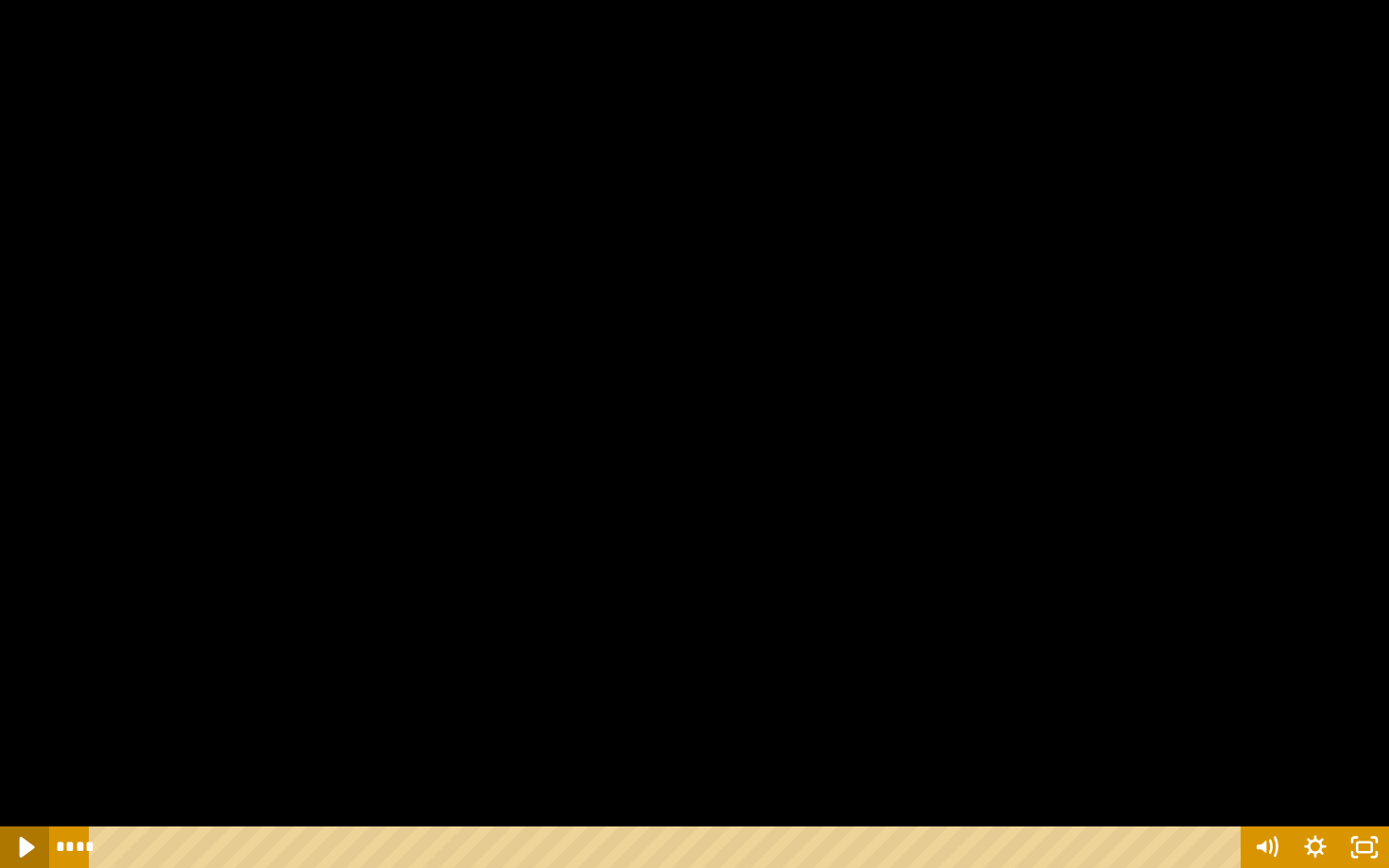 click 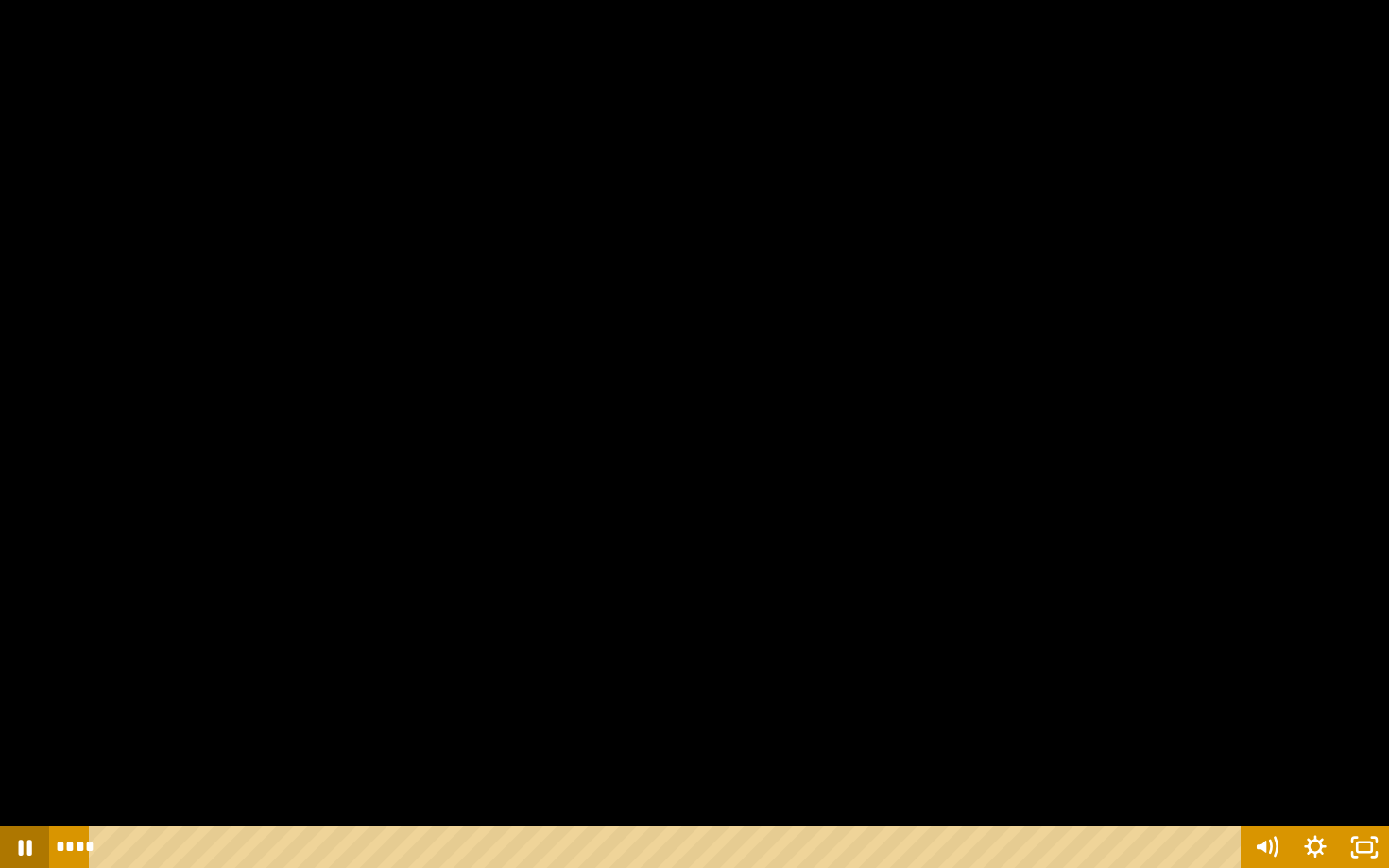 click 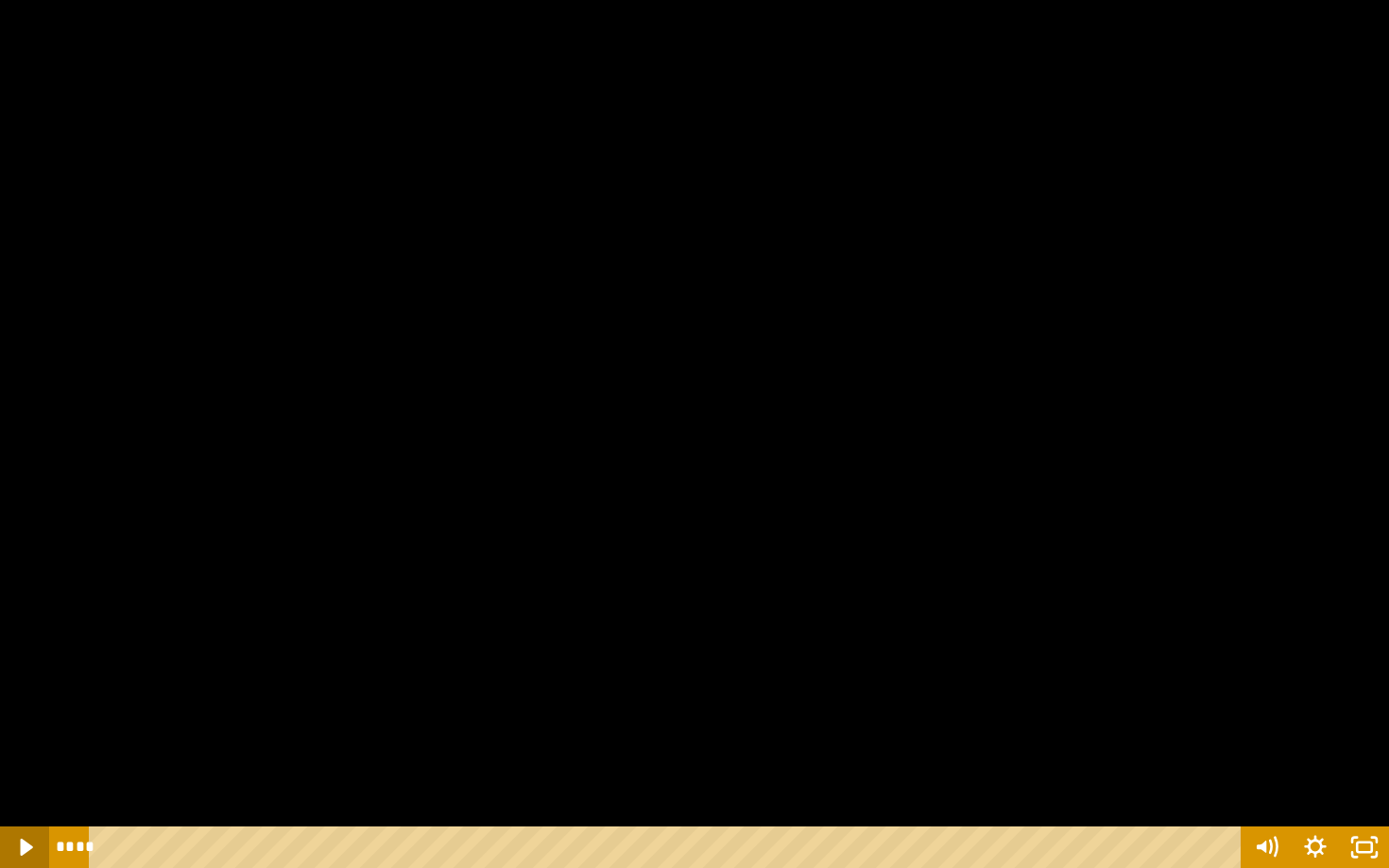 click 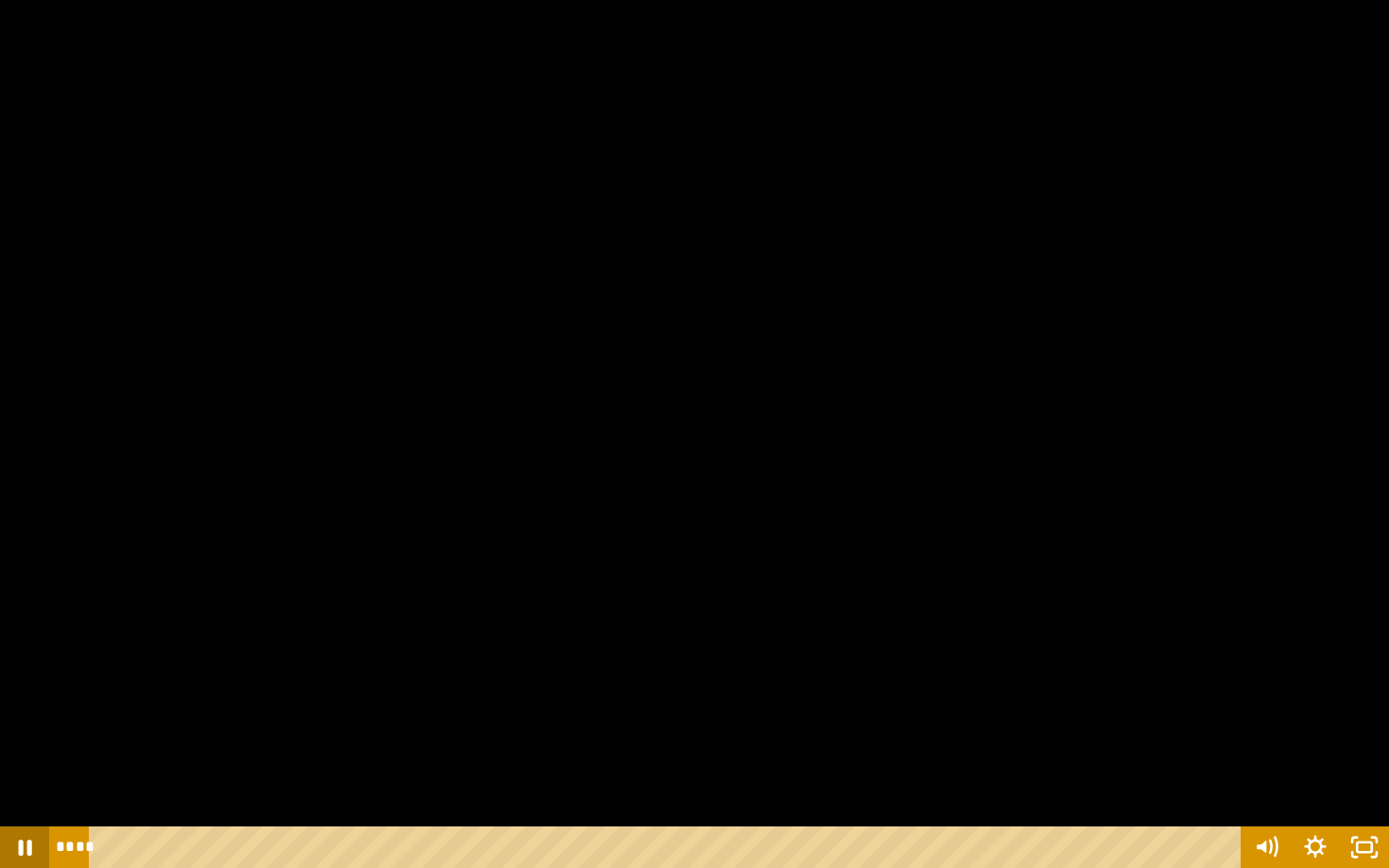 click 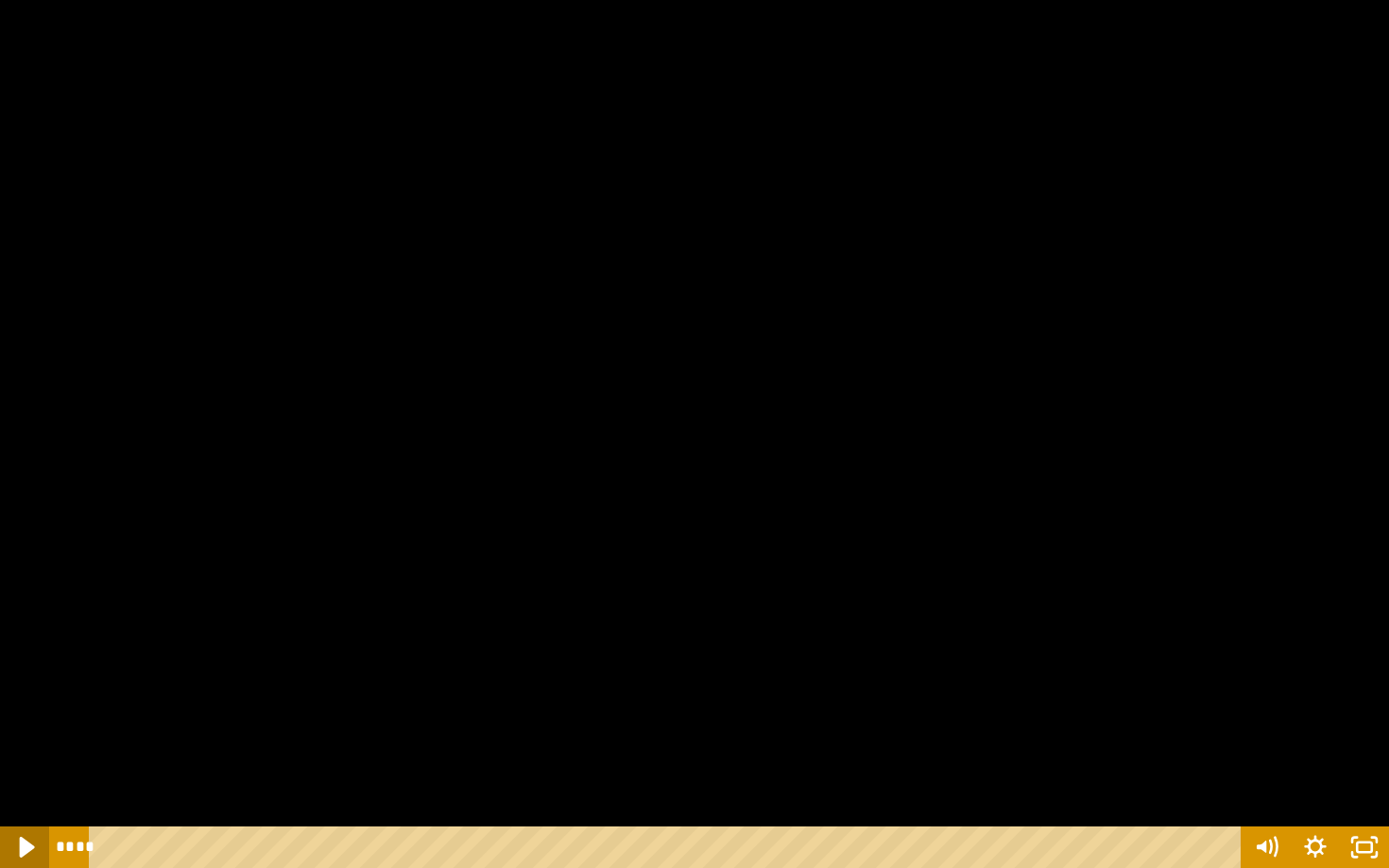 click 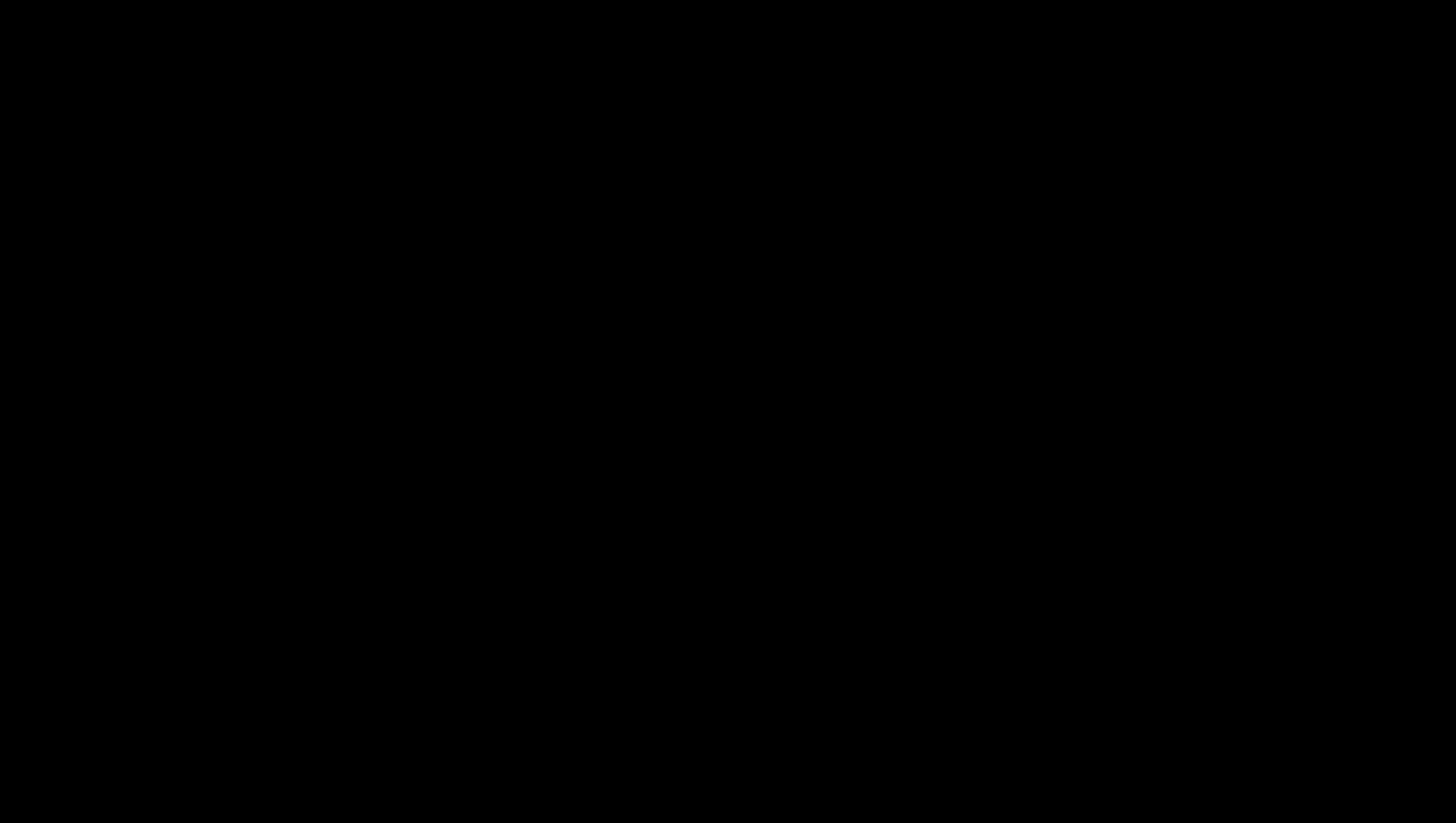 scroll, scrollTop: 1935, scrollLeft: 0, axis: vertical 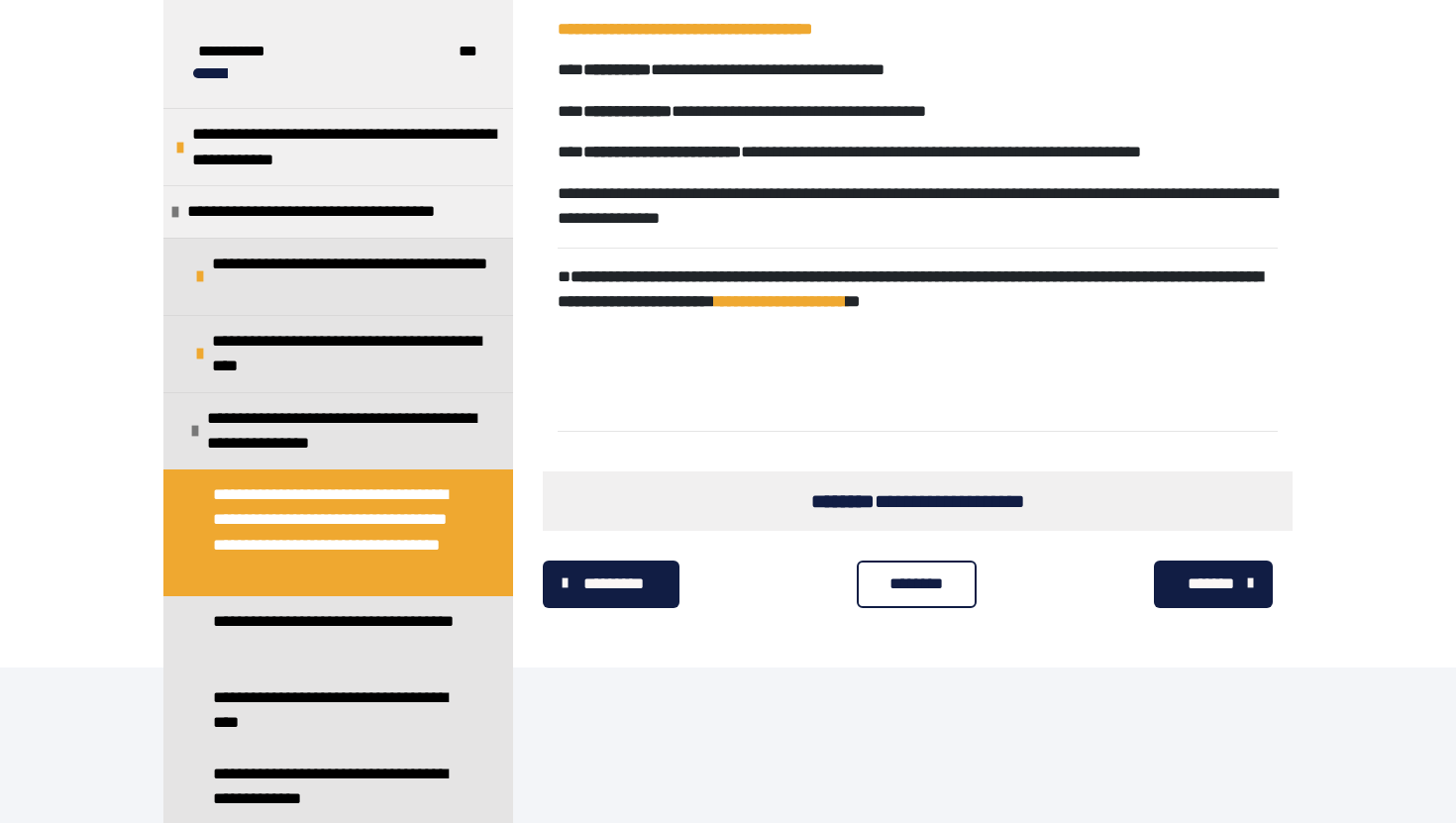 click on "********" at bounding box center [916, 584] 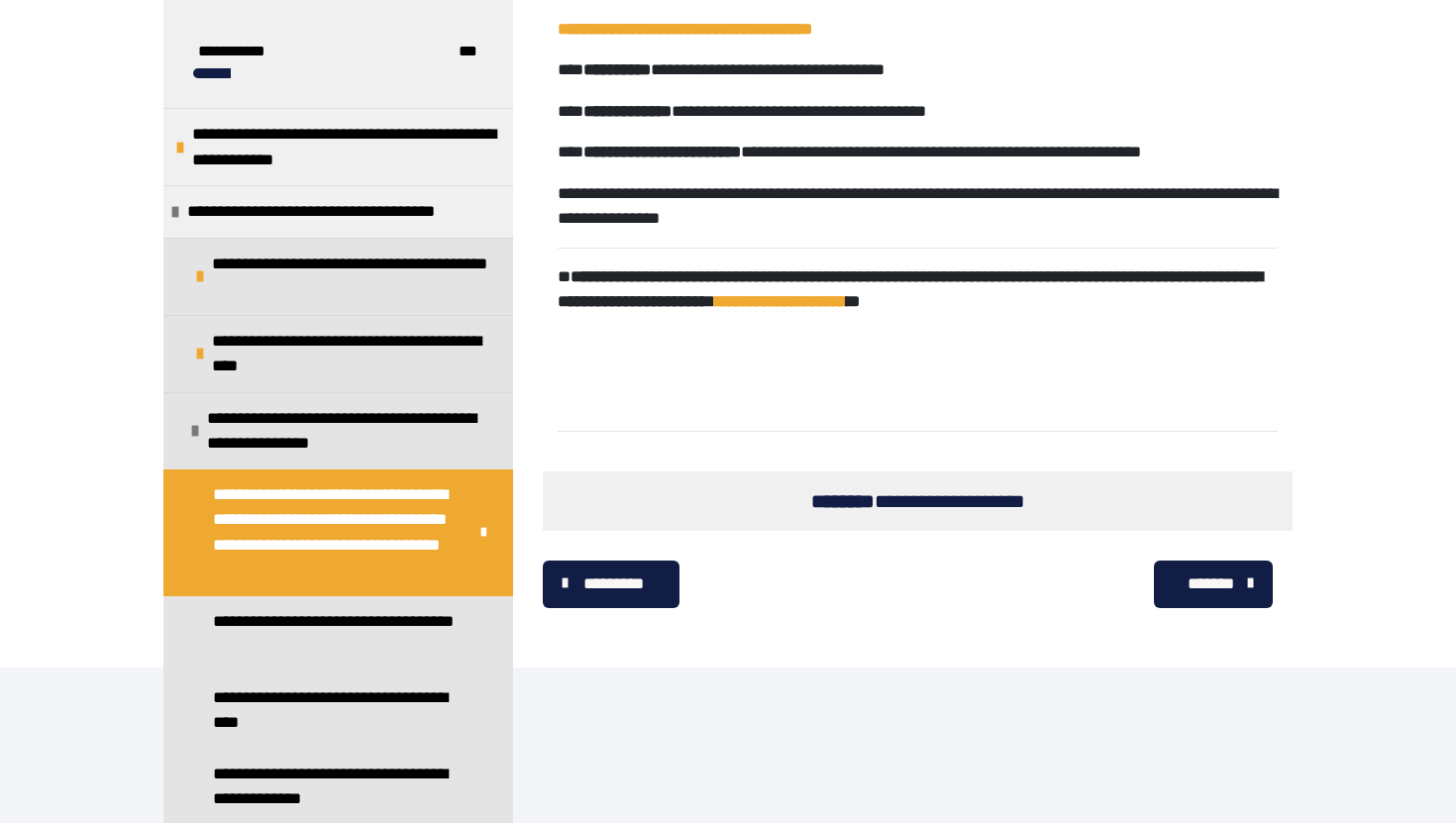 click on "*******" at bounding box center (1210, 584) 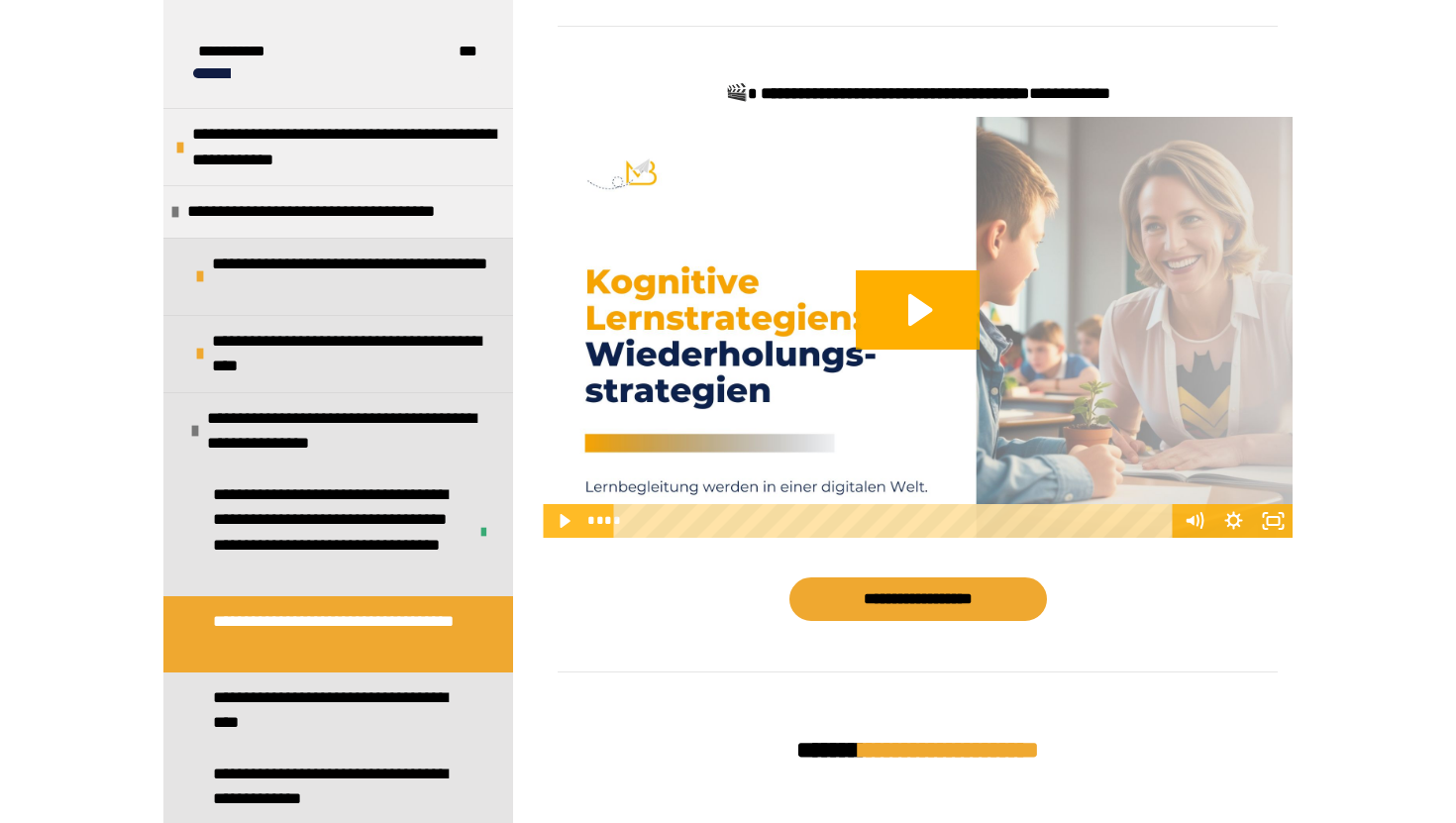 scroll, scrollTop: 1585, scrollLeft: 0, axis: vertical 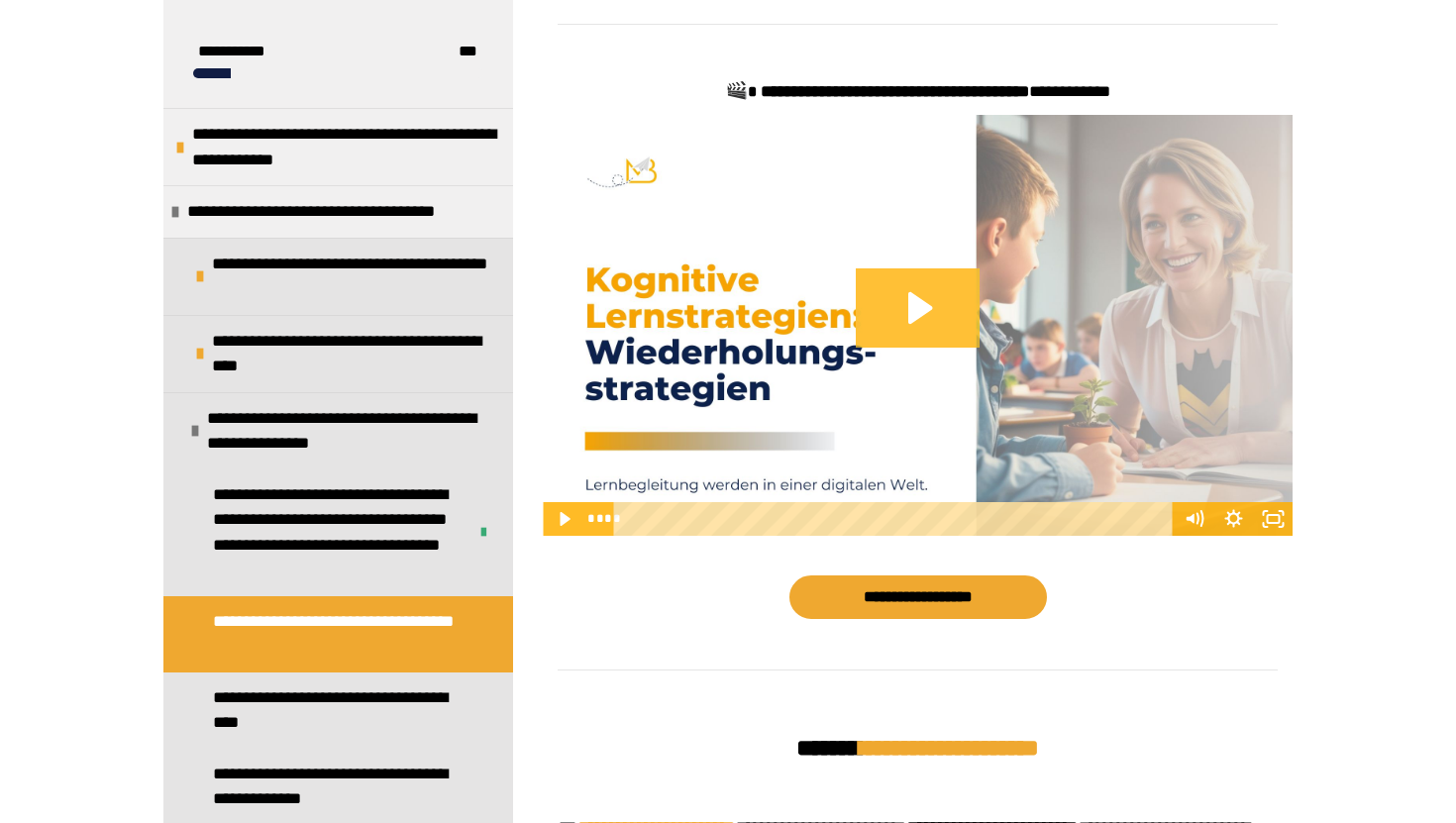 click 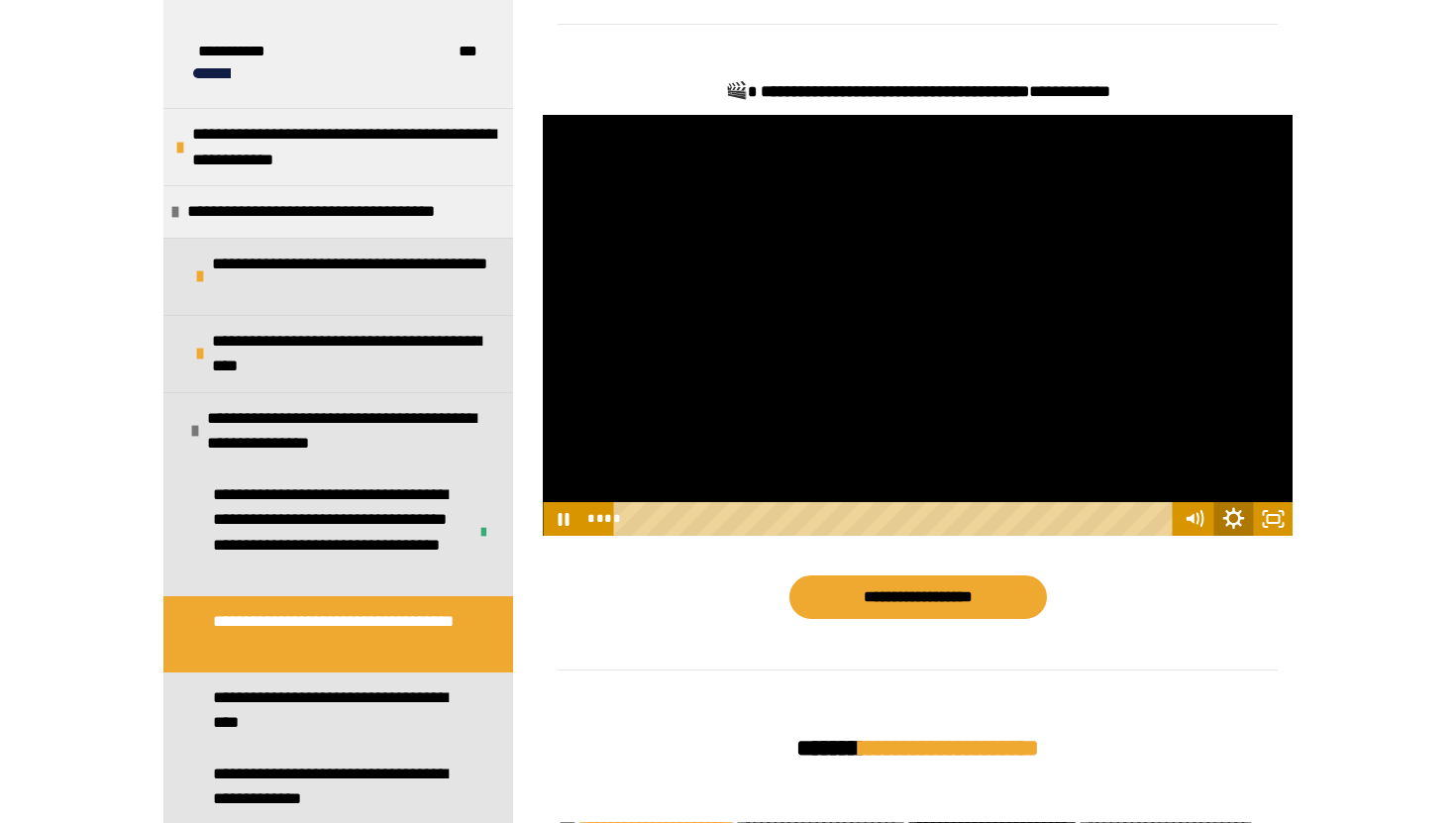 click 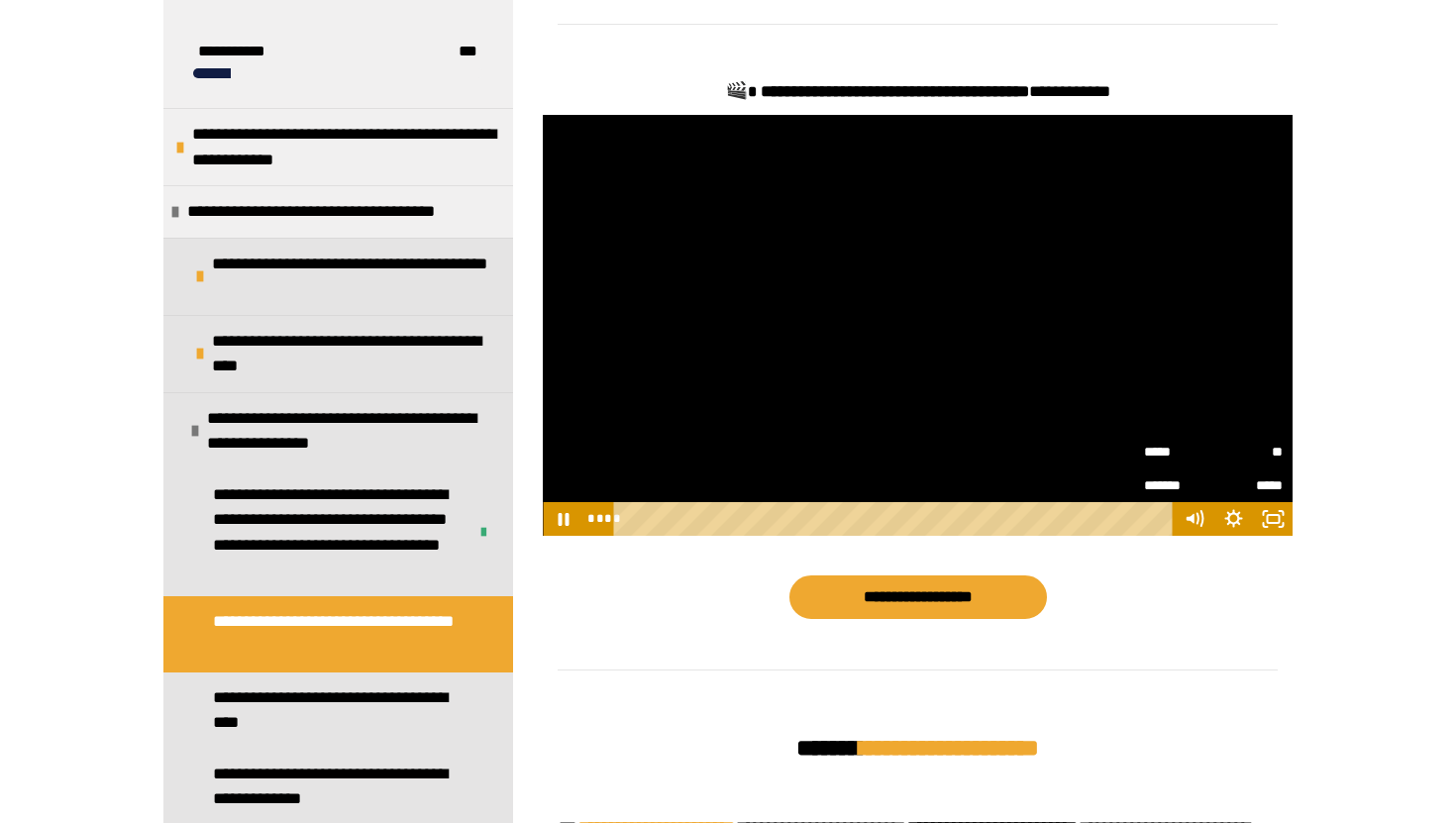click on "**" at bounding box center (1248, 452) 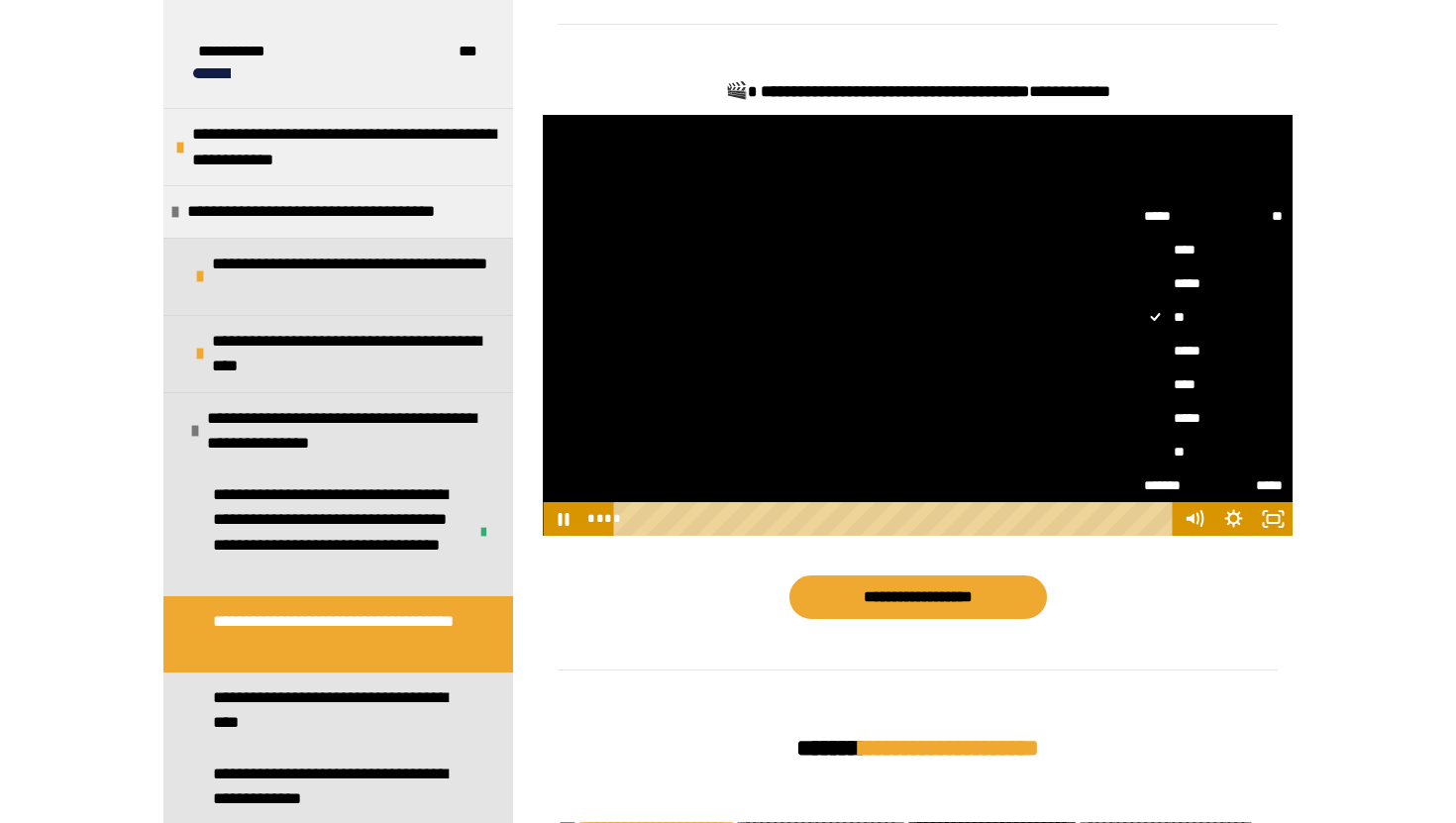 click on "*****" at bounding box center (1213, 418) 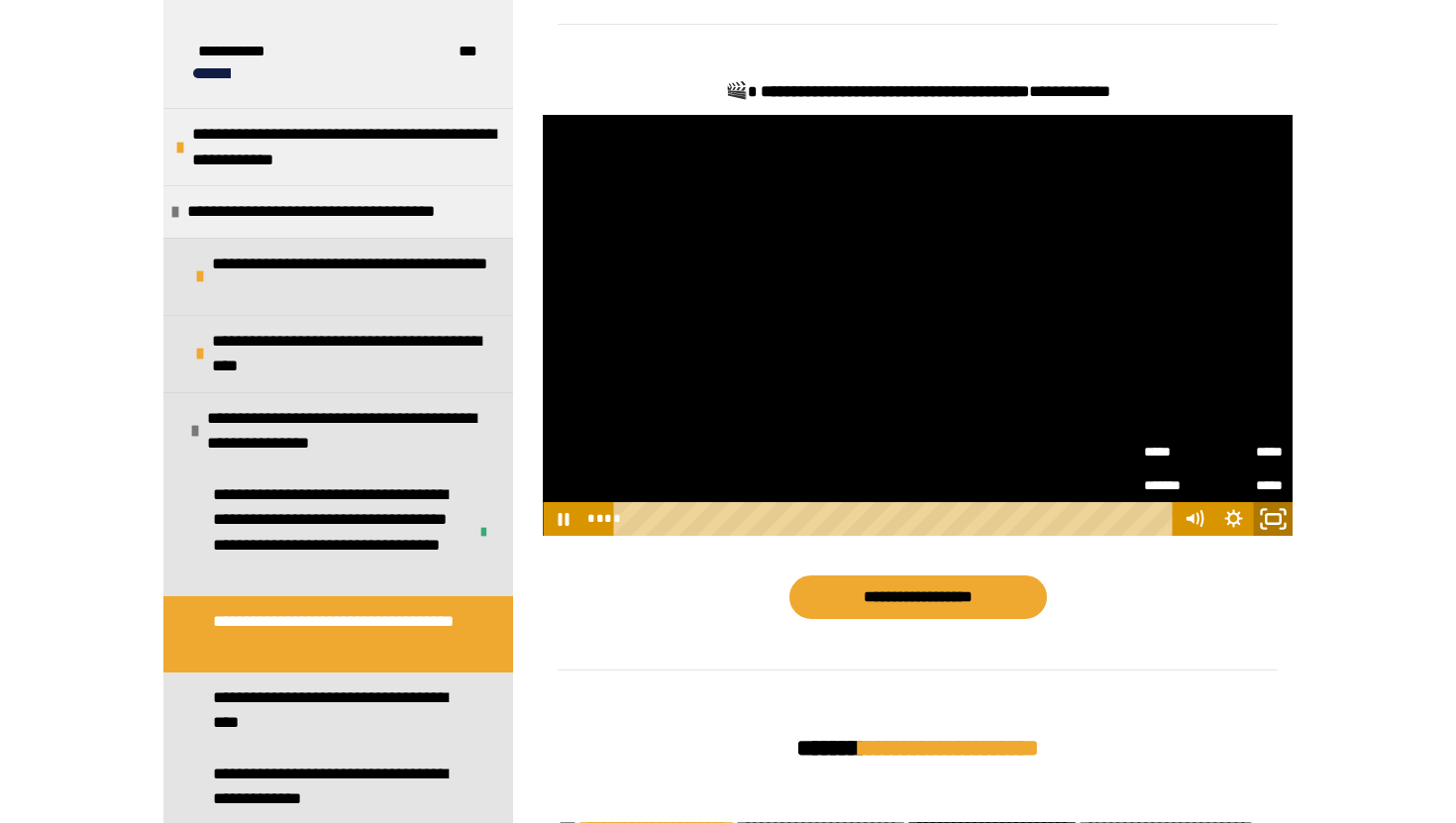 click 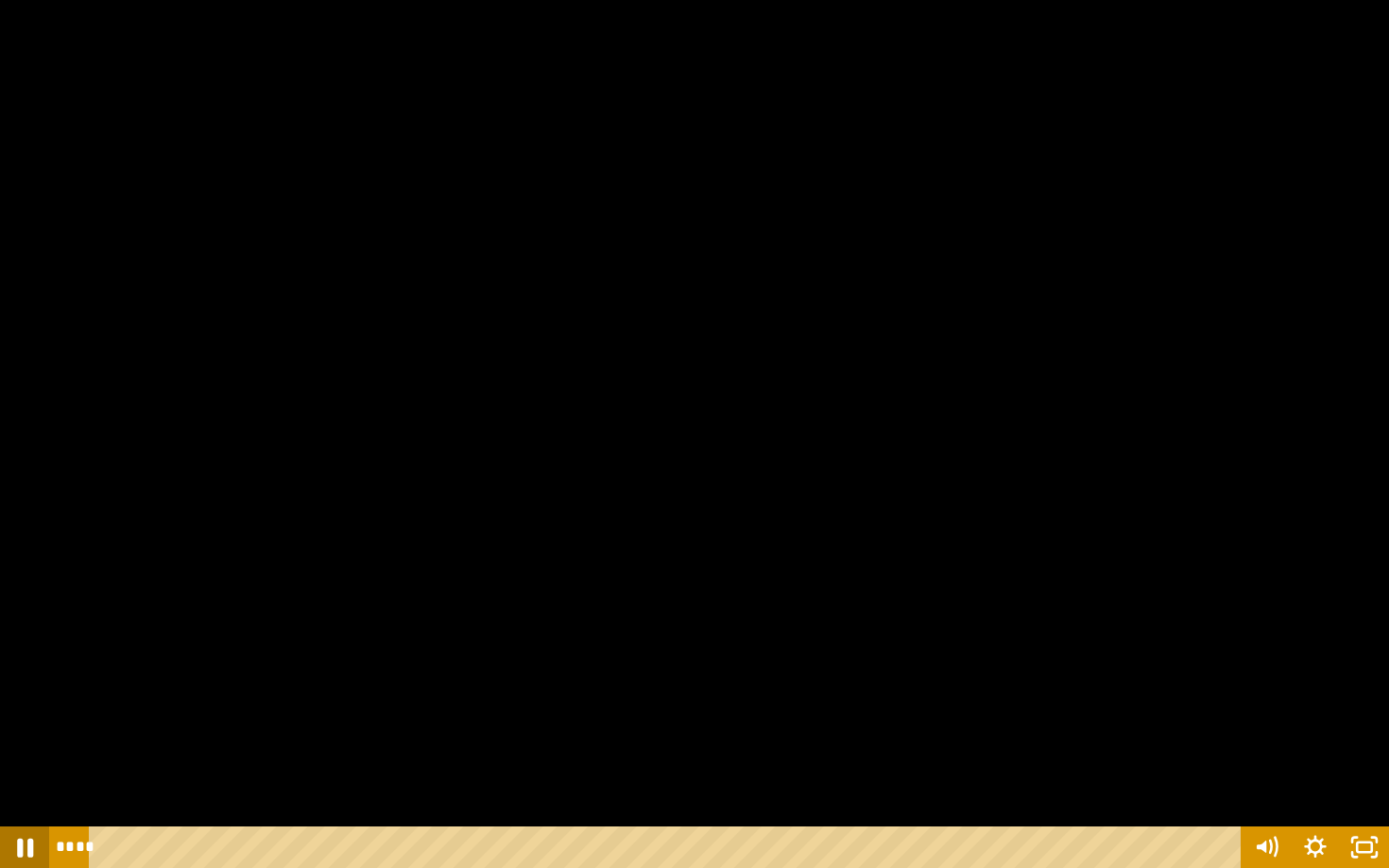 click 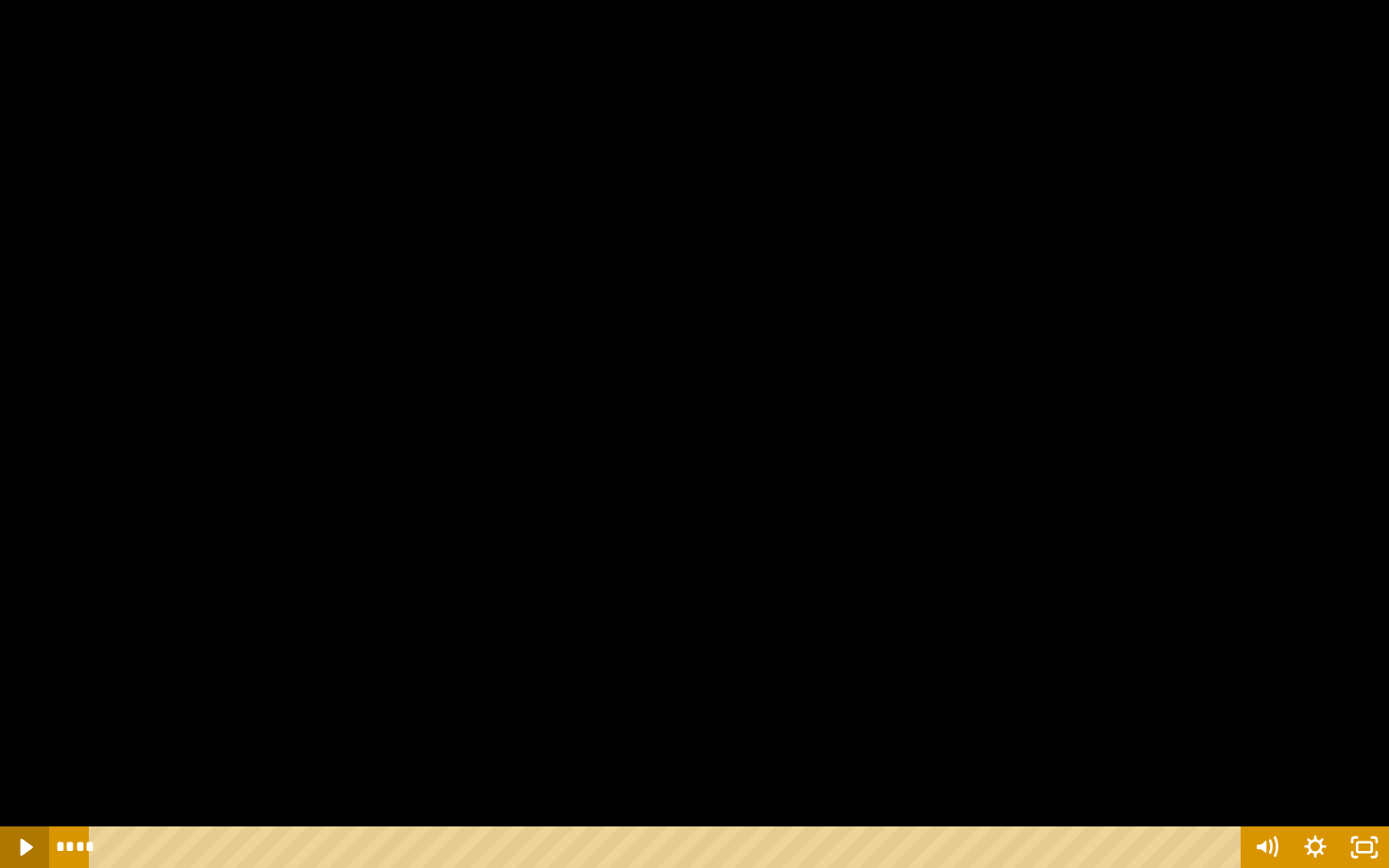click 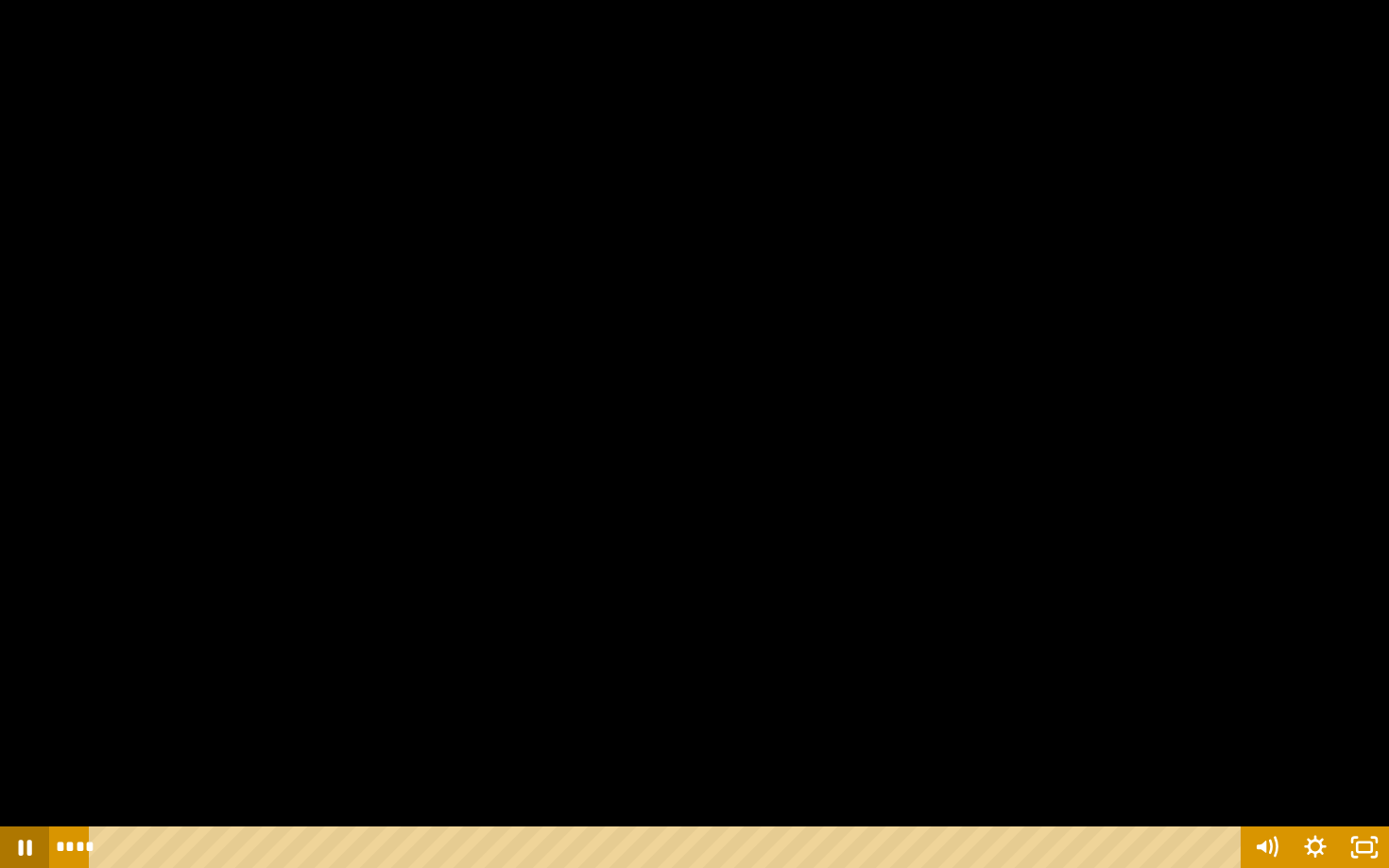 click 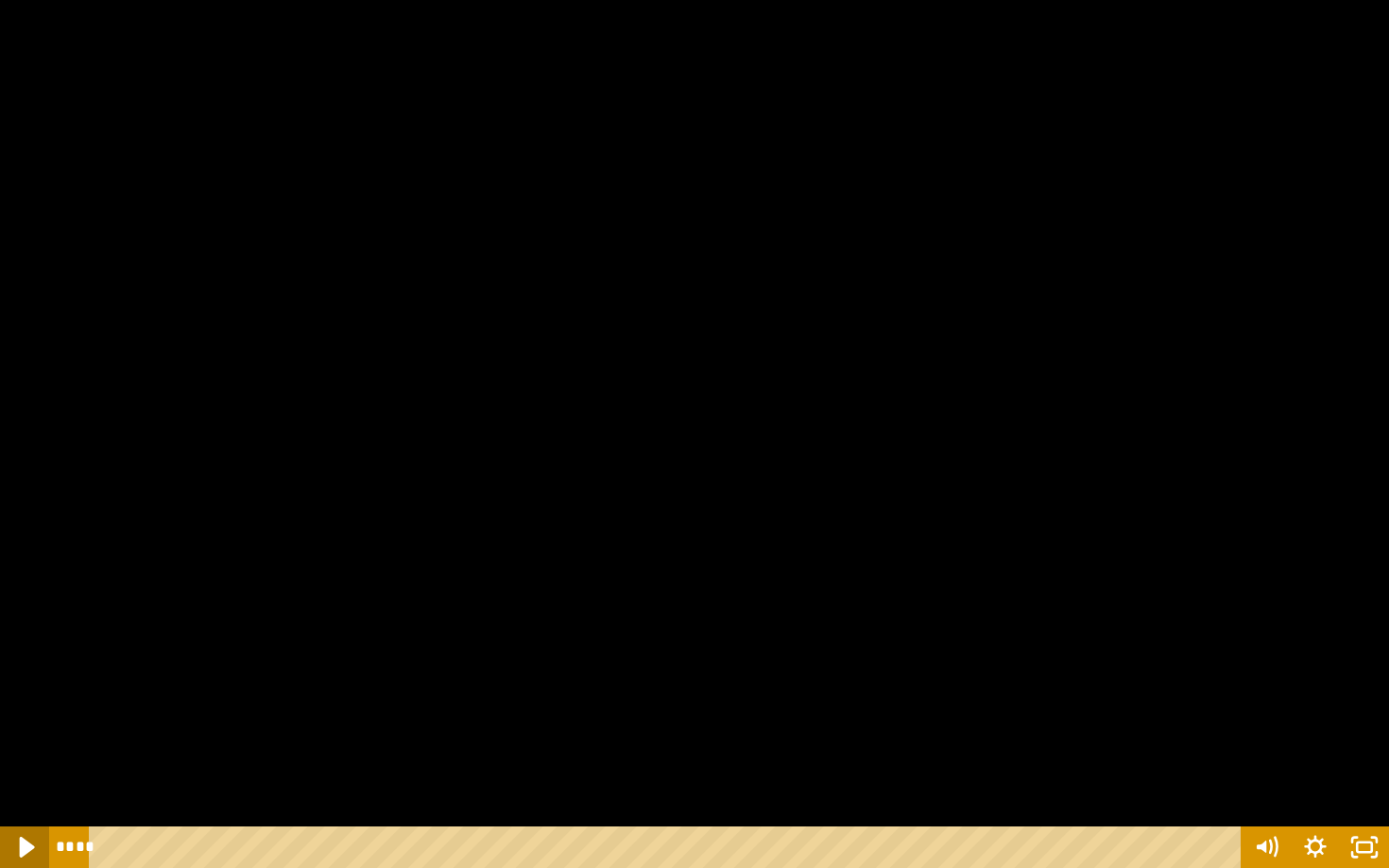 click 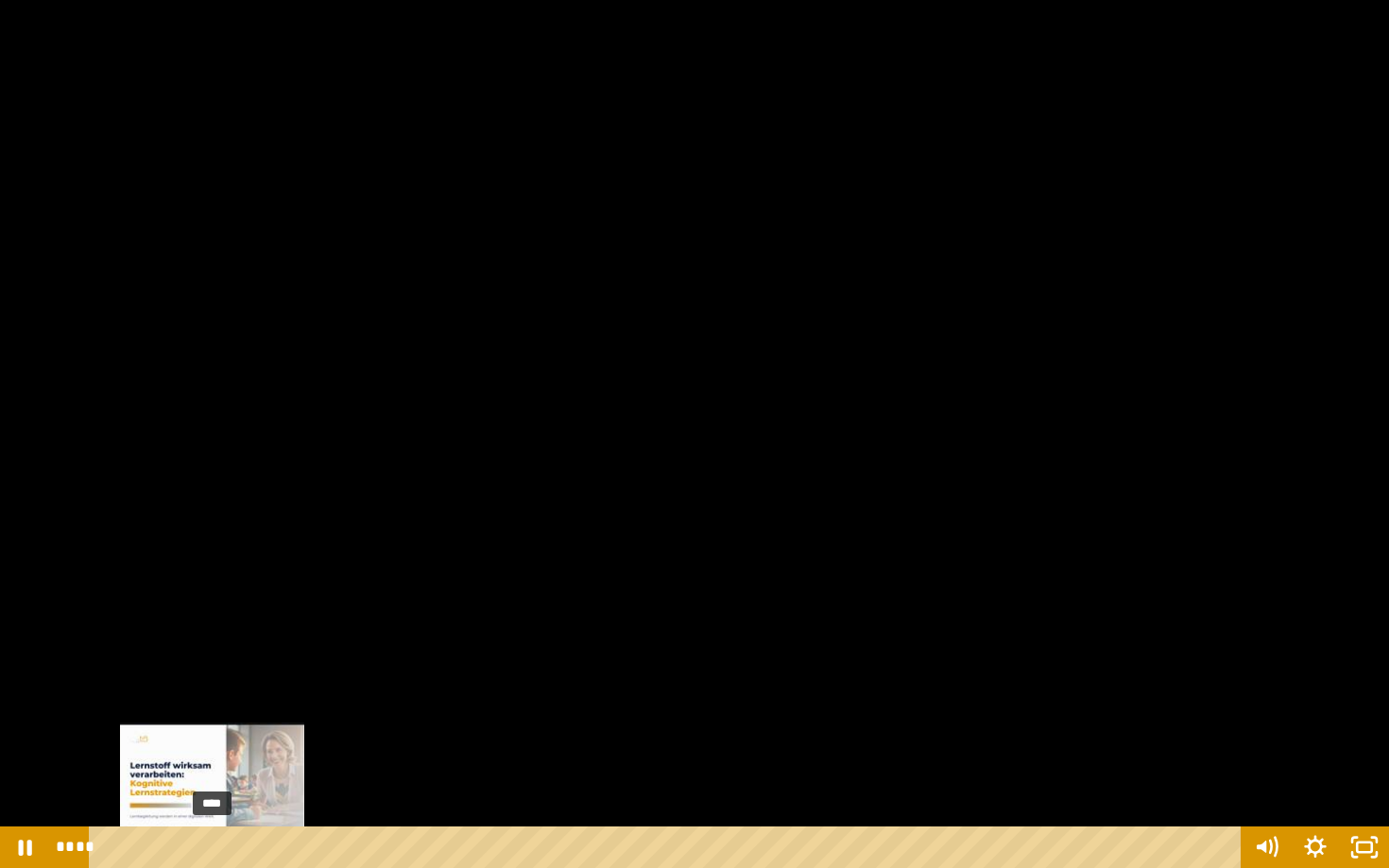 click on "****" at bounding box center [668, 847] 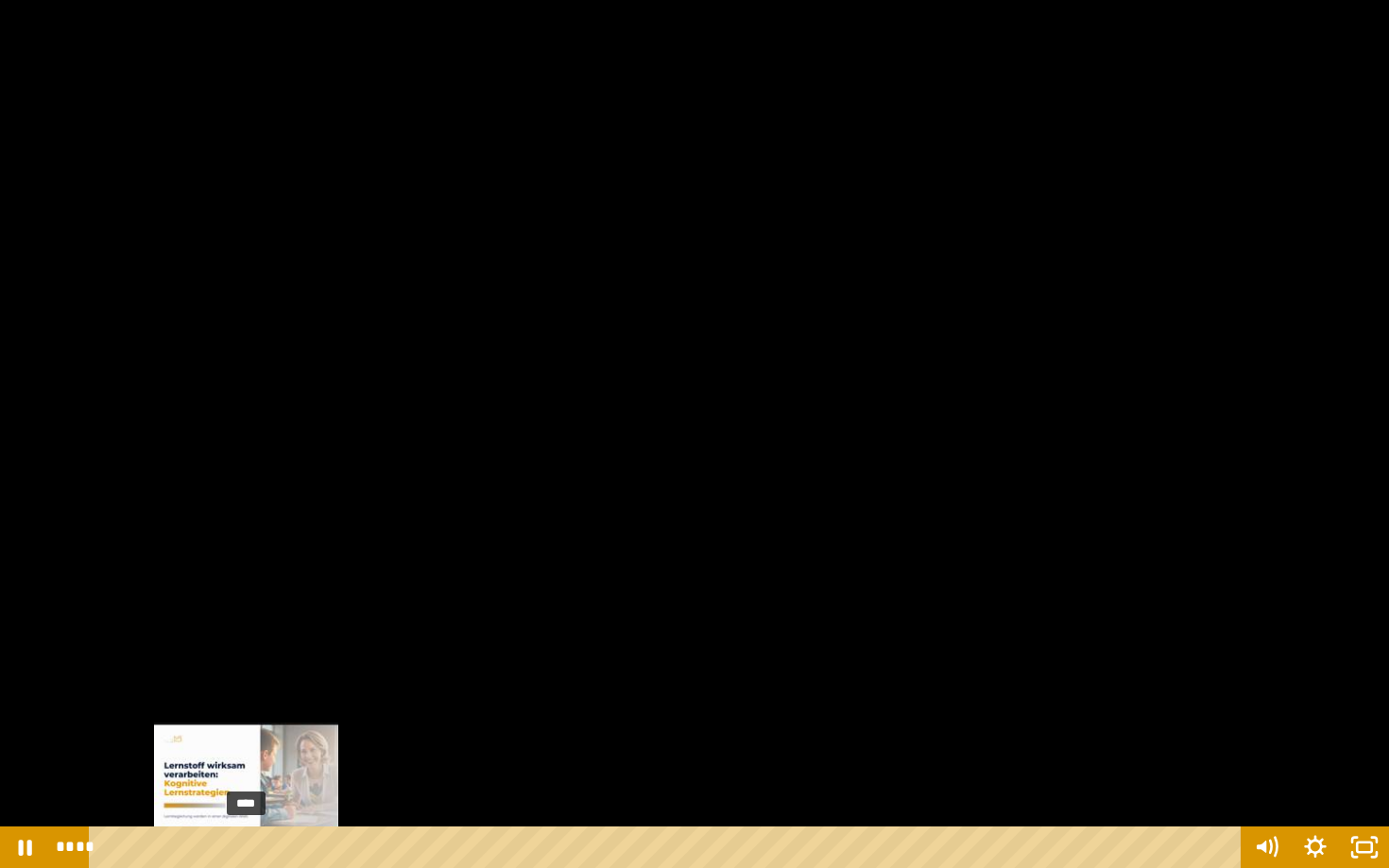 click on "****" at bounding box center [668, 847] 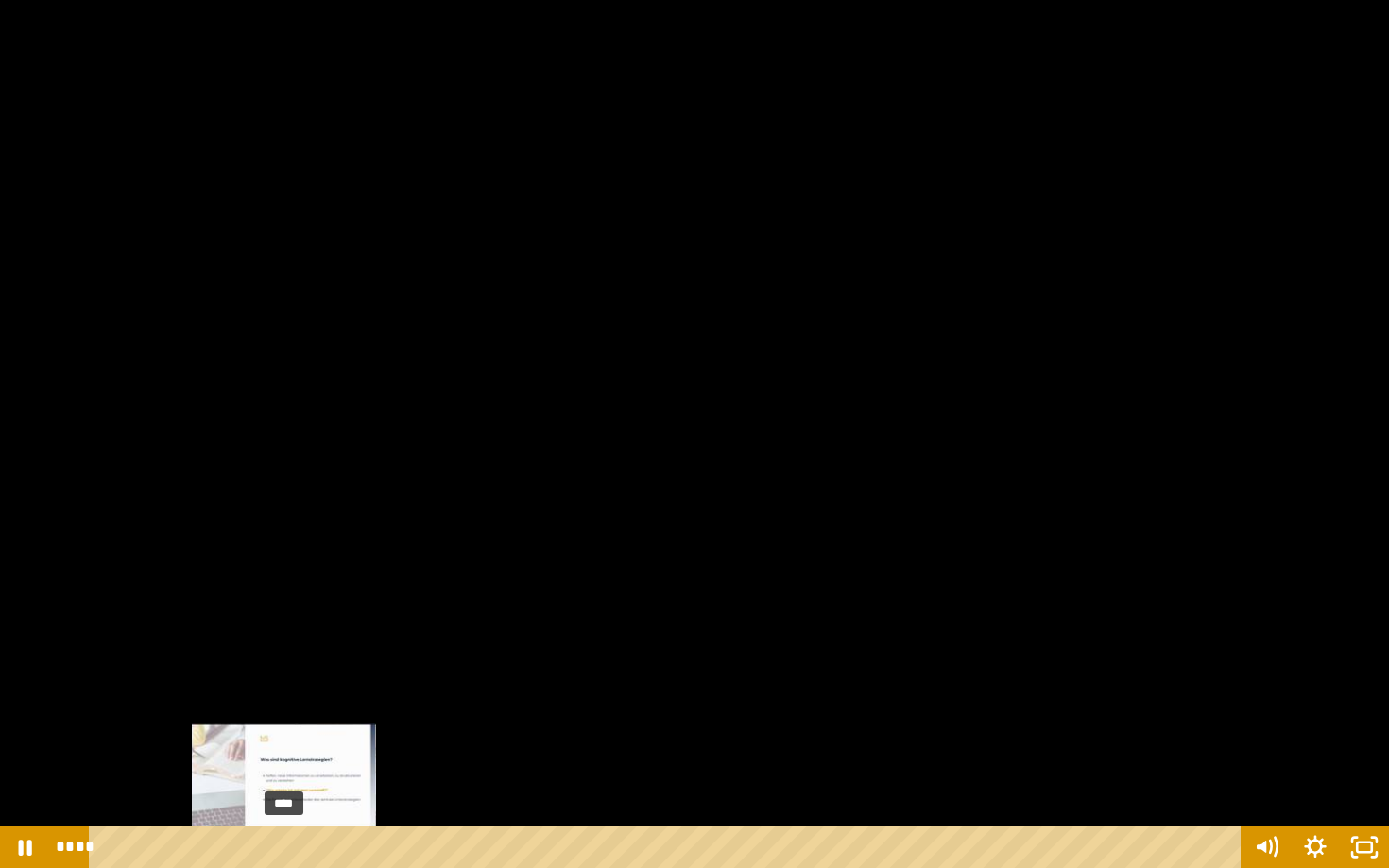 click on "****" at bounding box center [668, 847] 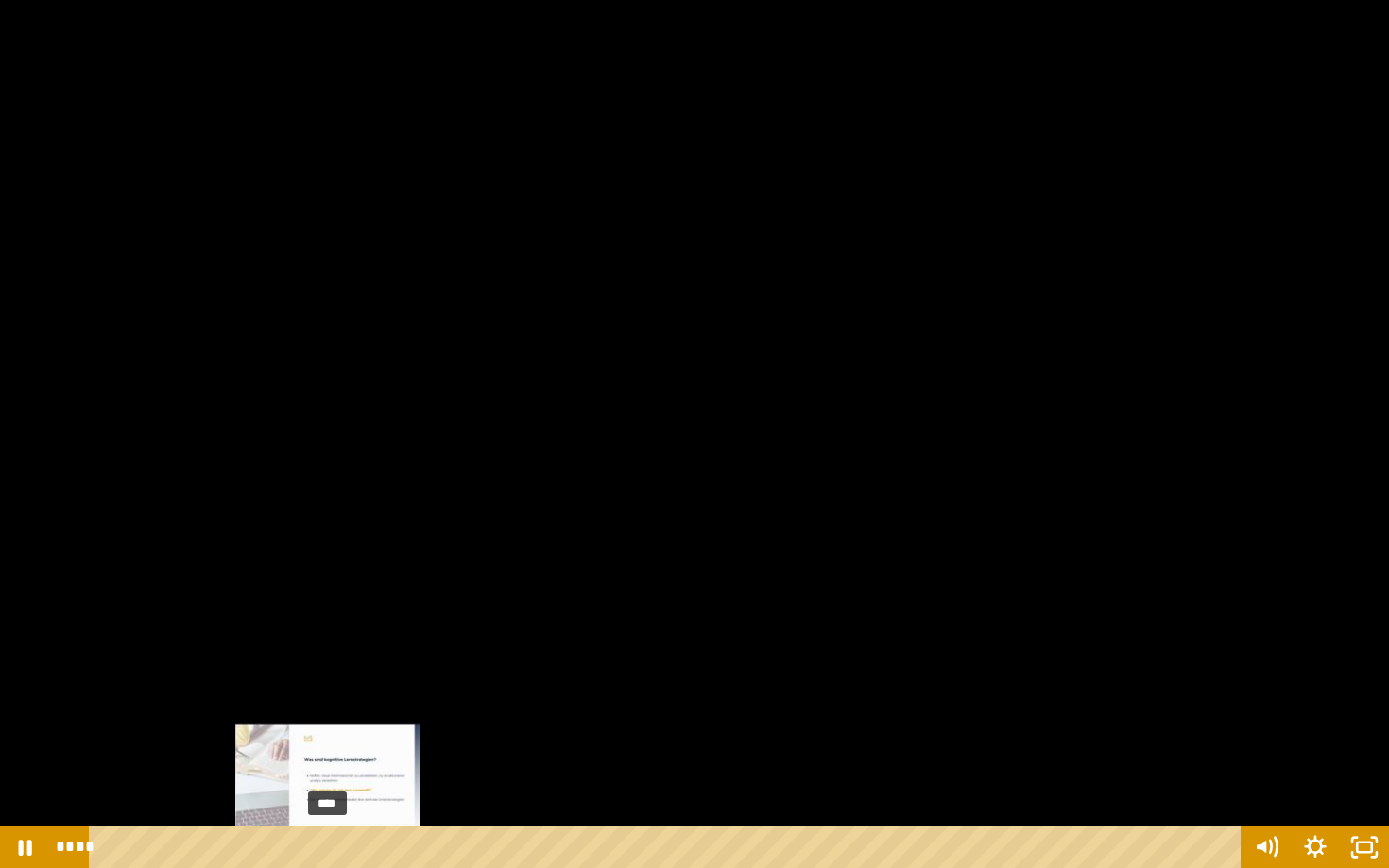 click on "****" at bounding box center (668, 847) 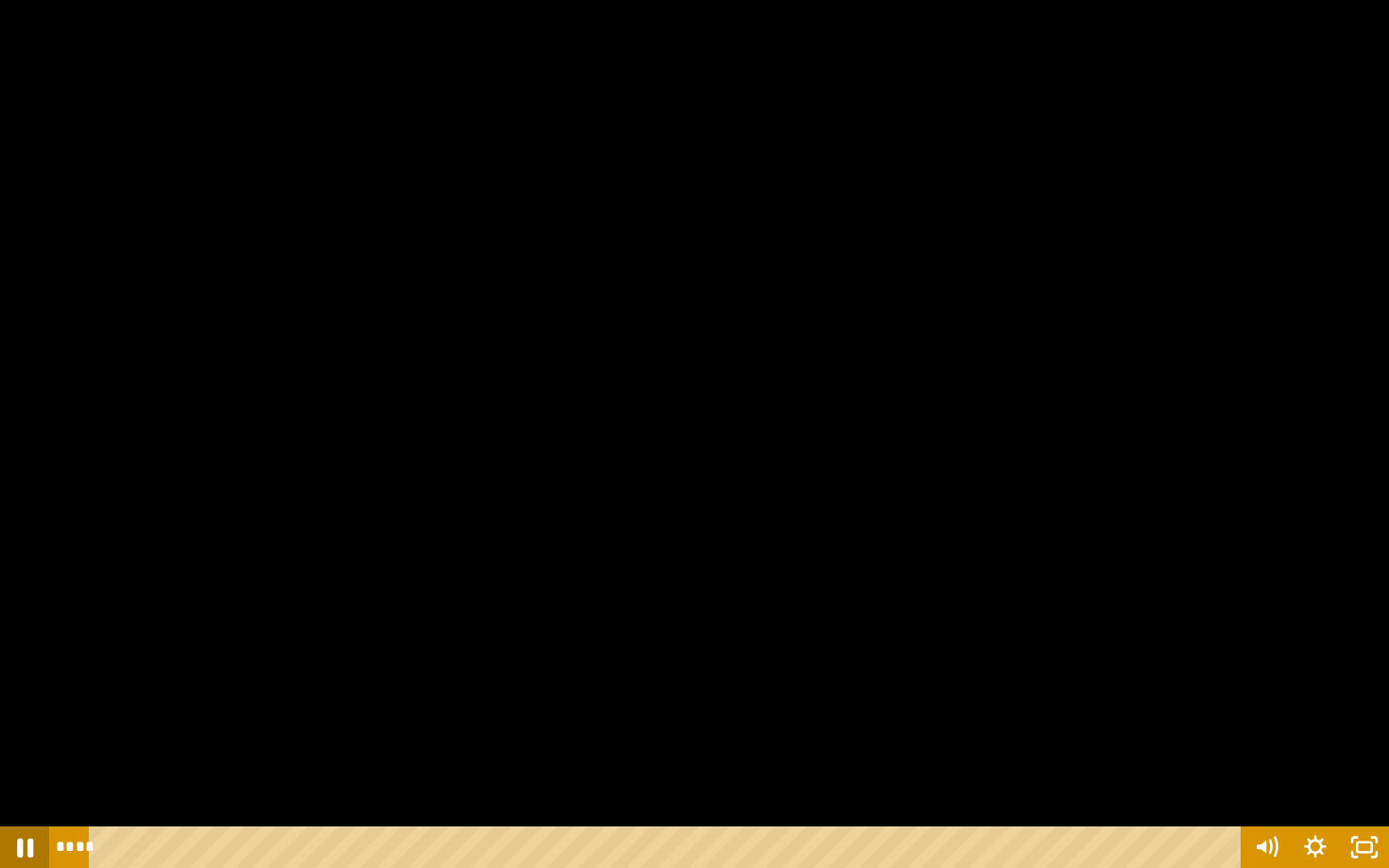 click 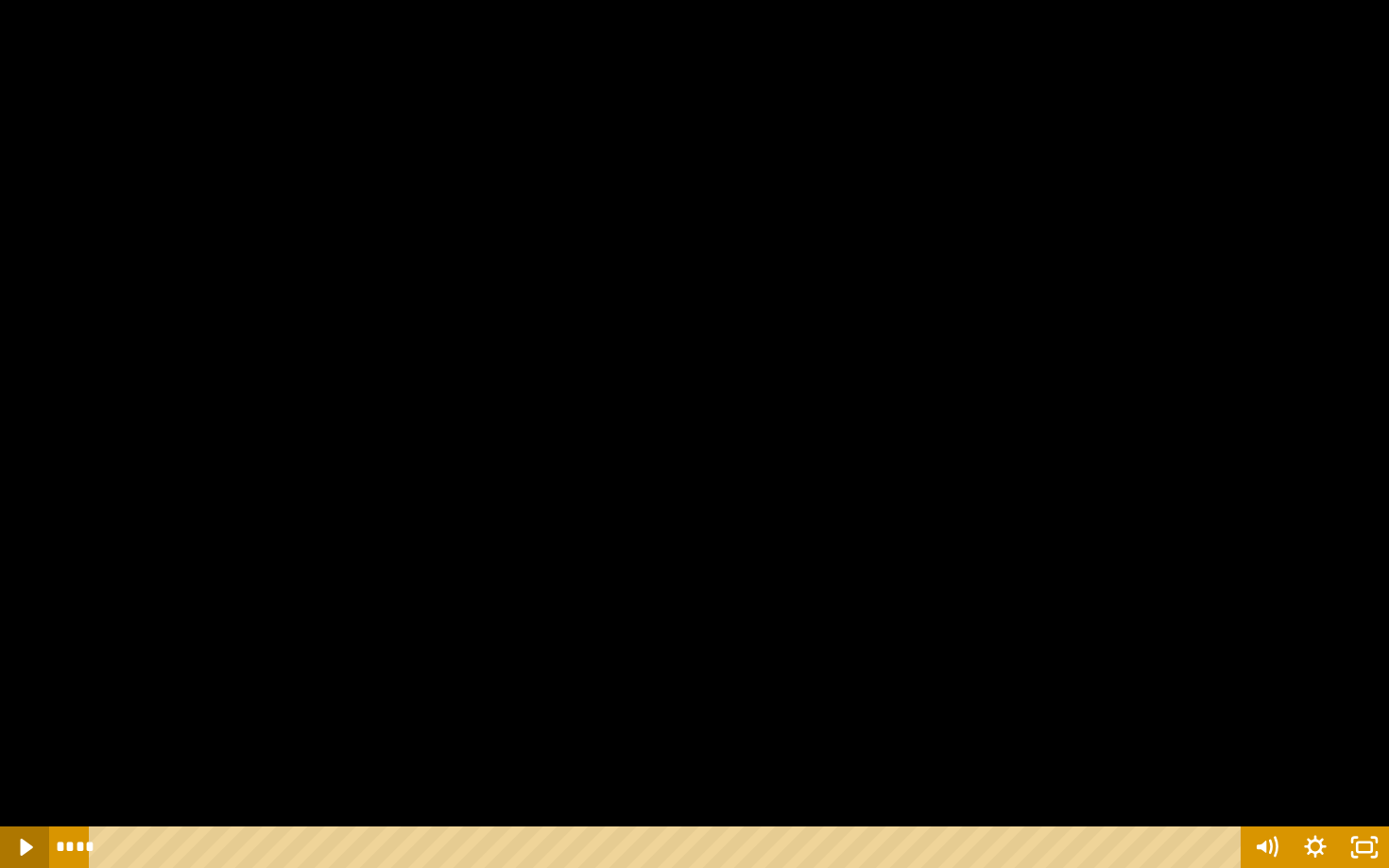 click 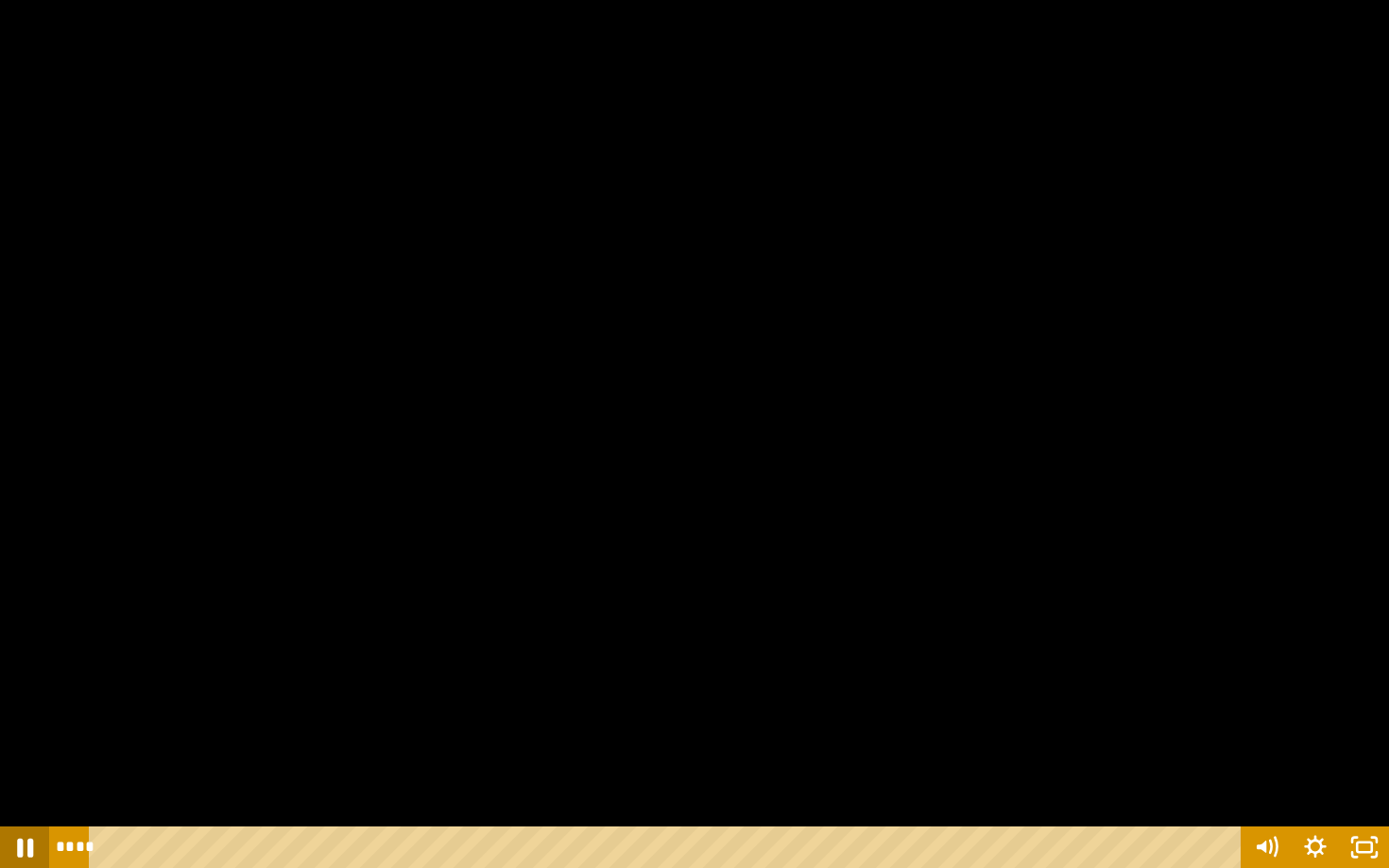 click 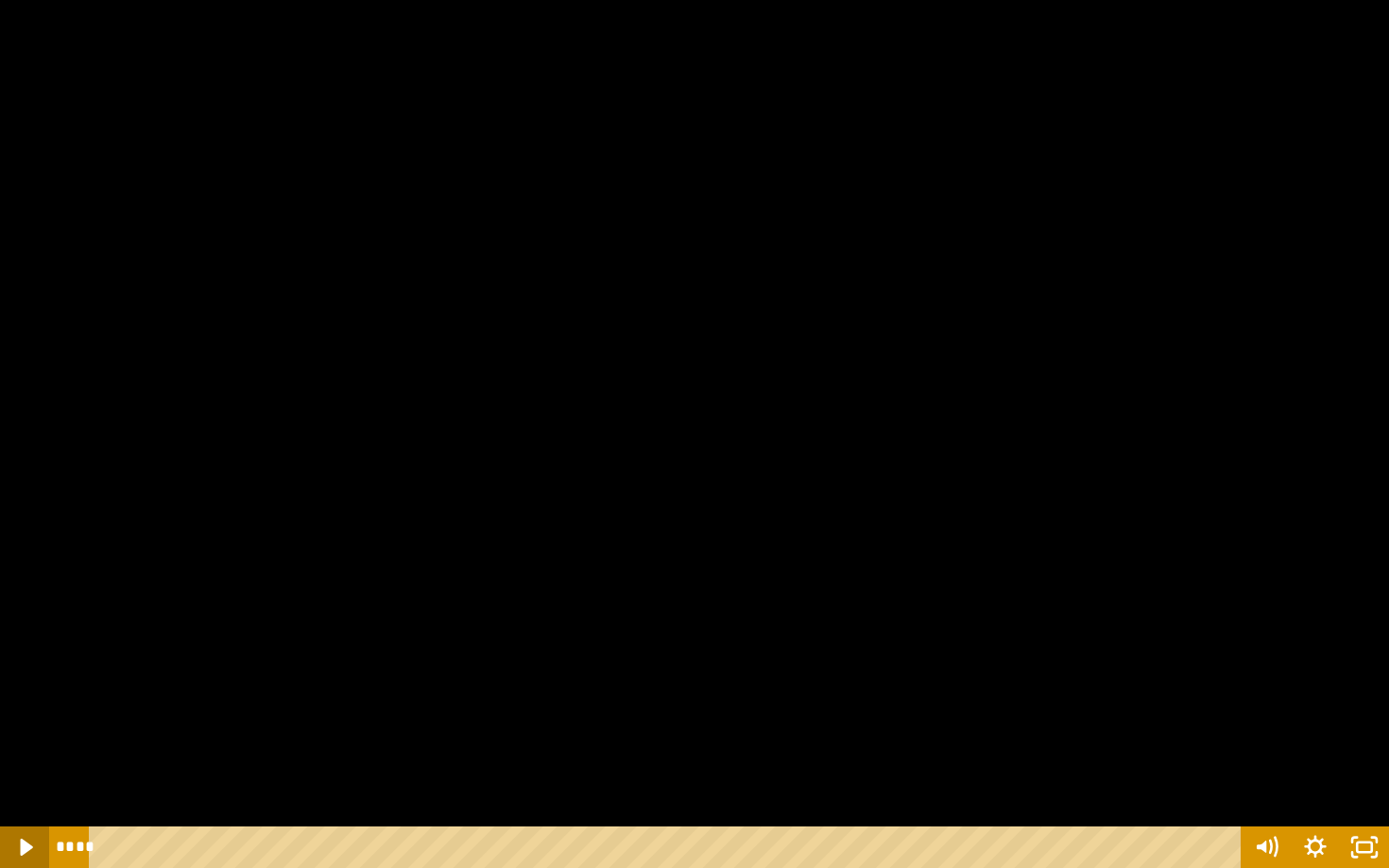 click 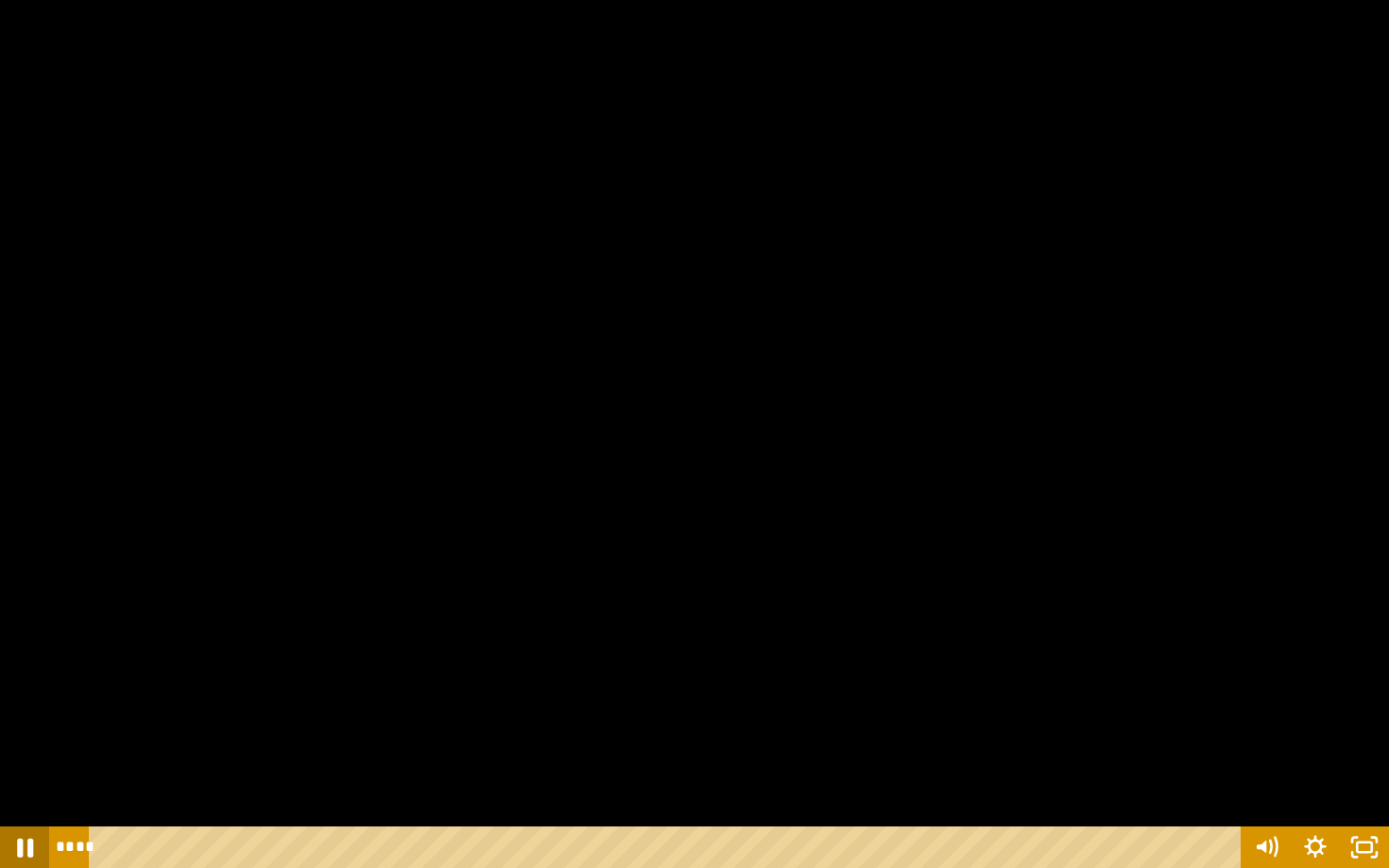 click 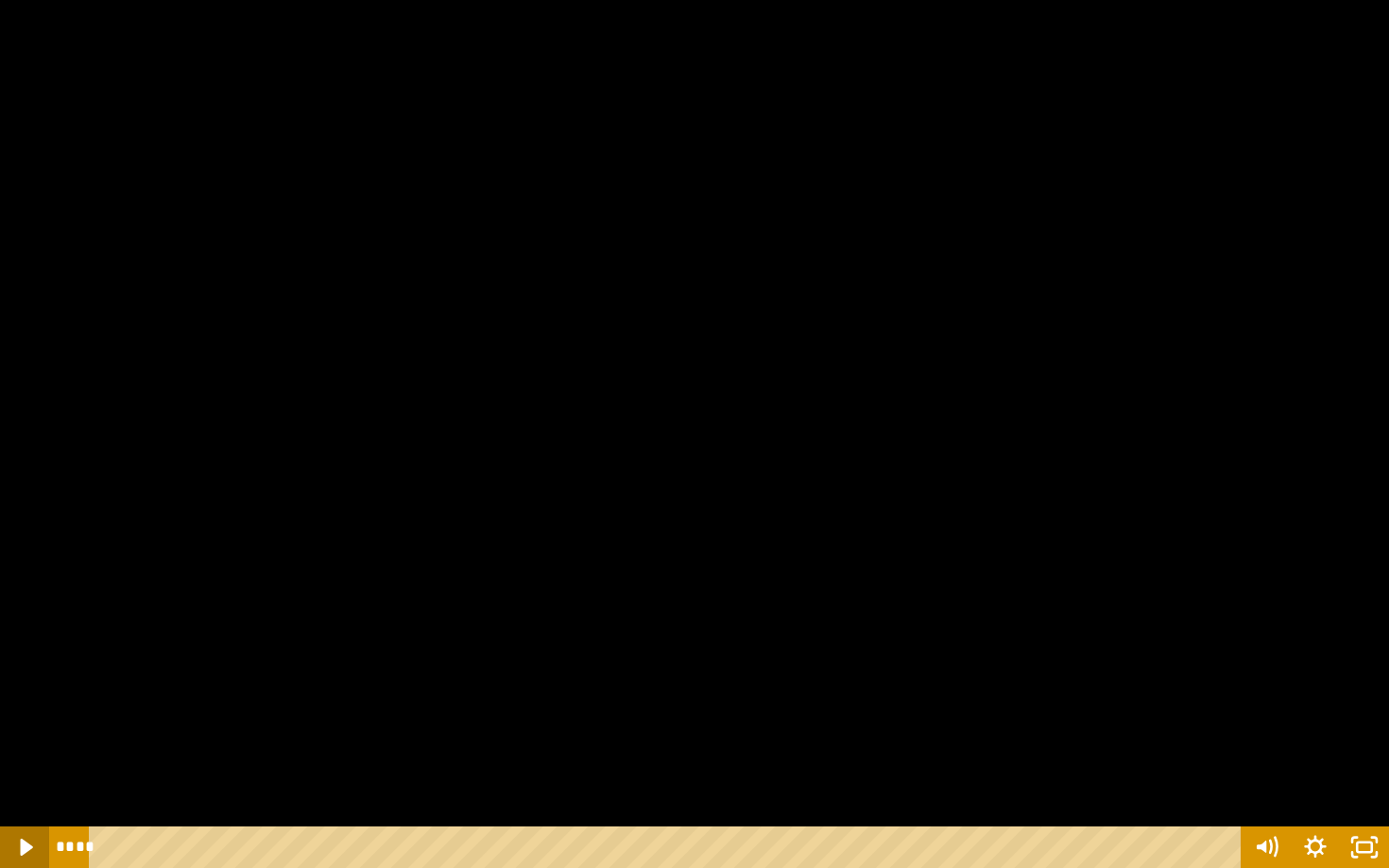 click 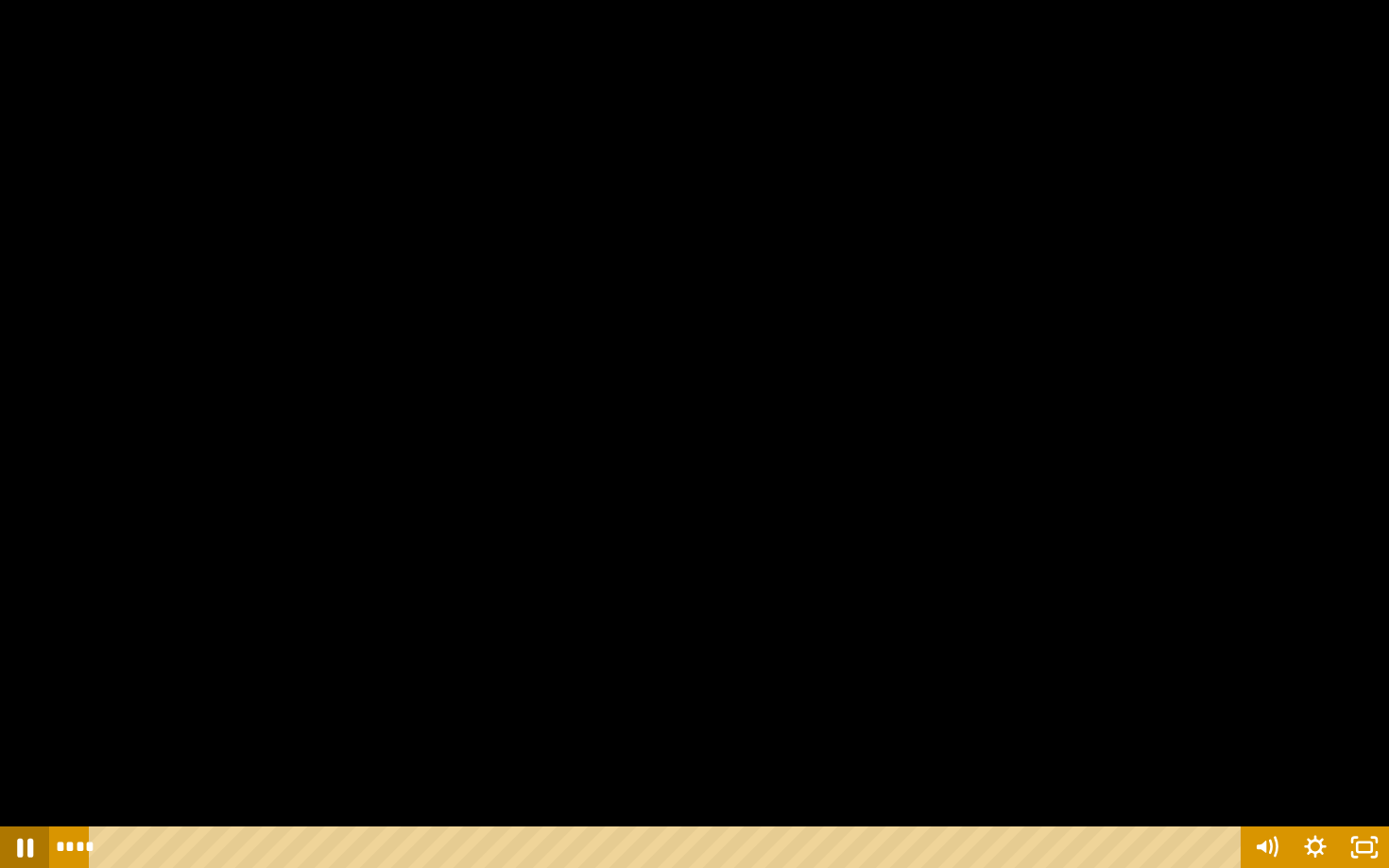 click 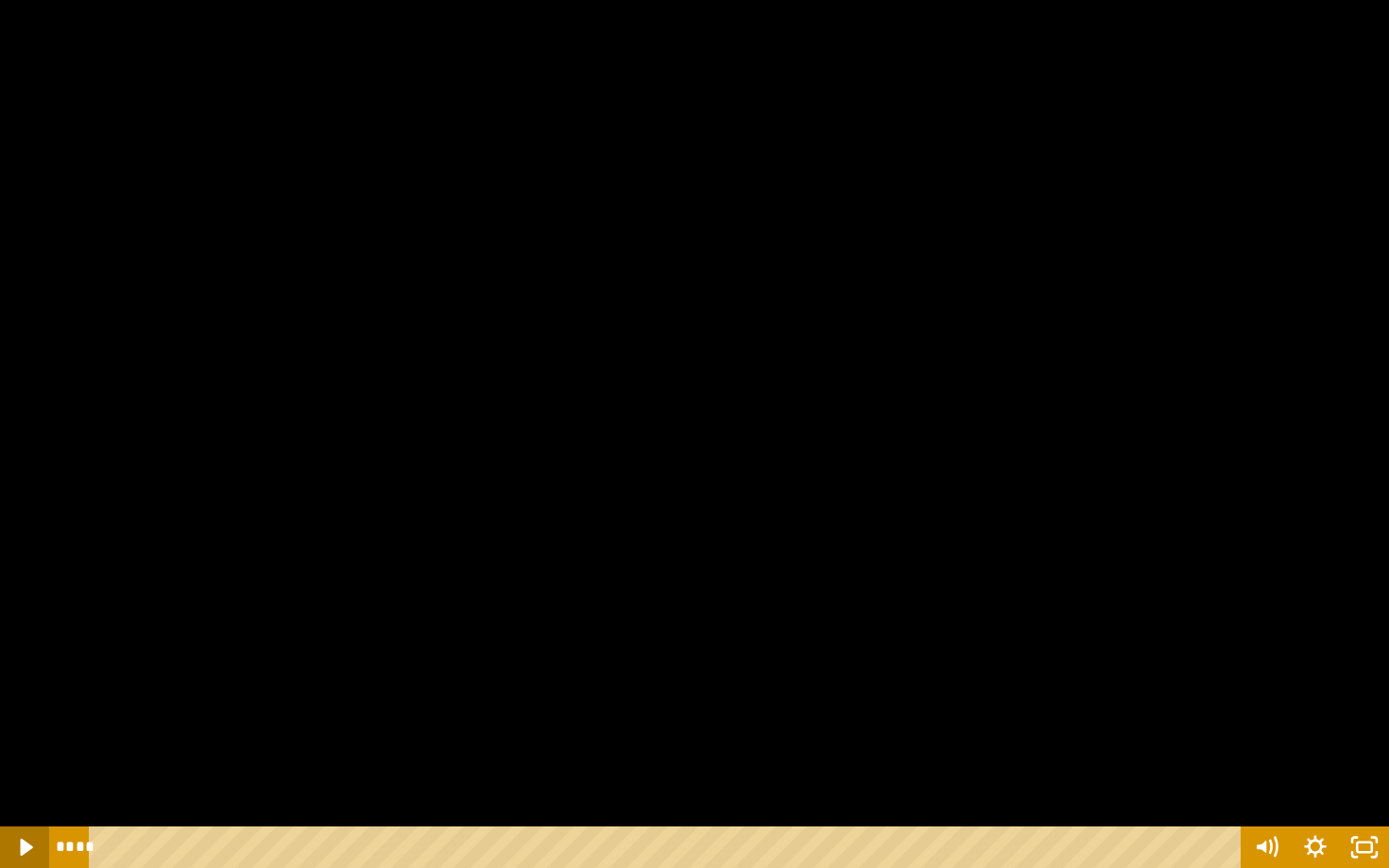 click 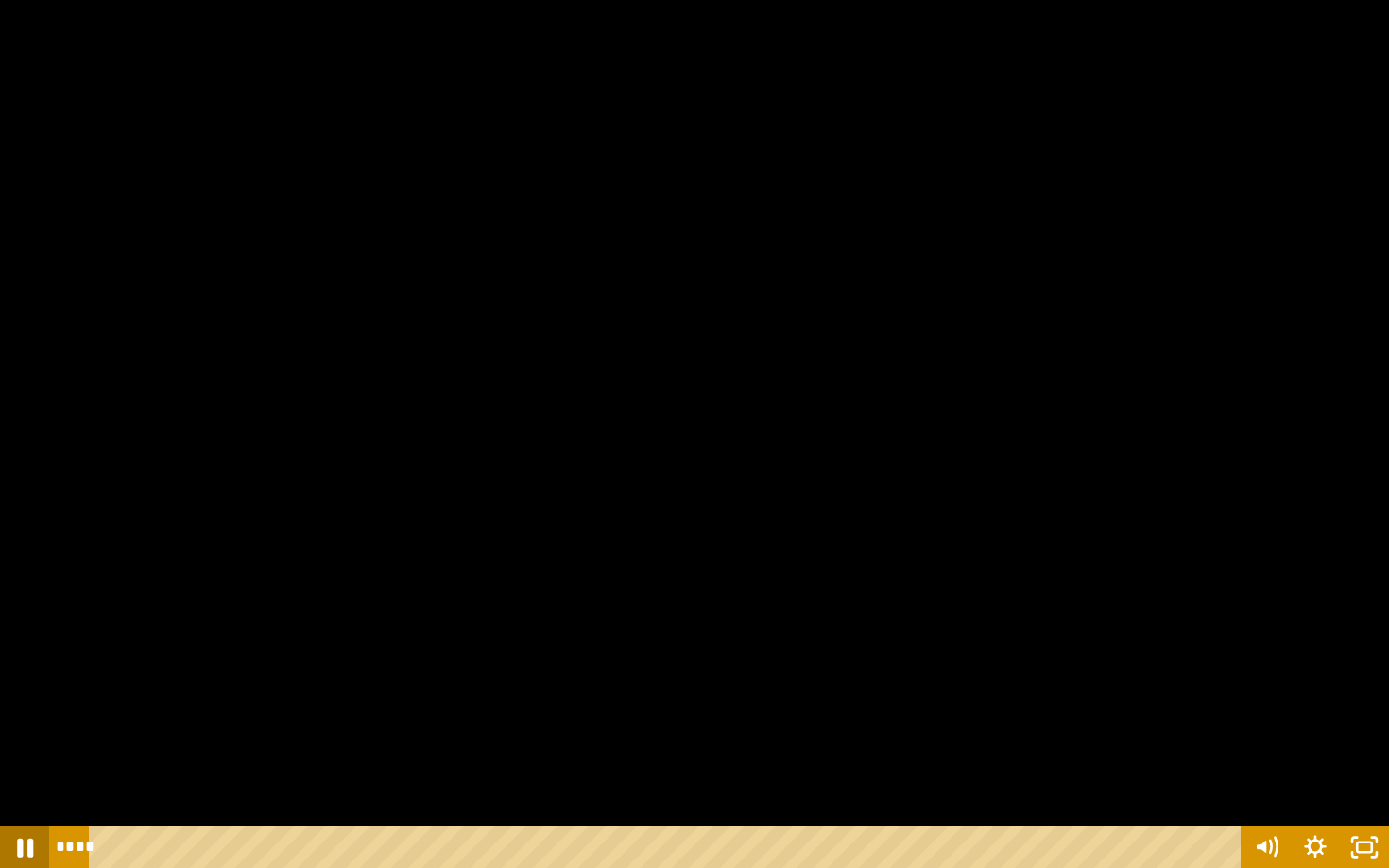 click 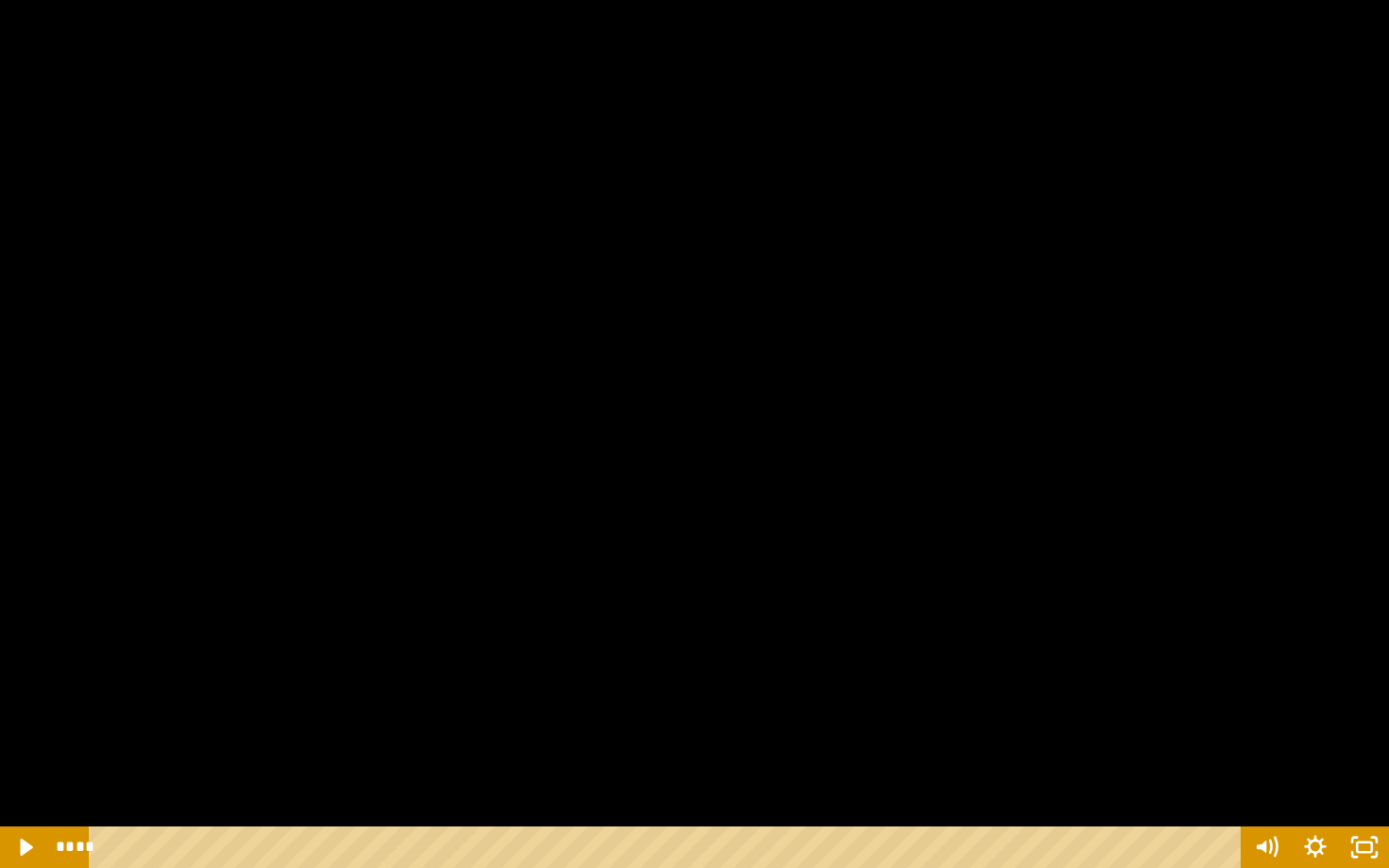 click on "**** ****" at bounding box center (645, 847) 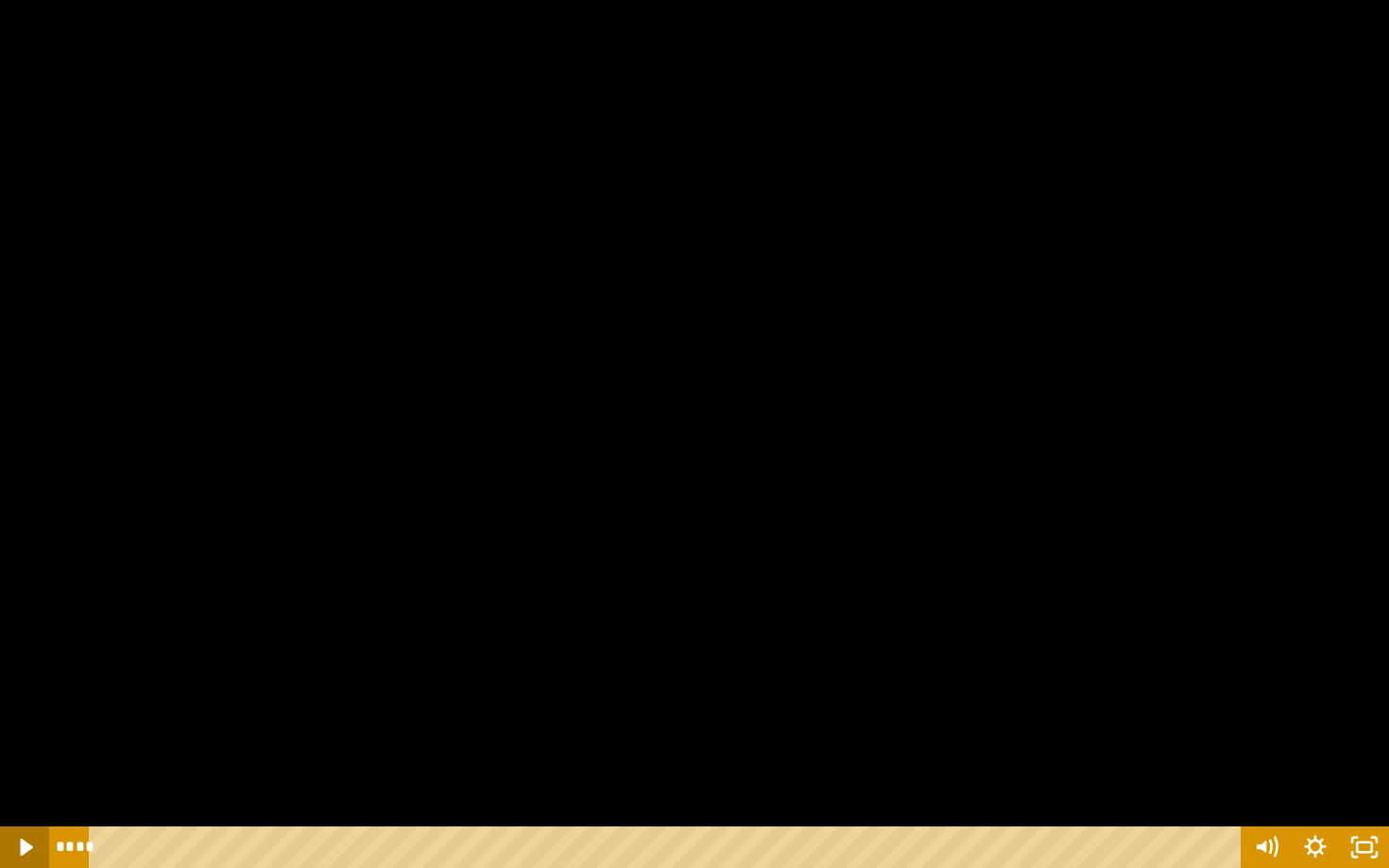click 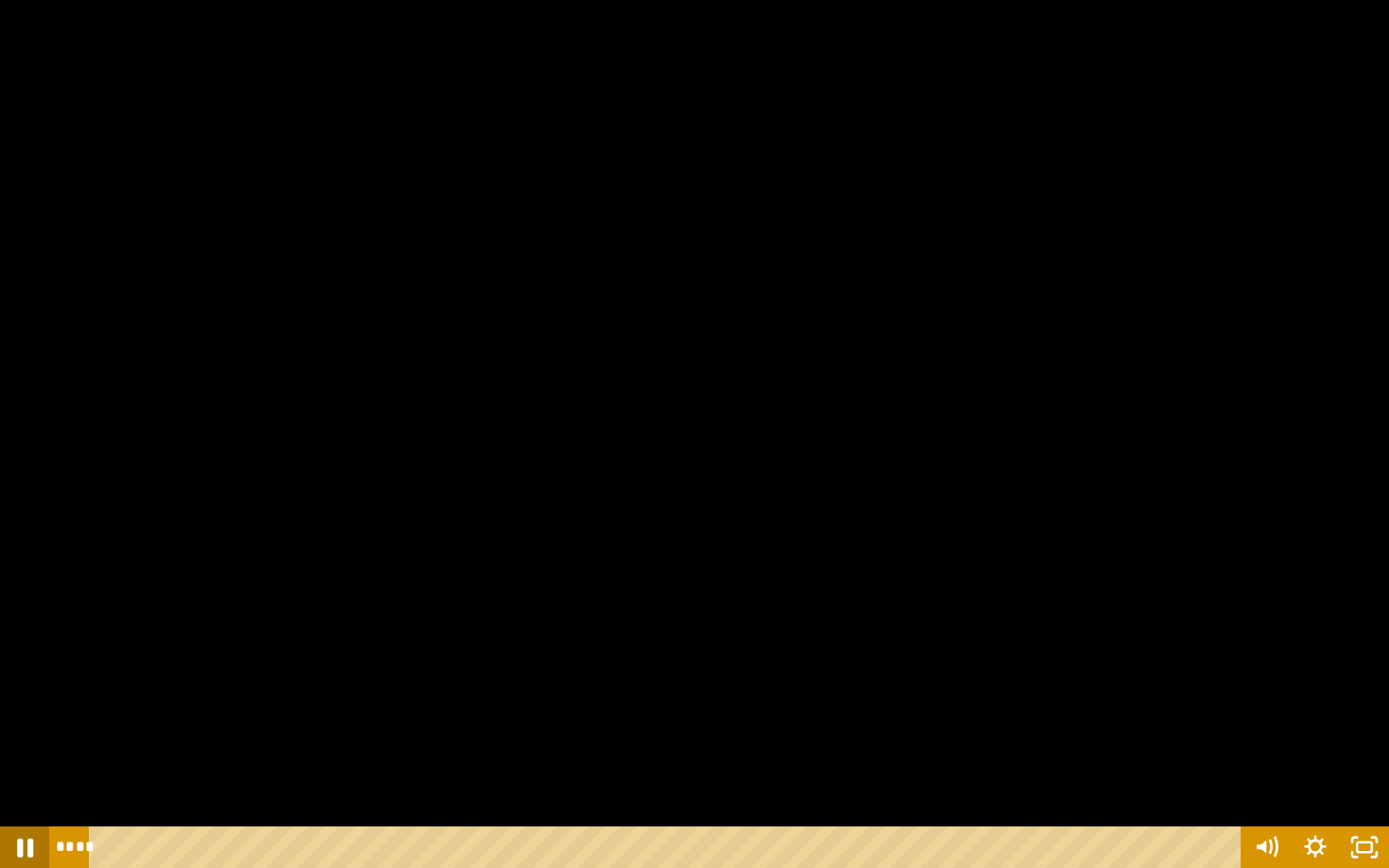 click 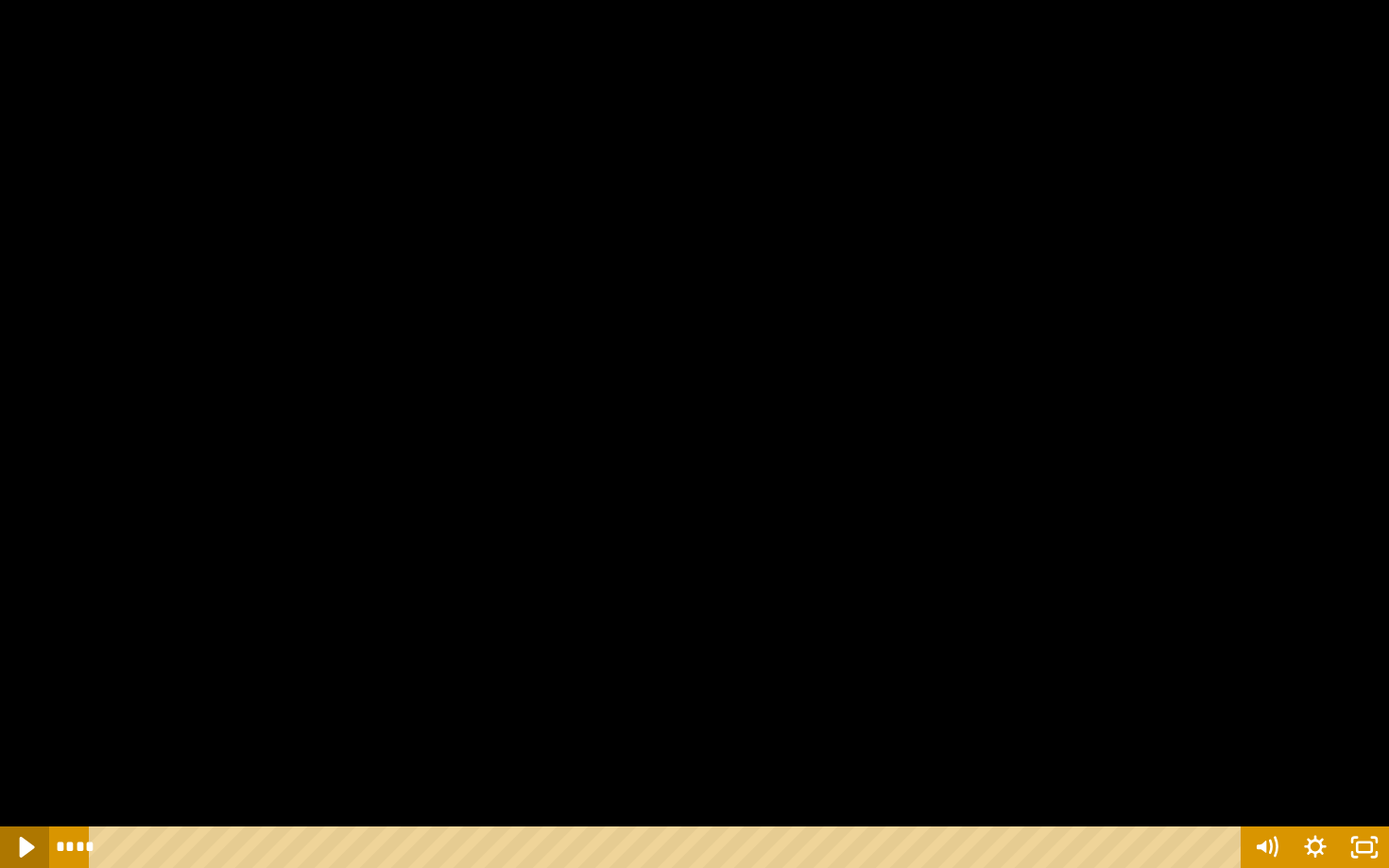 click 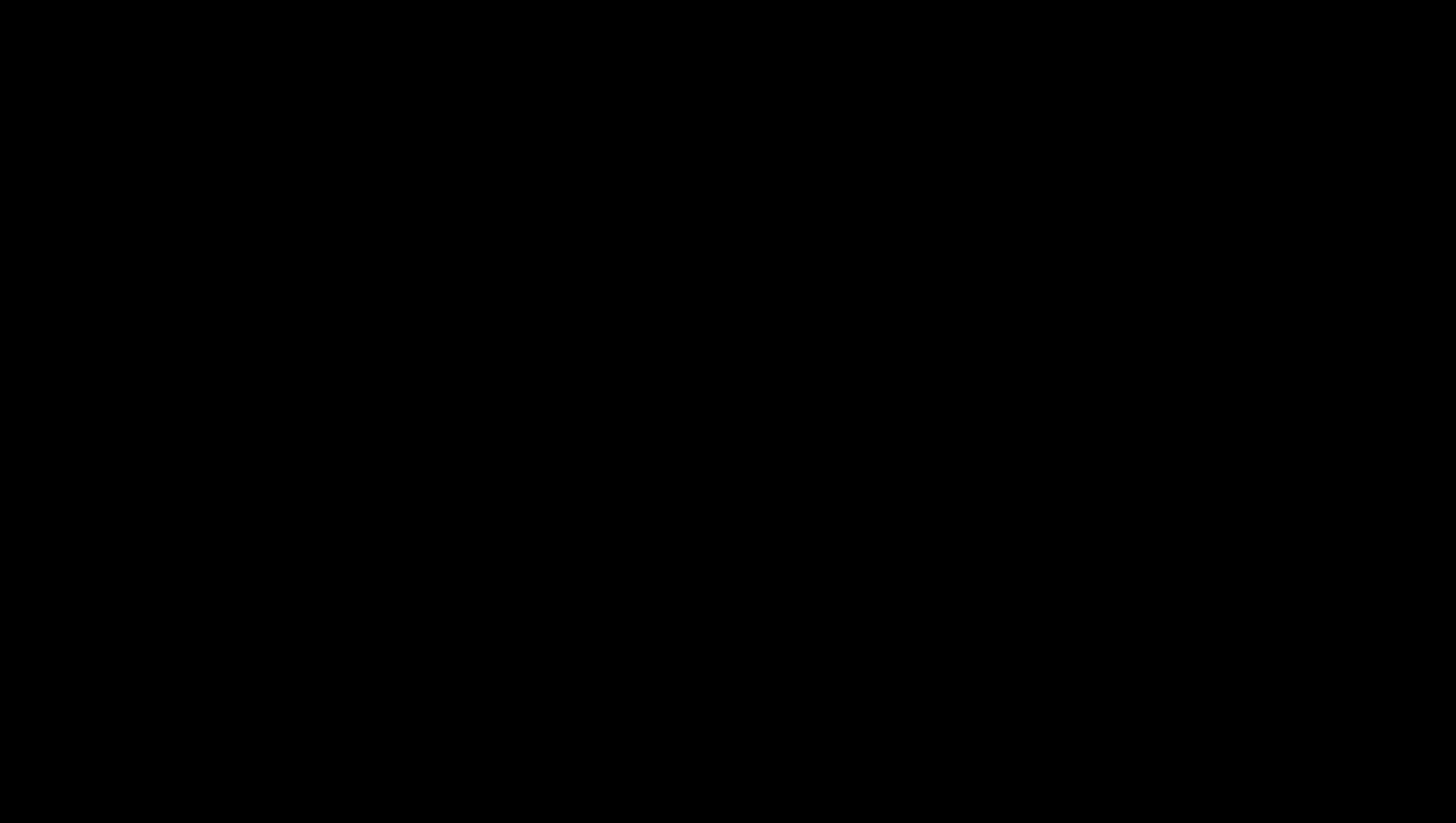 scroll, scrollTop: 357, scrollLeft: 0, axis: vertical 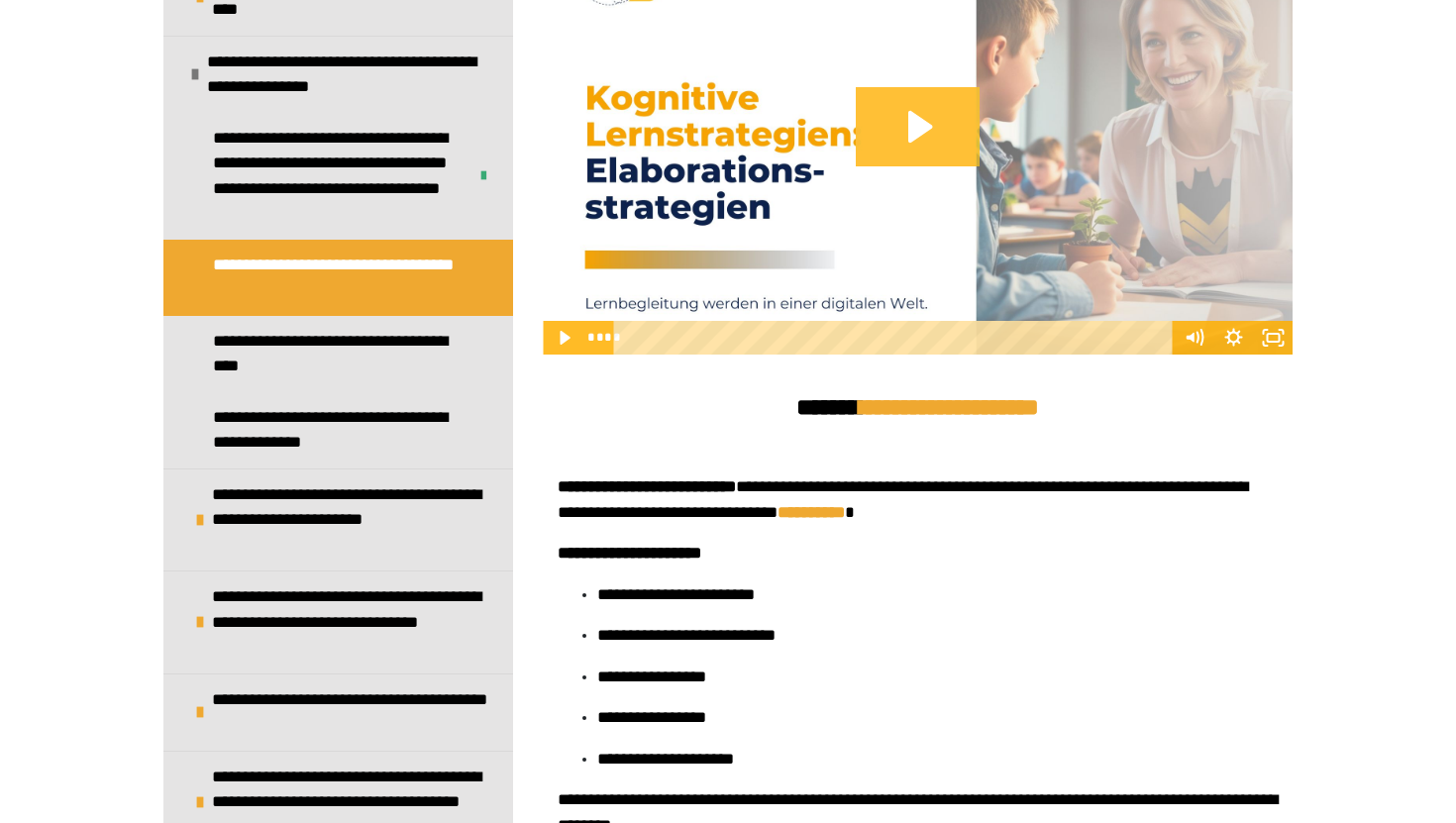 click 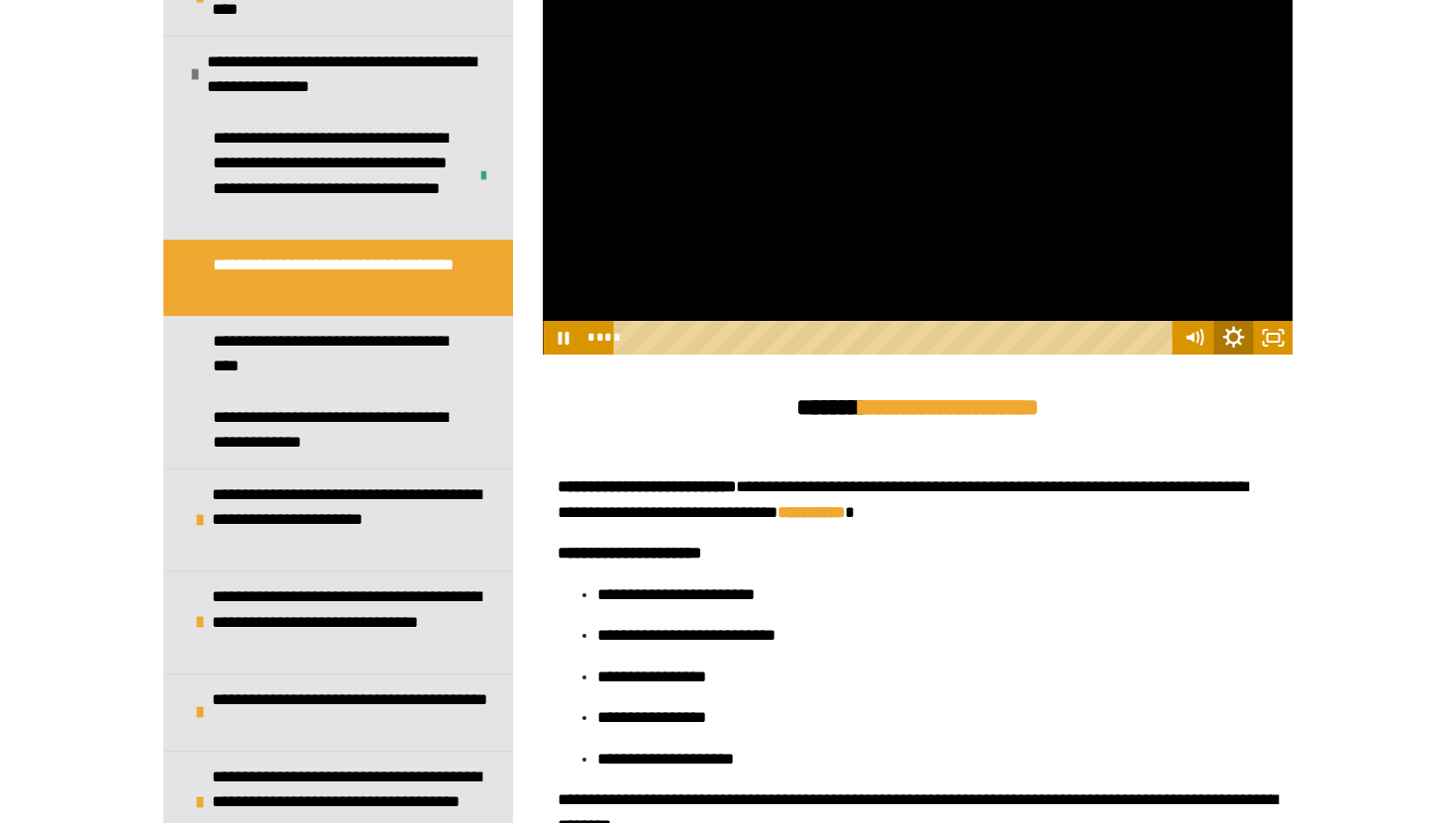 click 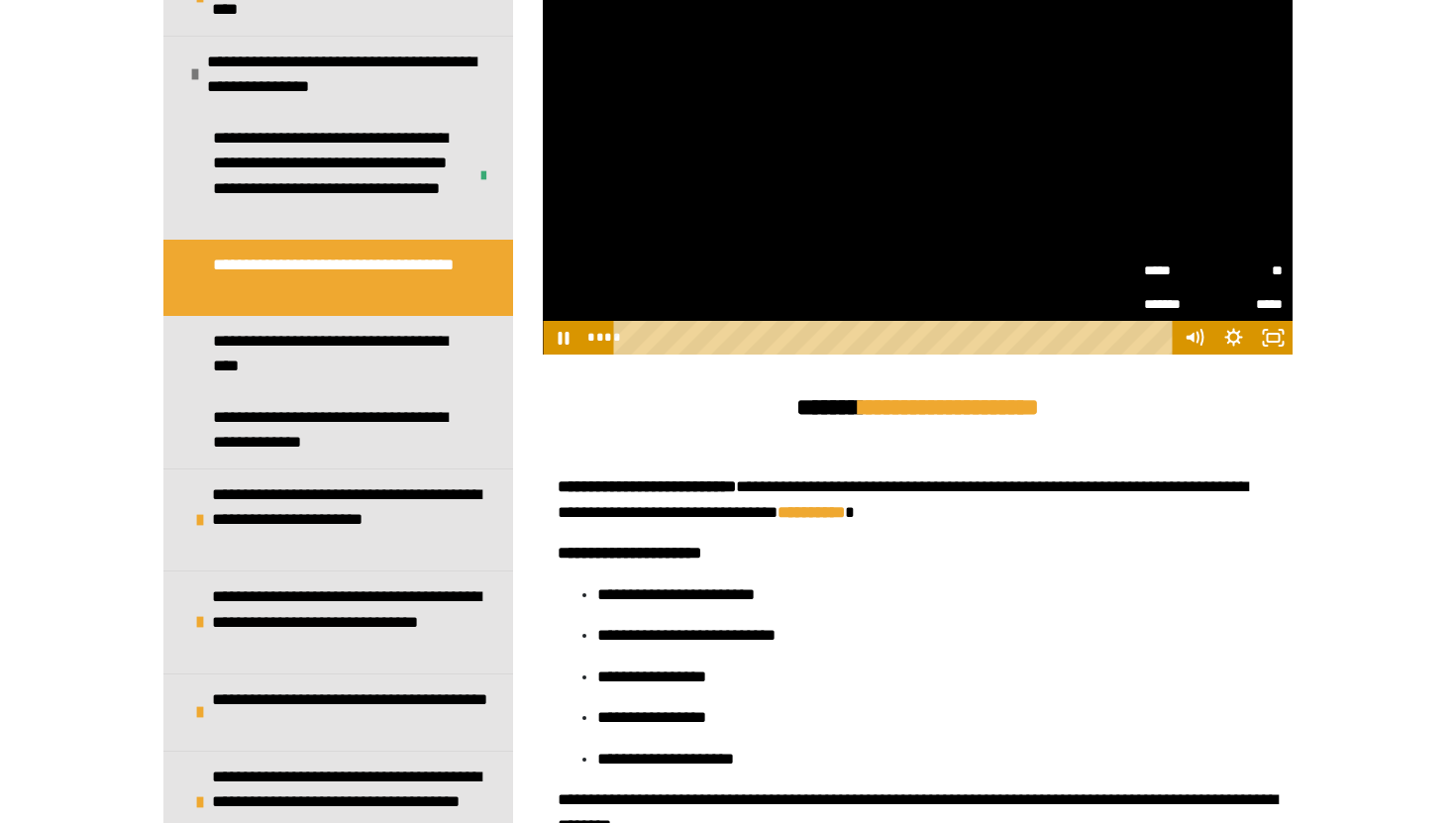 click on "*****" at bounding box center [1179, 270] 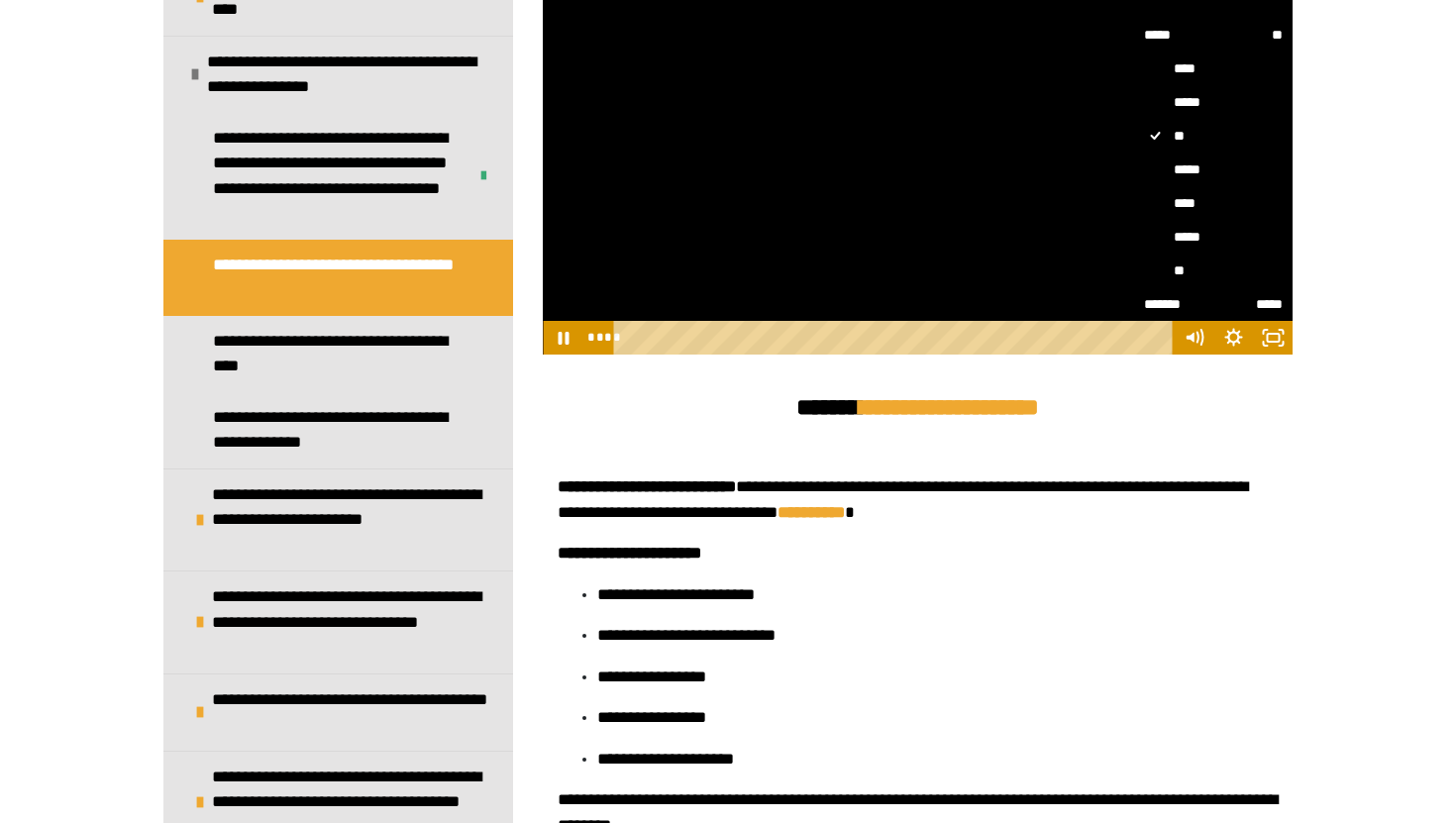 click on "*****" at bounding box center [1213, 237] 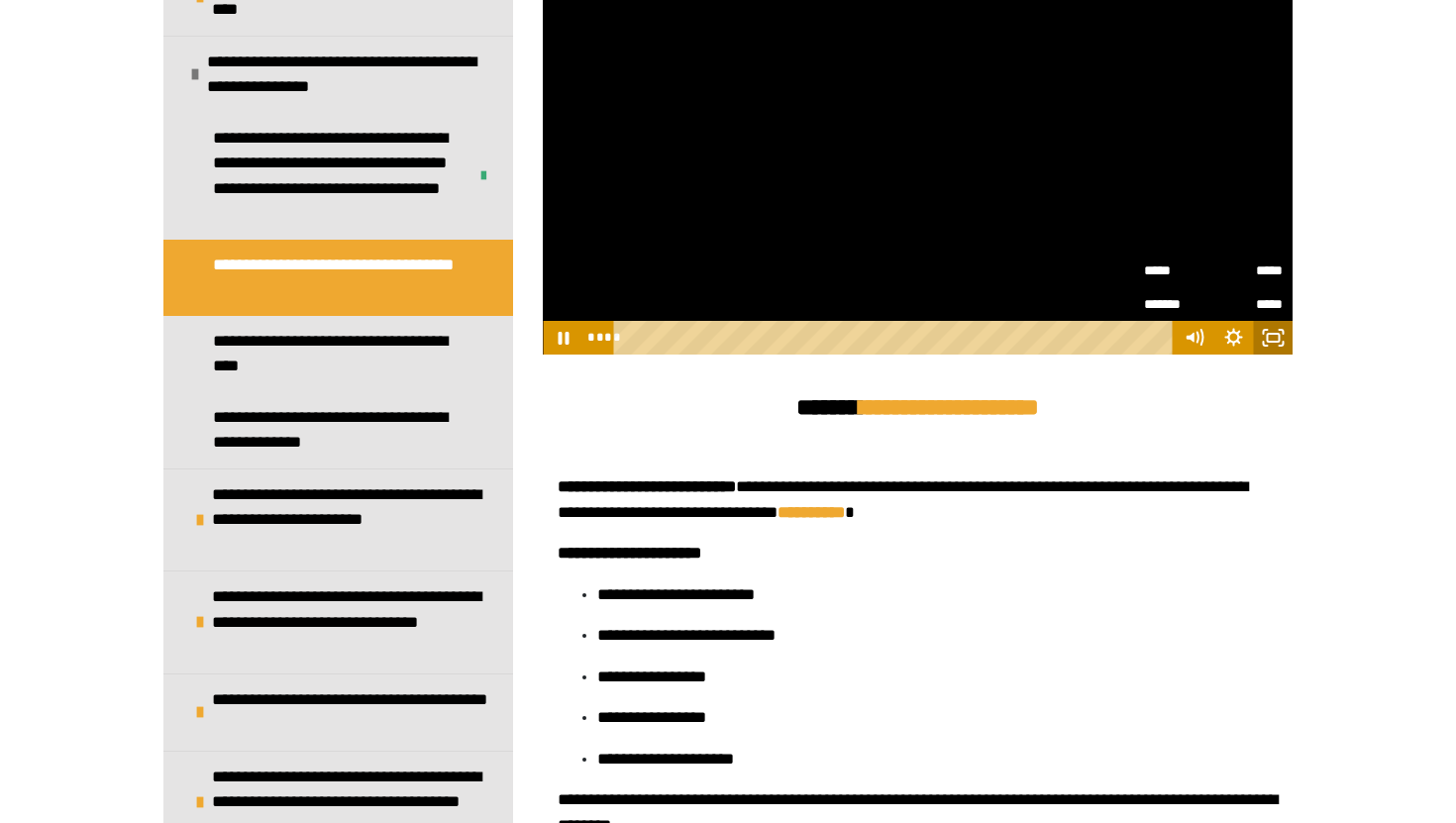 click 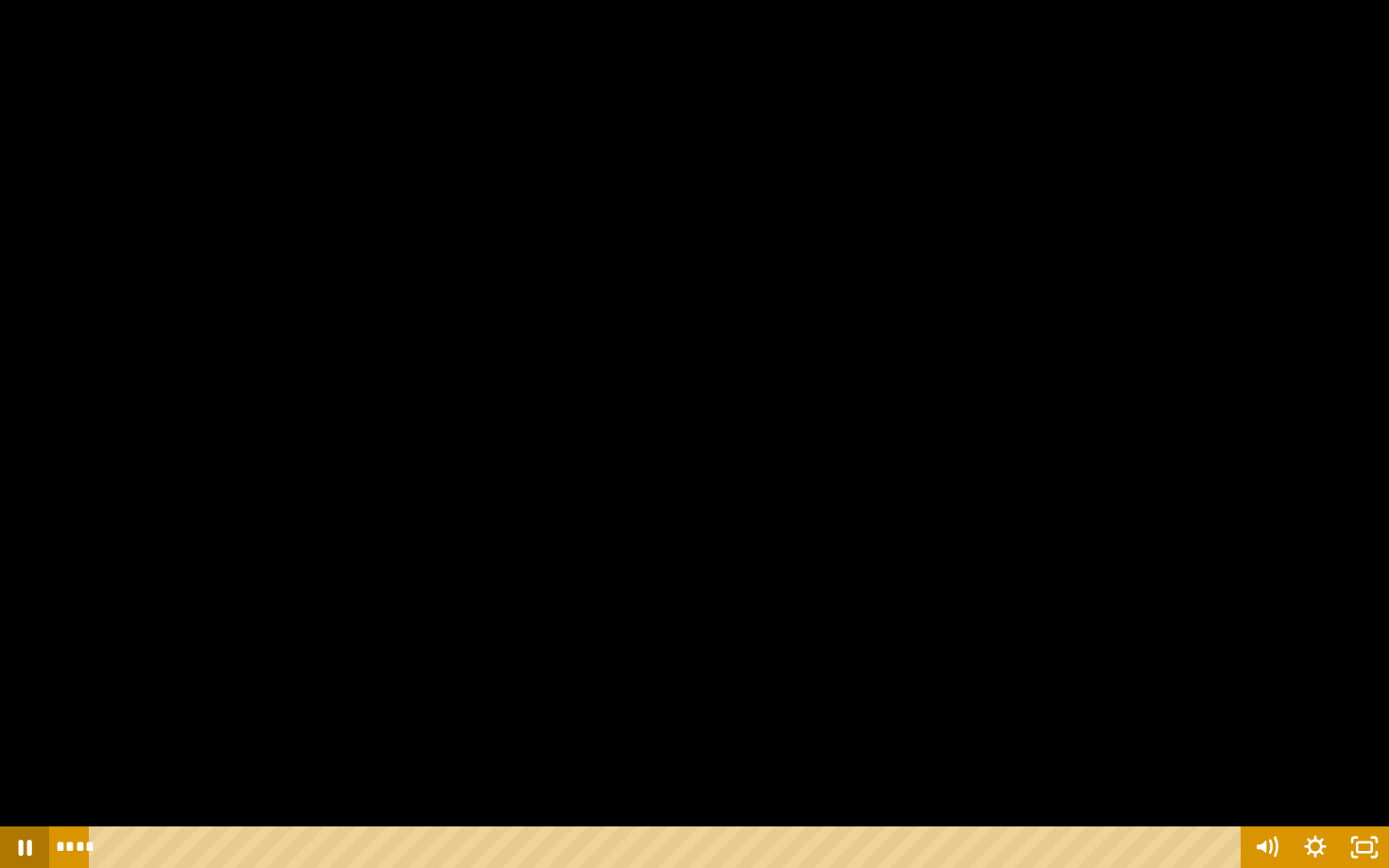 click 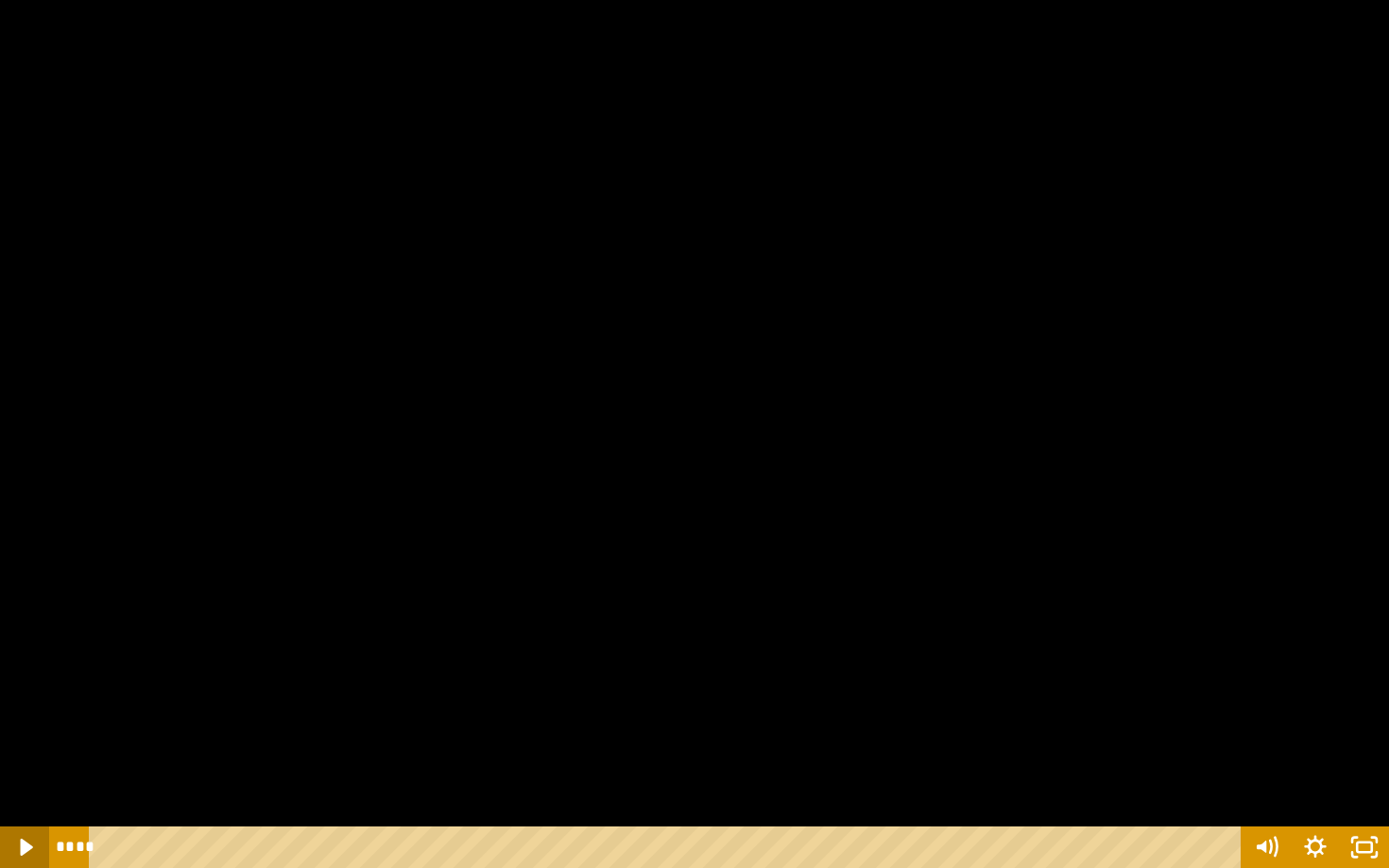 click 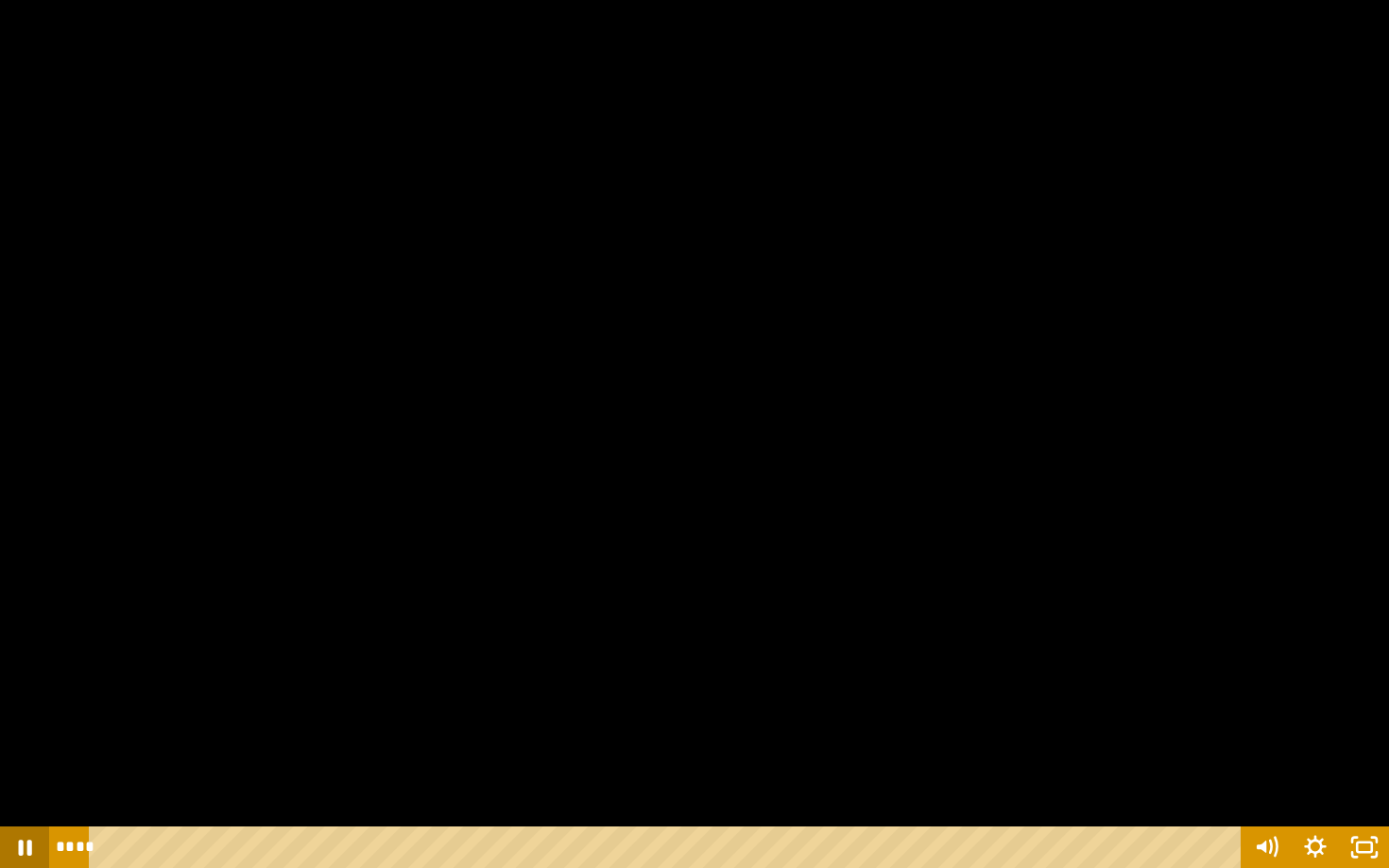 click 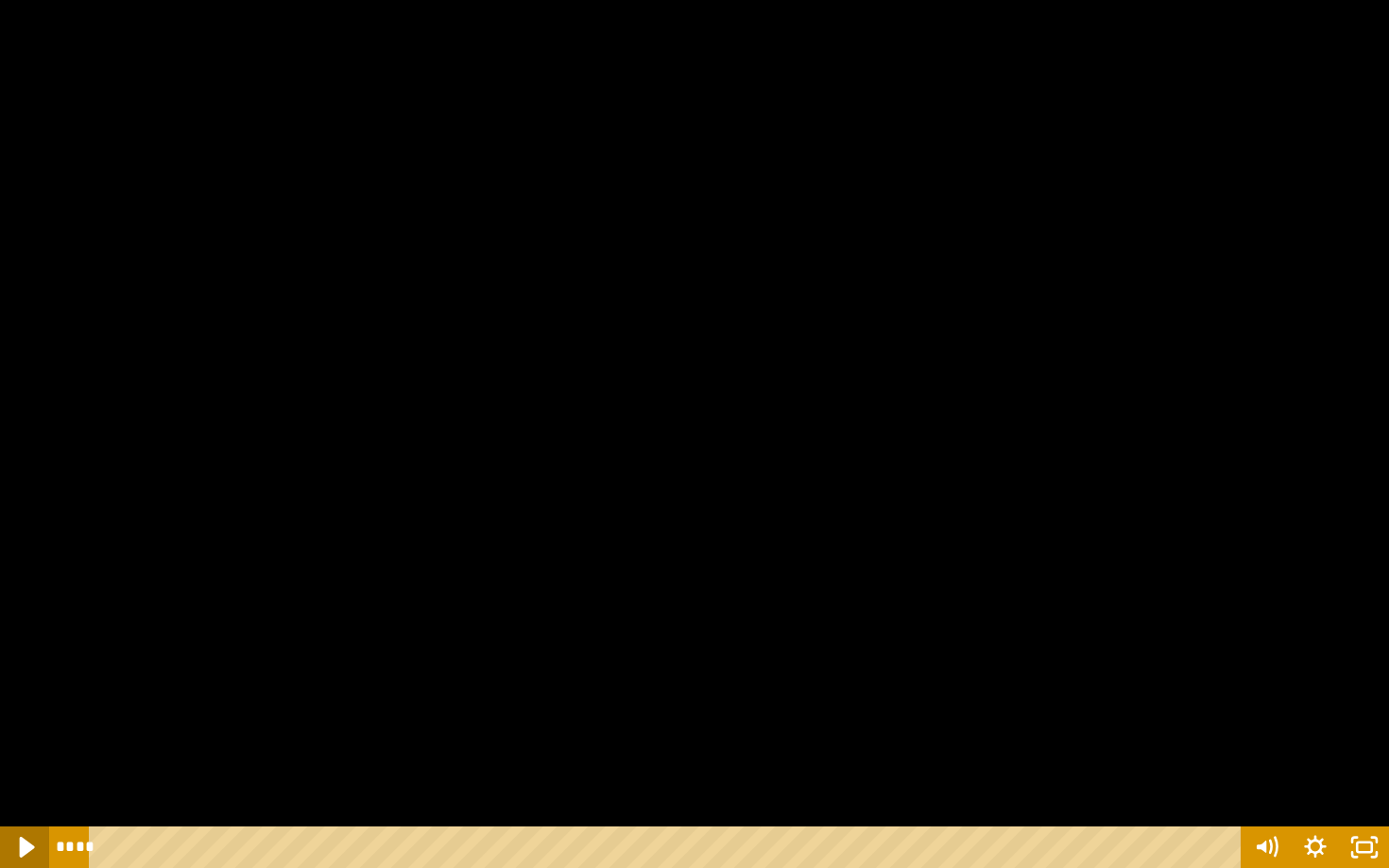 click 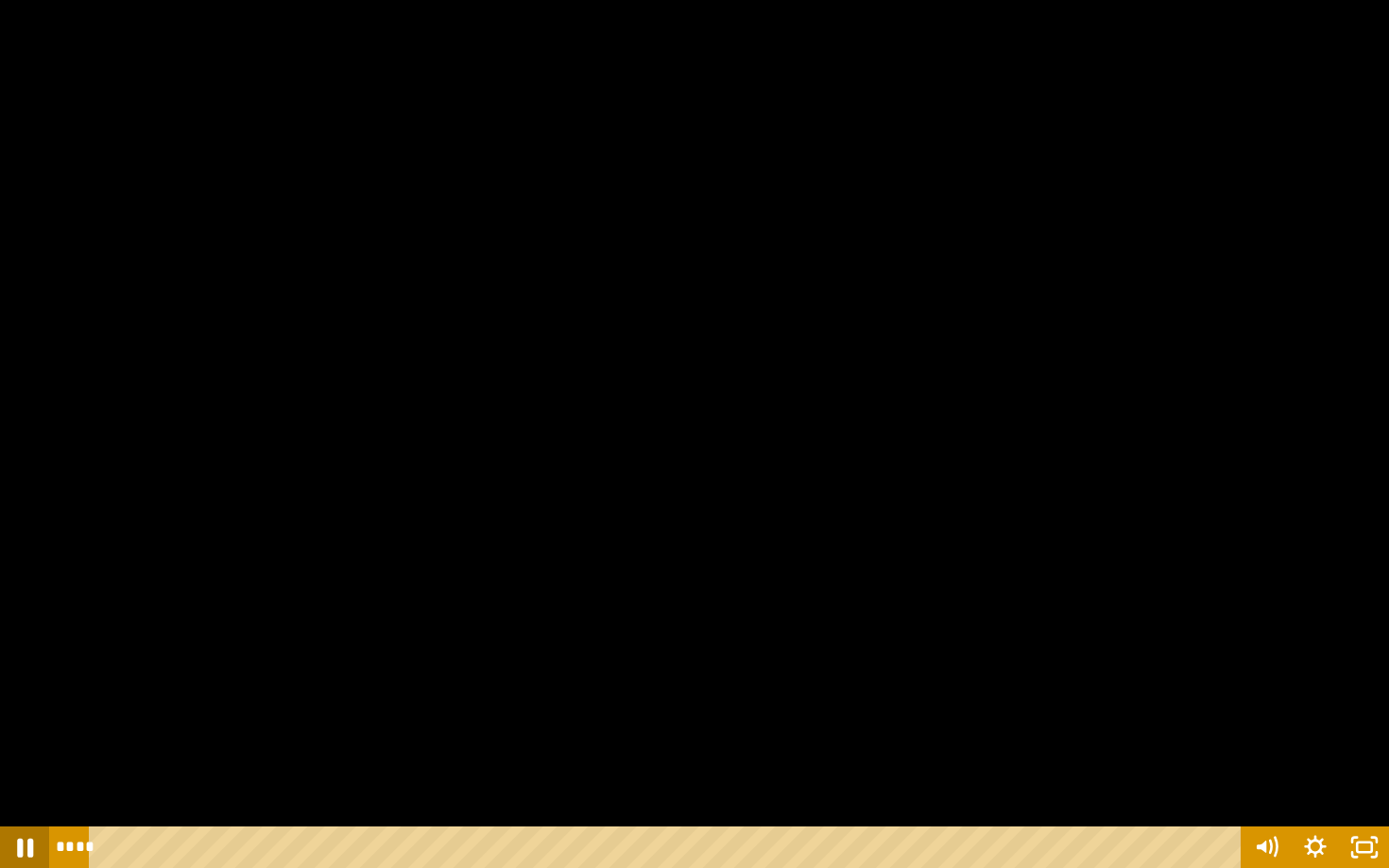 click 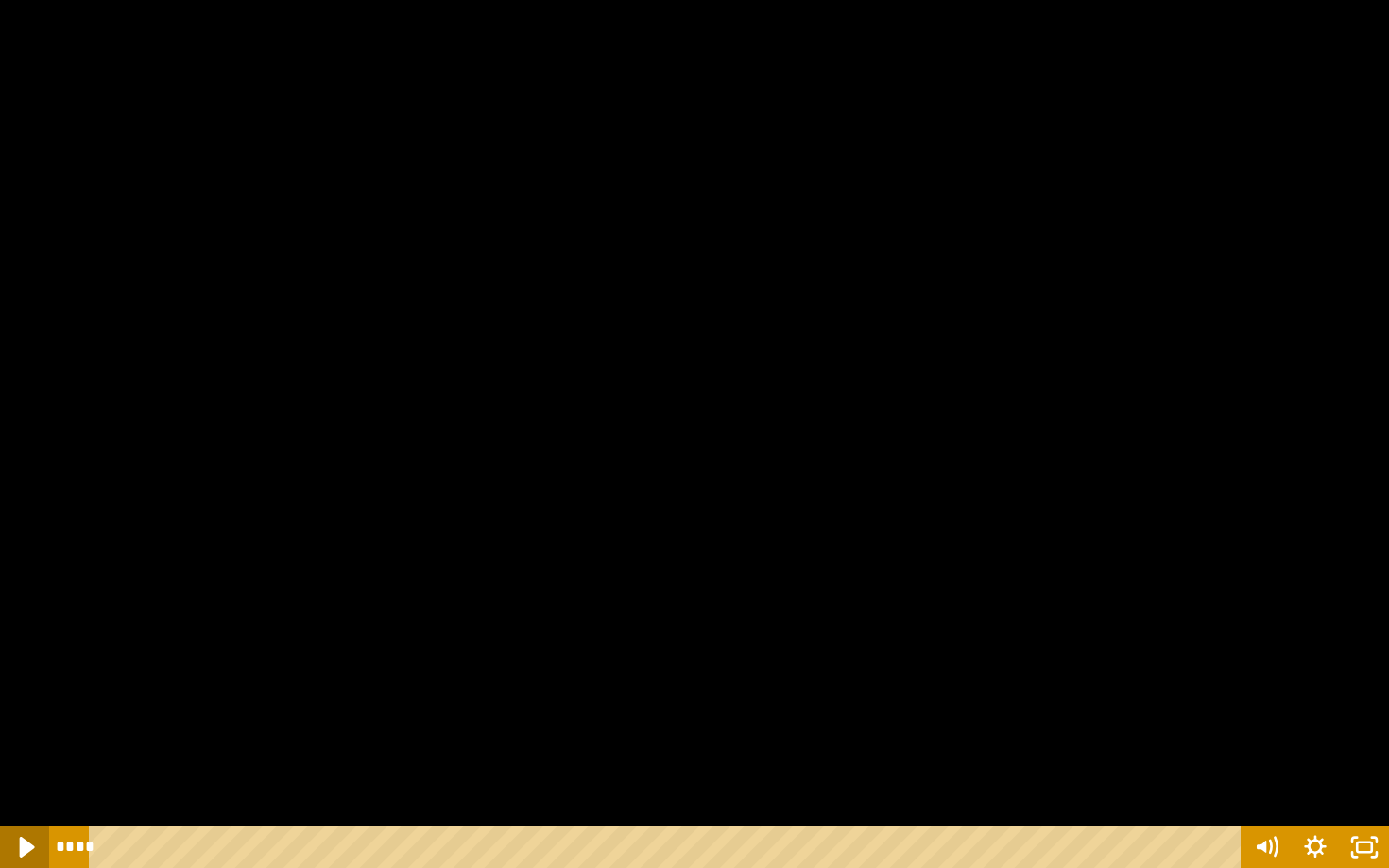 click 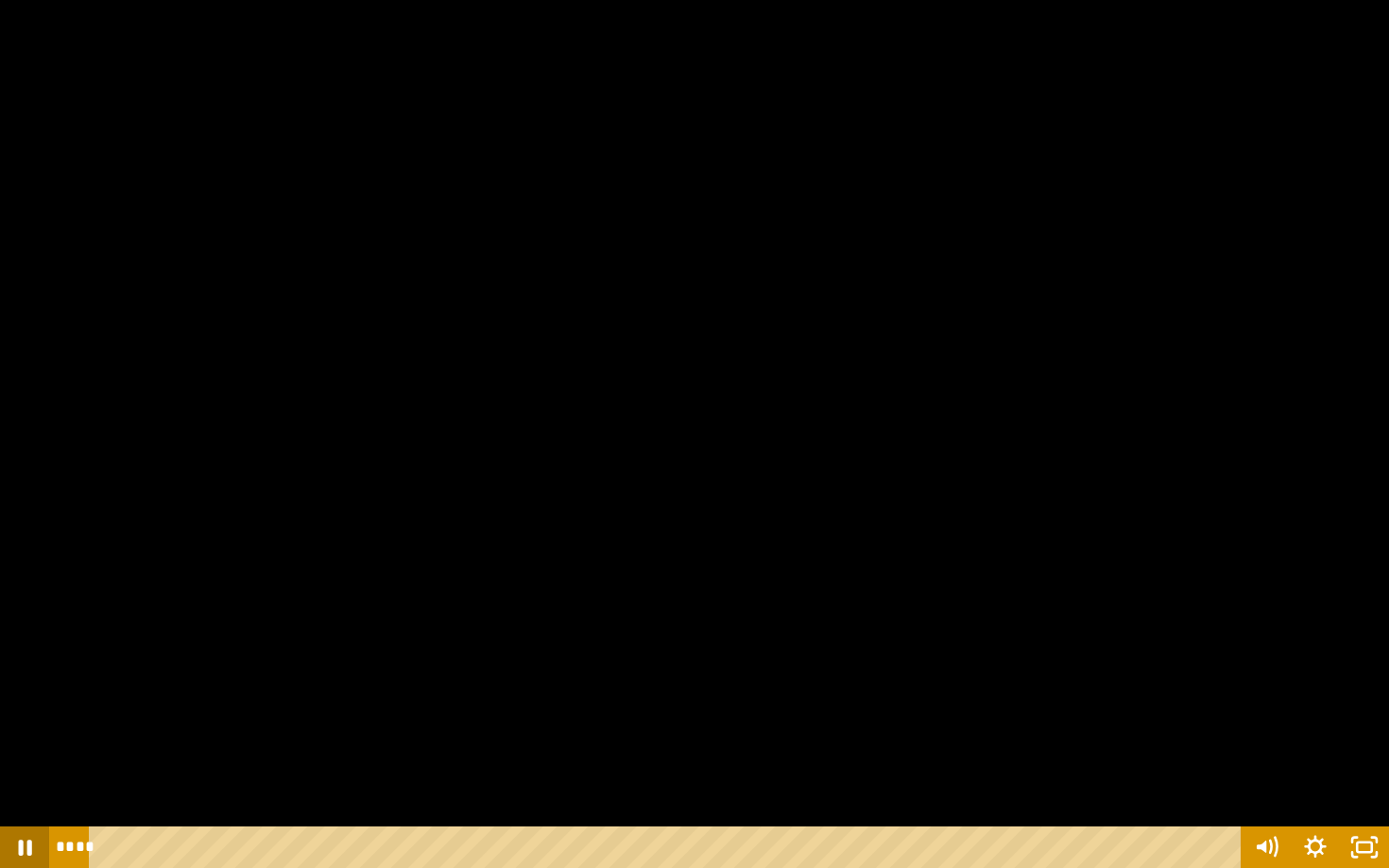 click 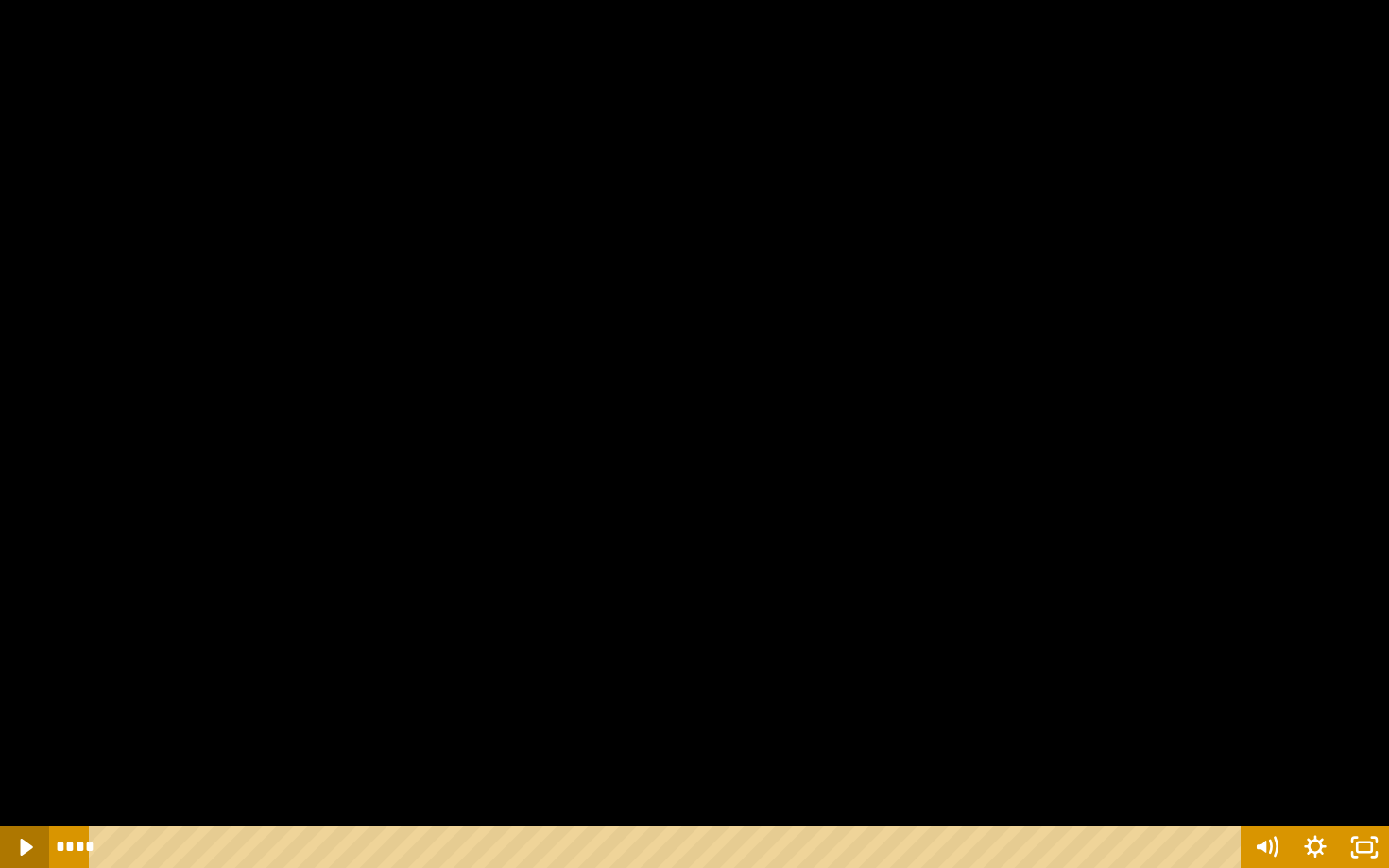 click 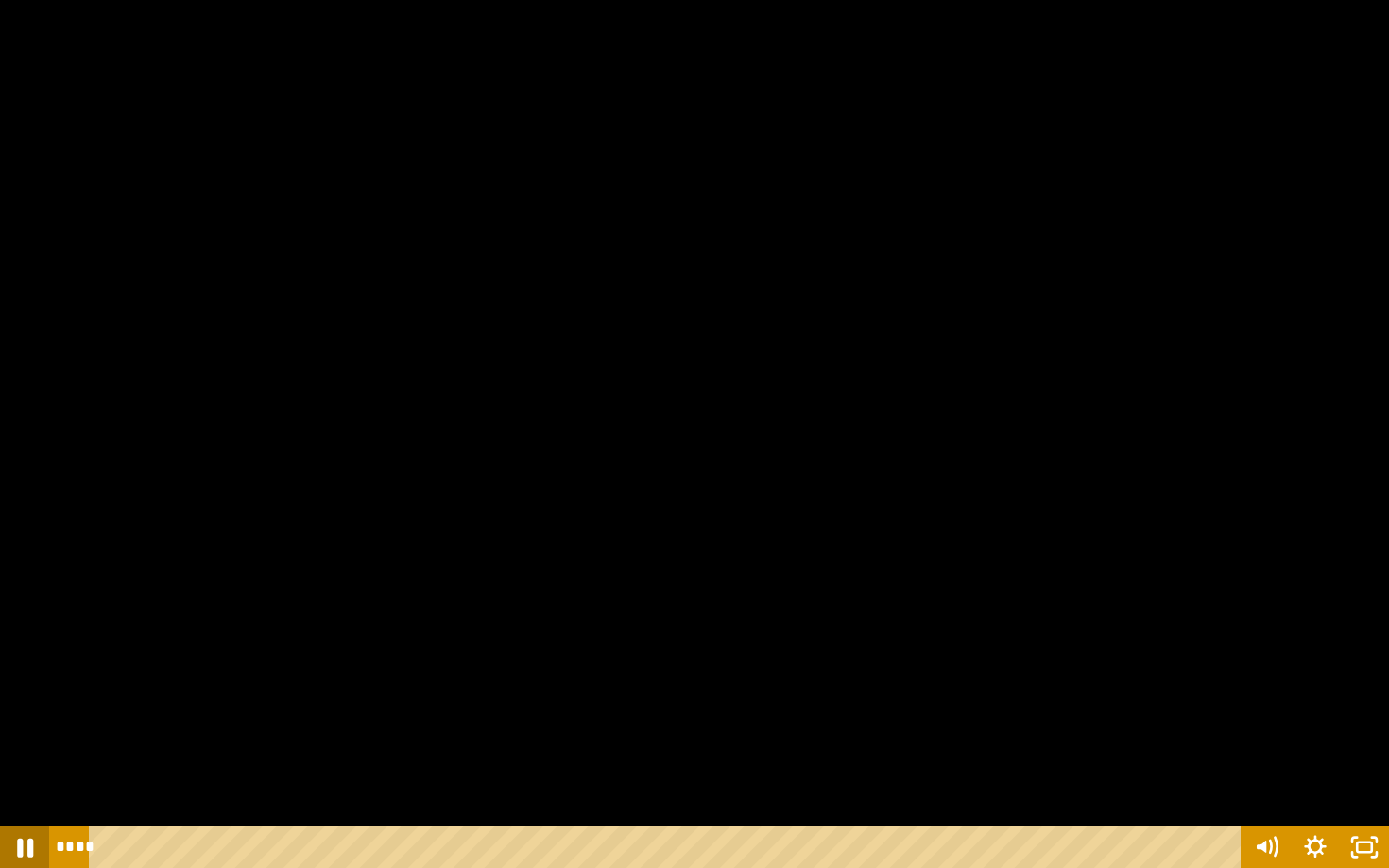 click 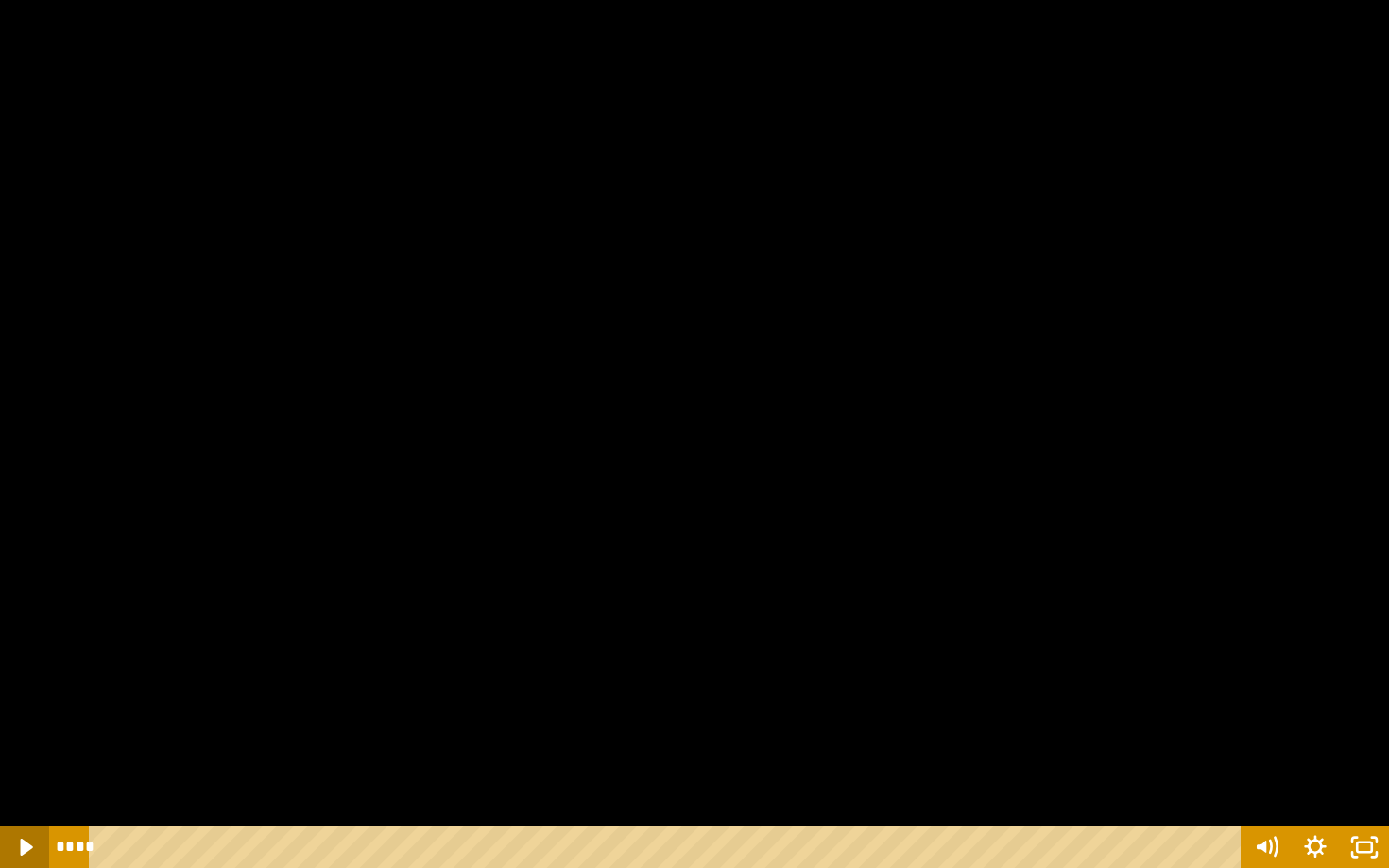 click 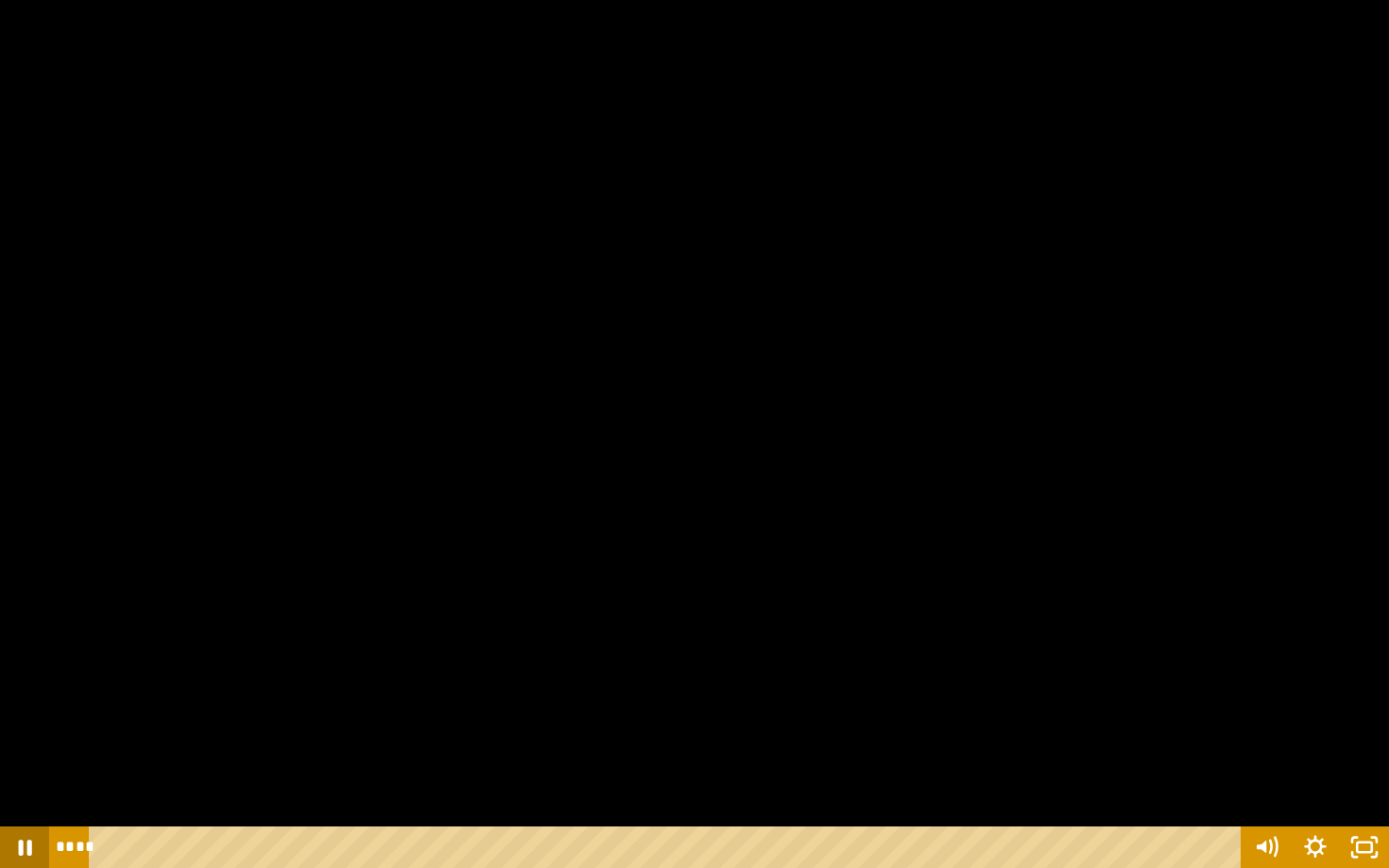 click 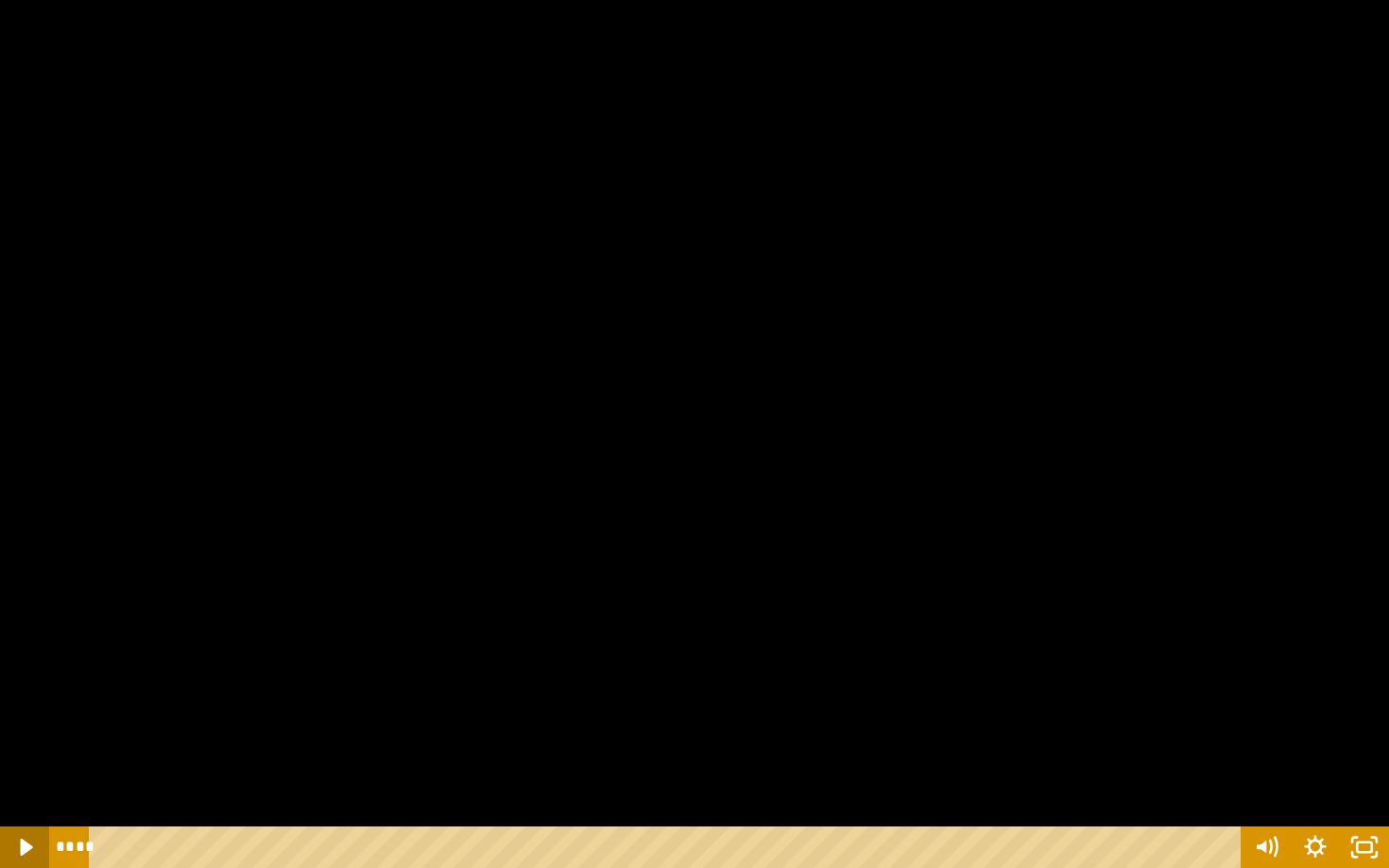 click 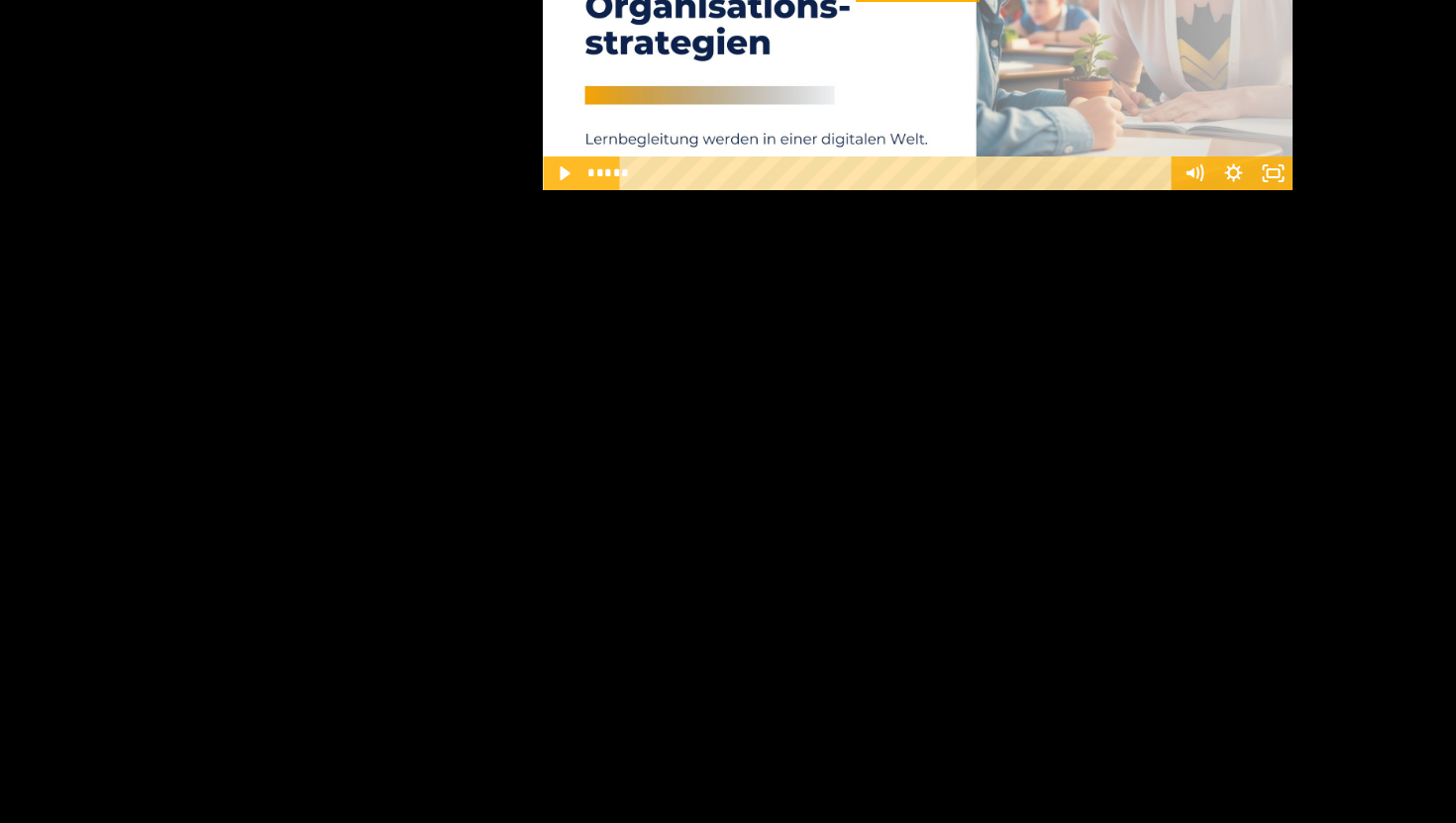 scroll, scrollTop: 7618, scrollLeft: 0, axis: vertical 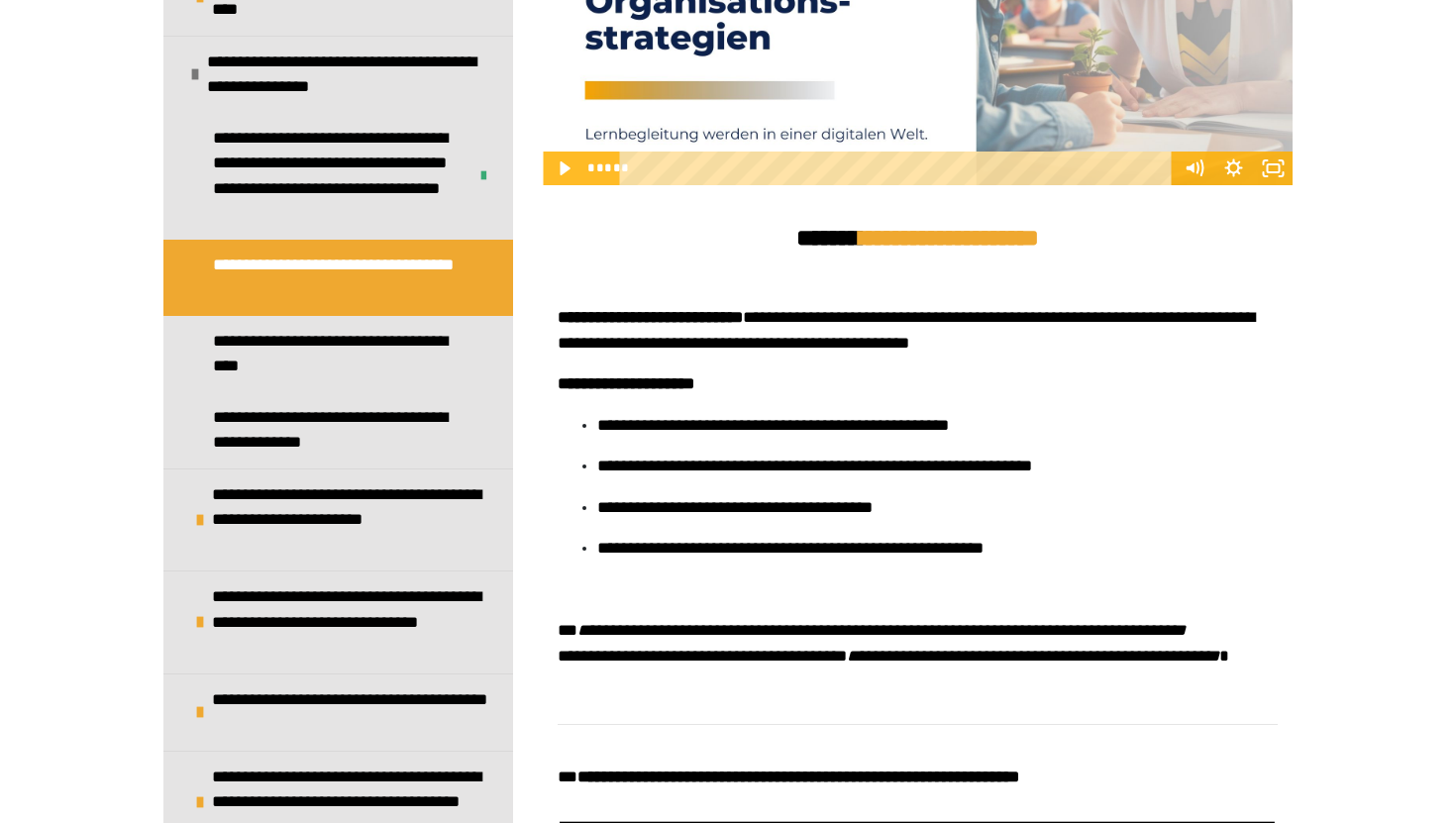 click 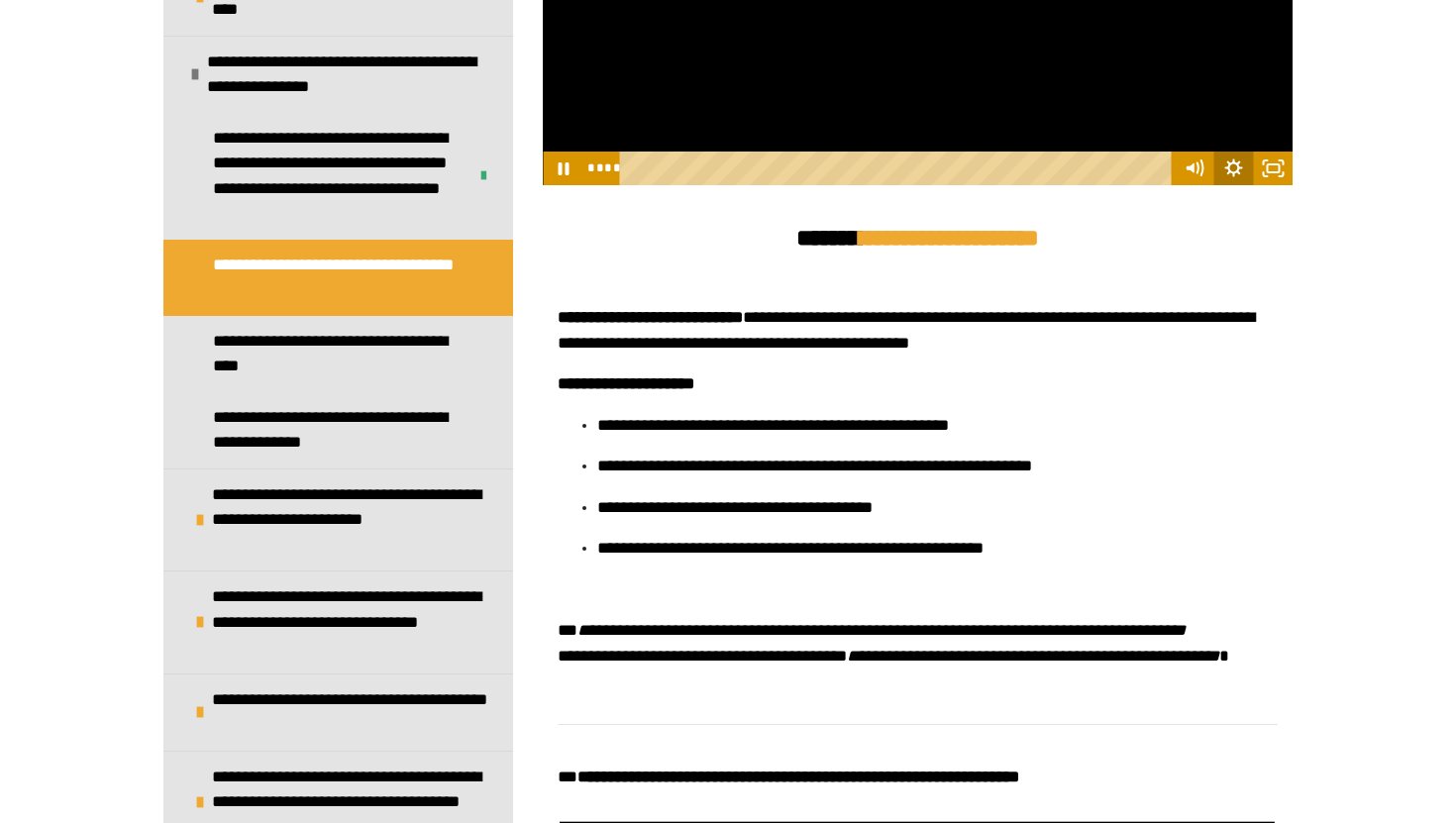 click 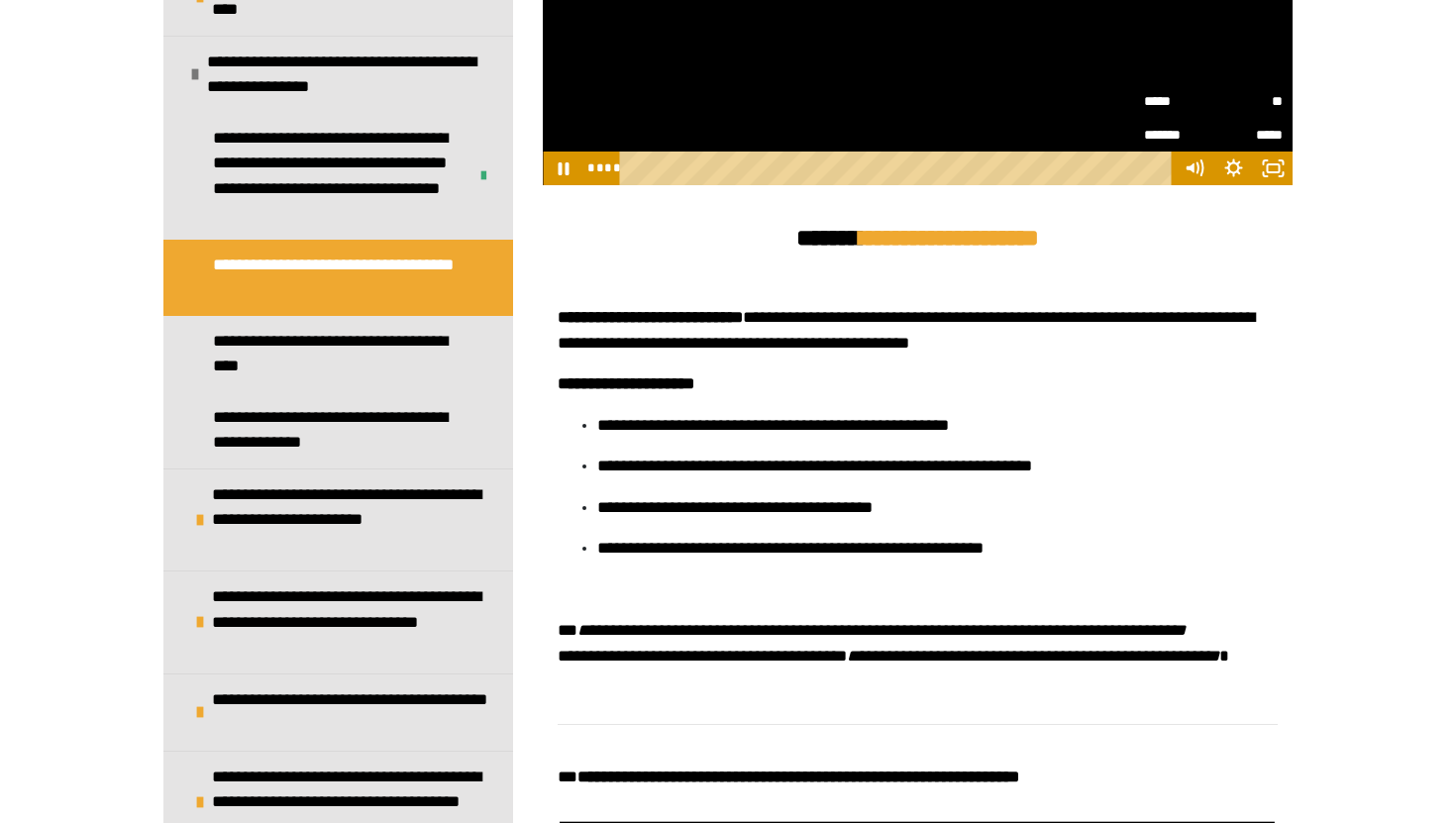 click on "**" at bounding box center (1248, 99) 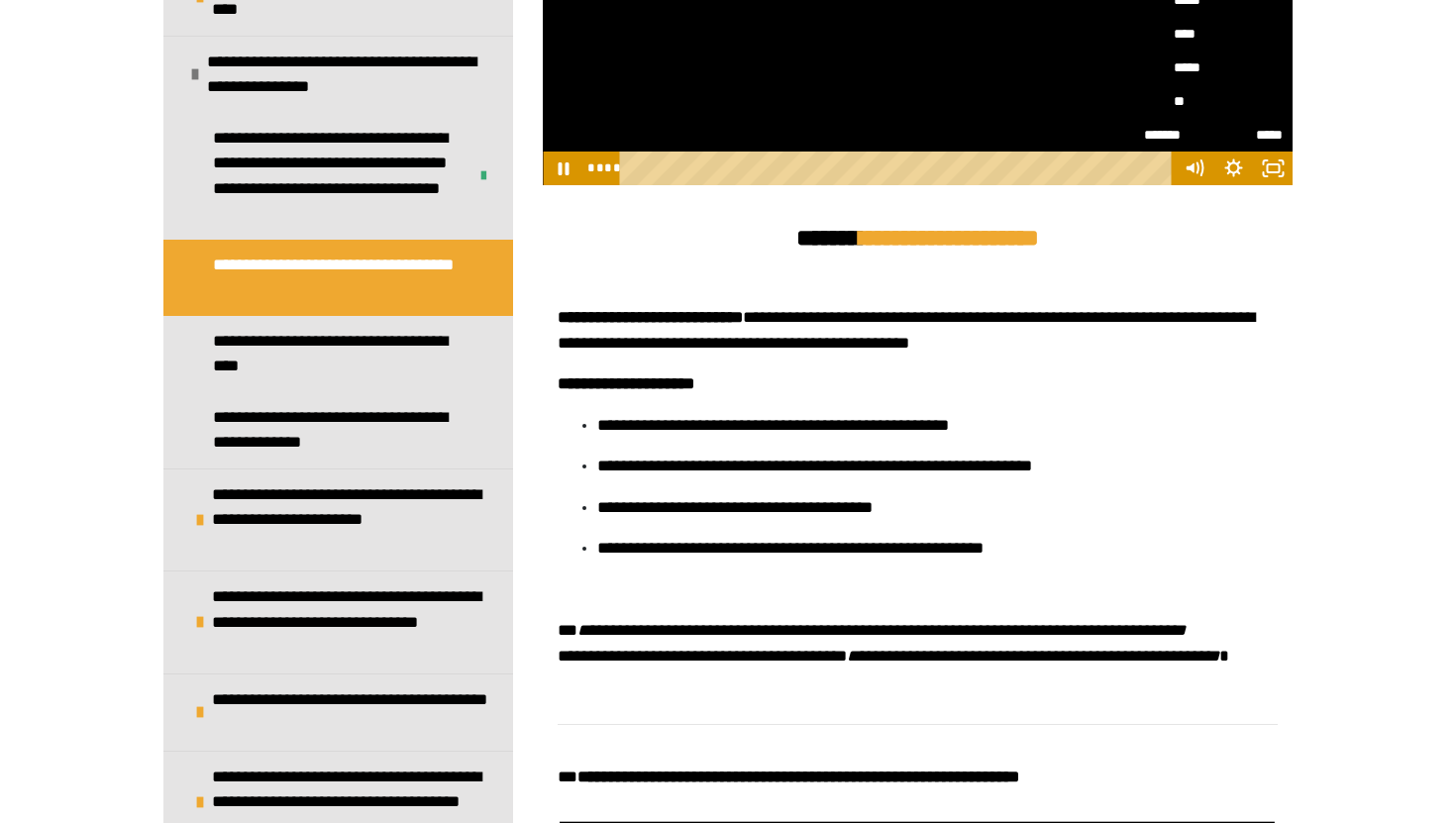 click on "*****" at bounding box center [1213, 67] 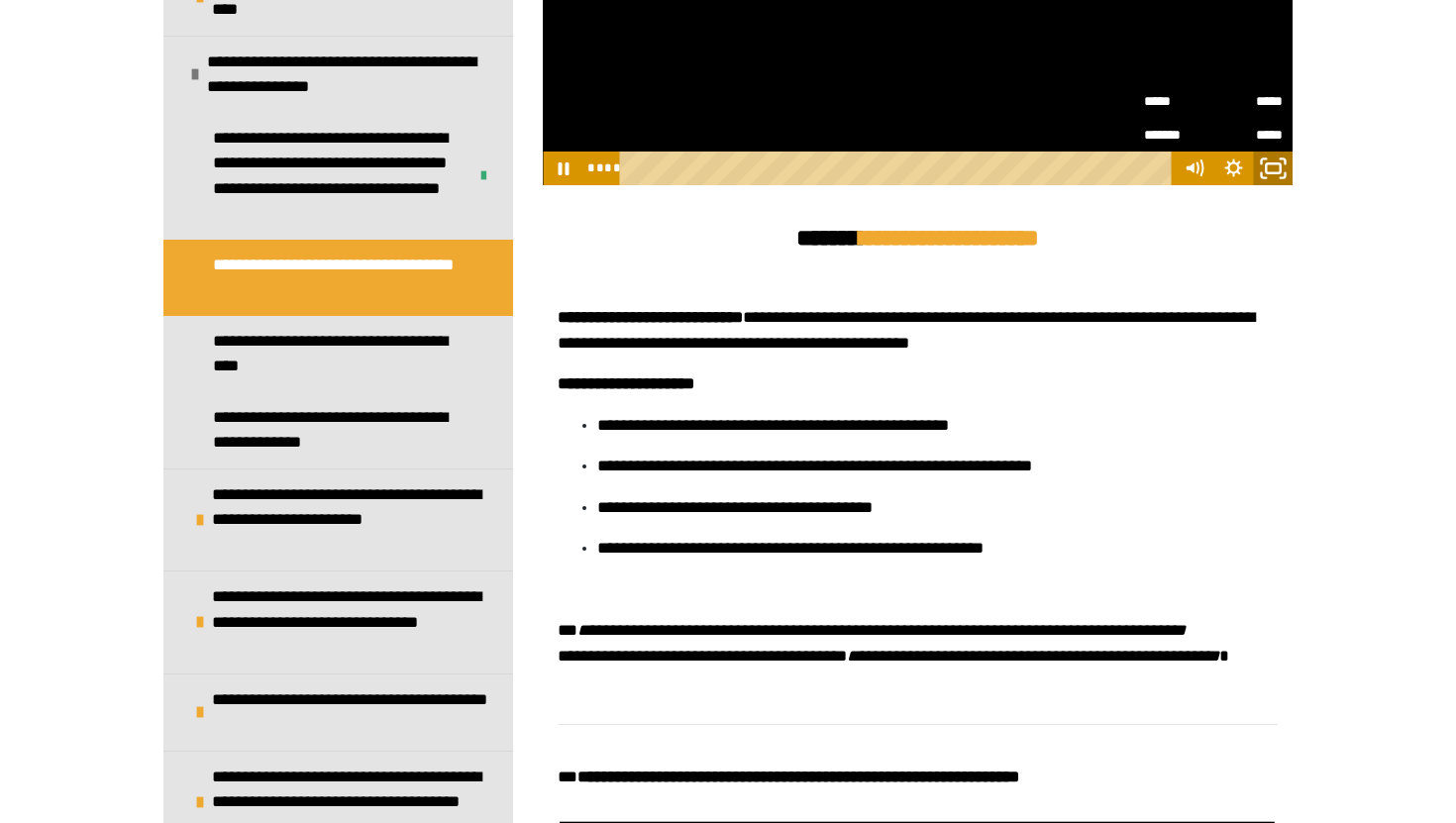 click 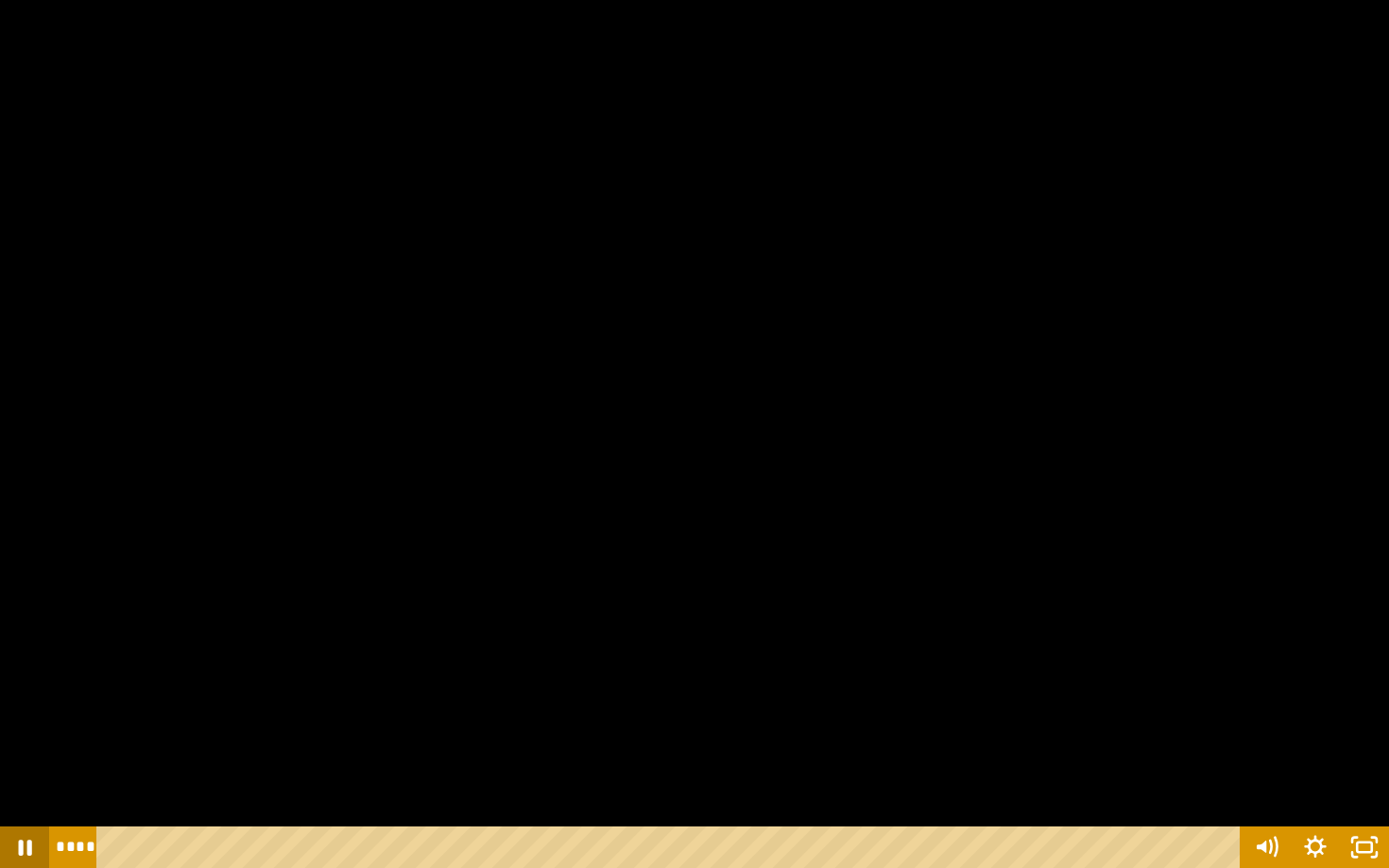 click 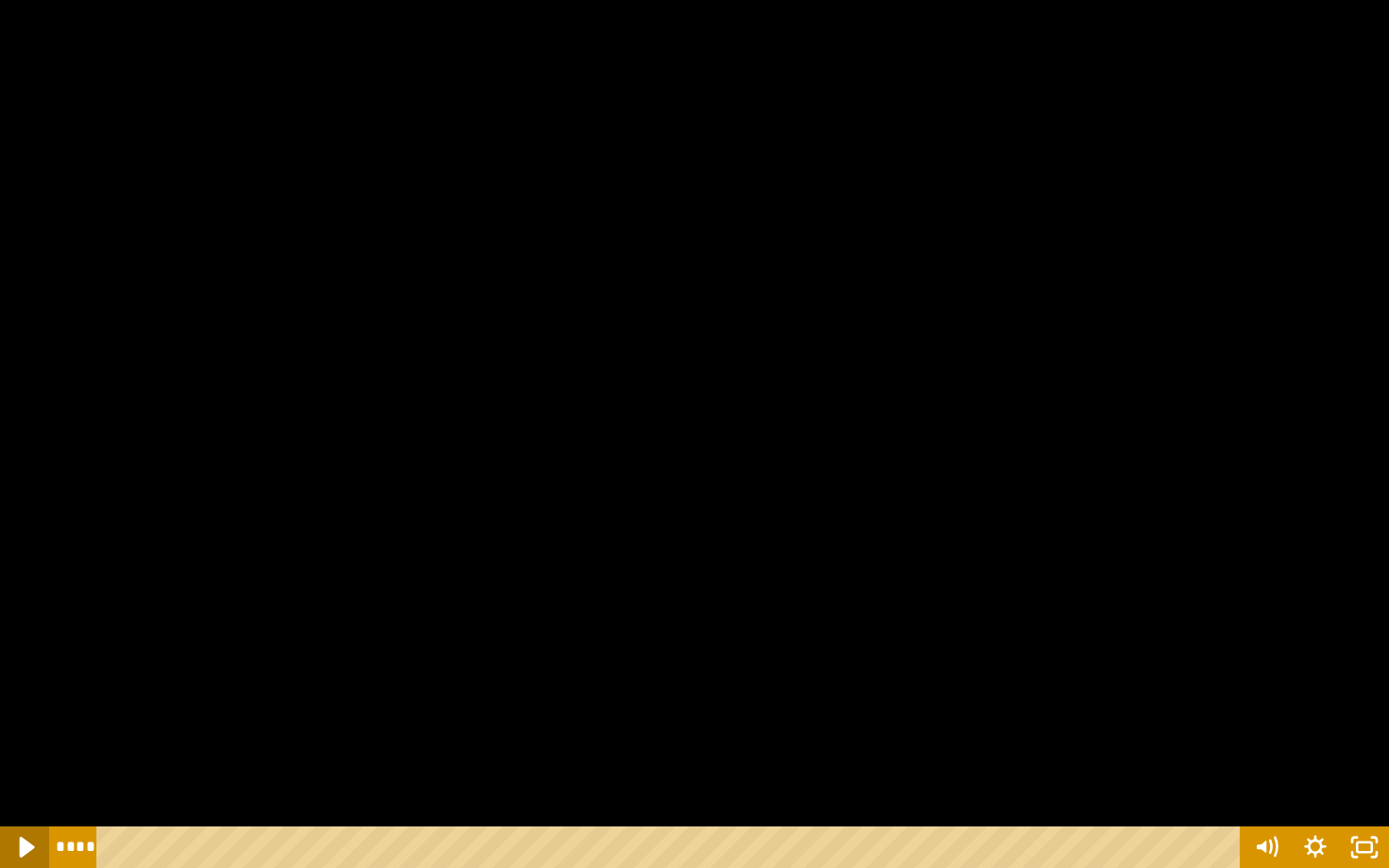 click 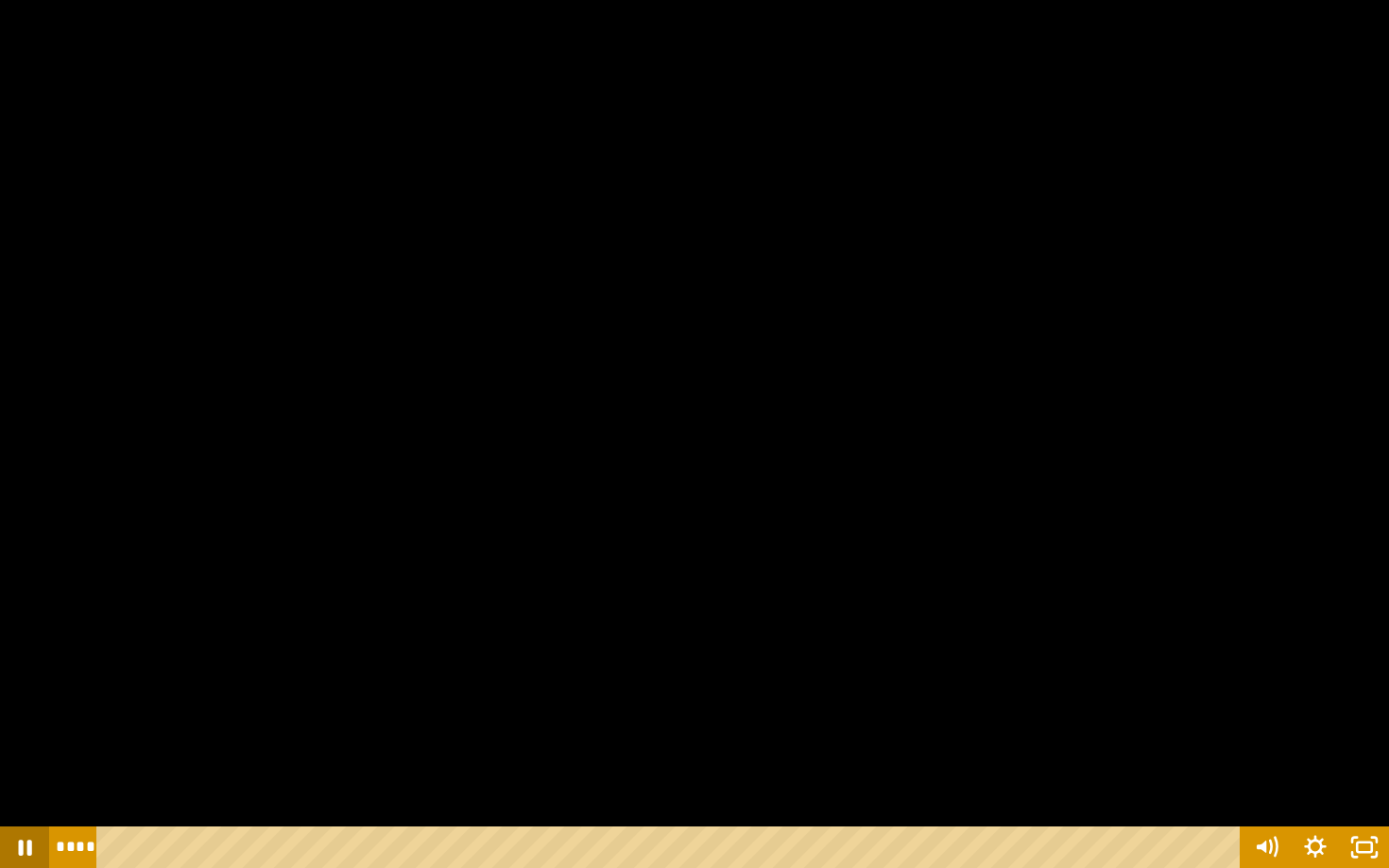 click 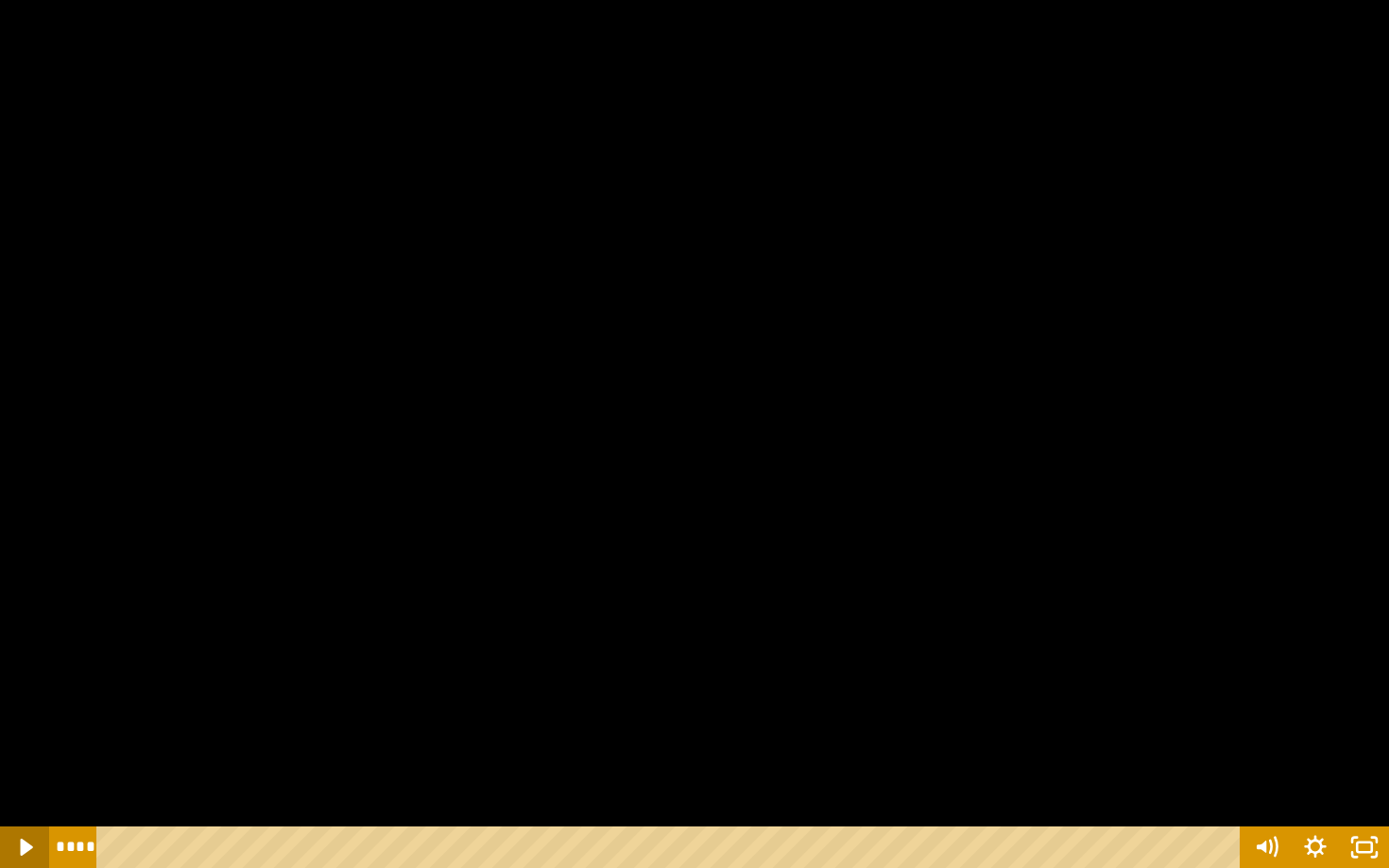 click 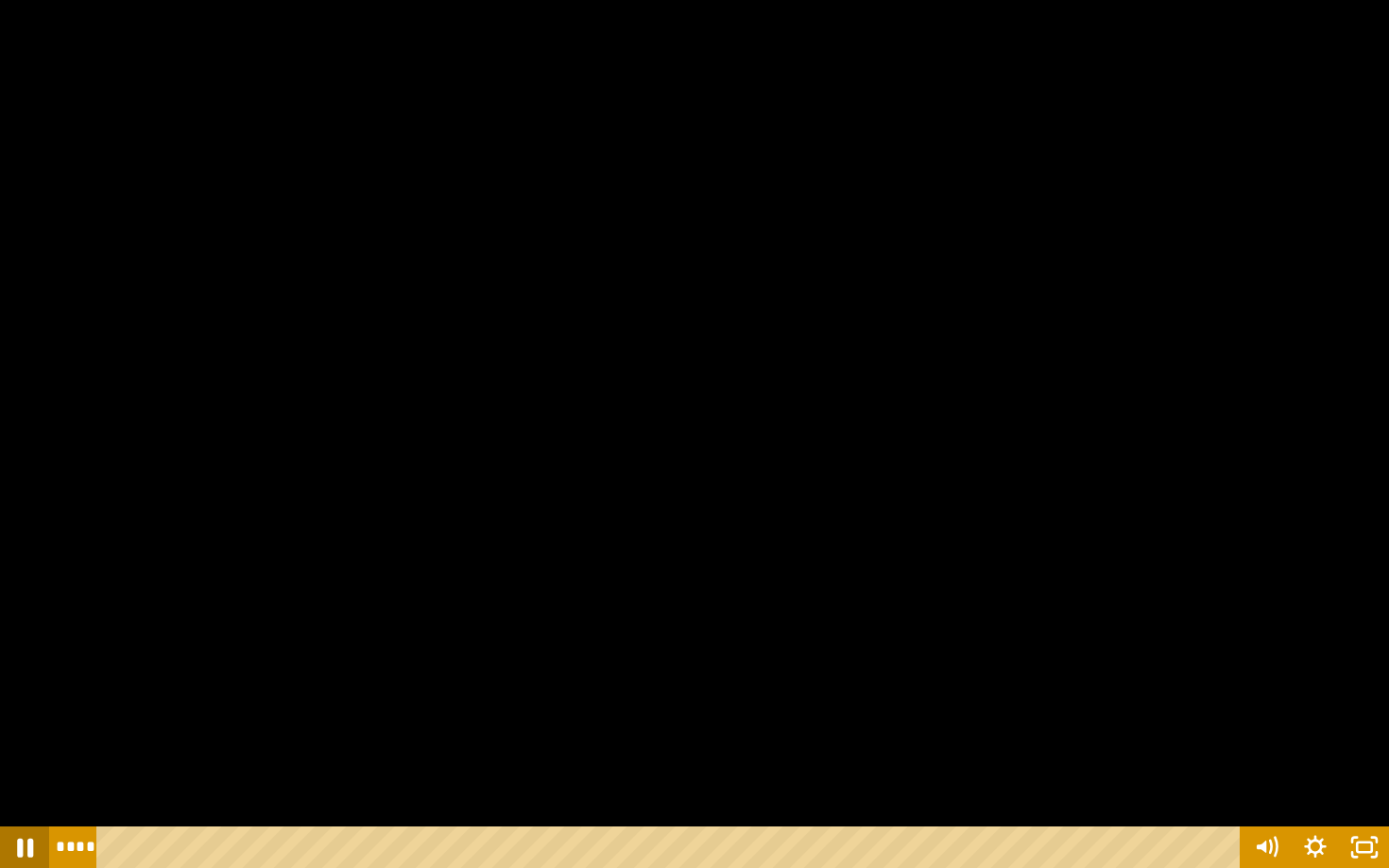 click 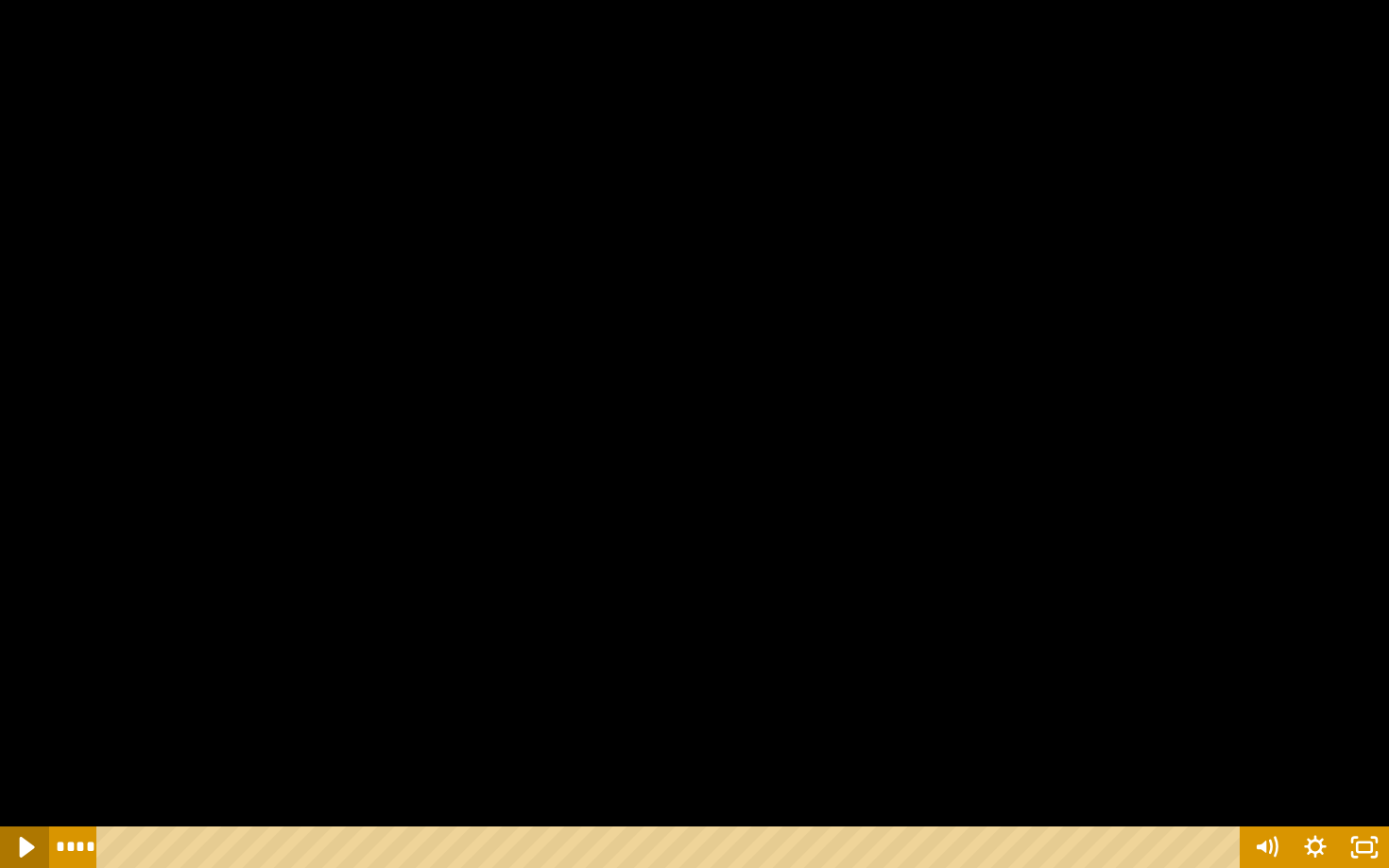 click 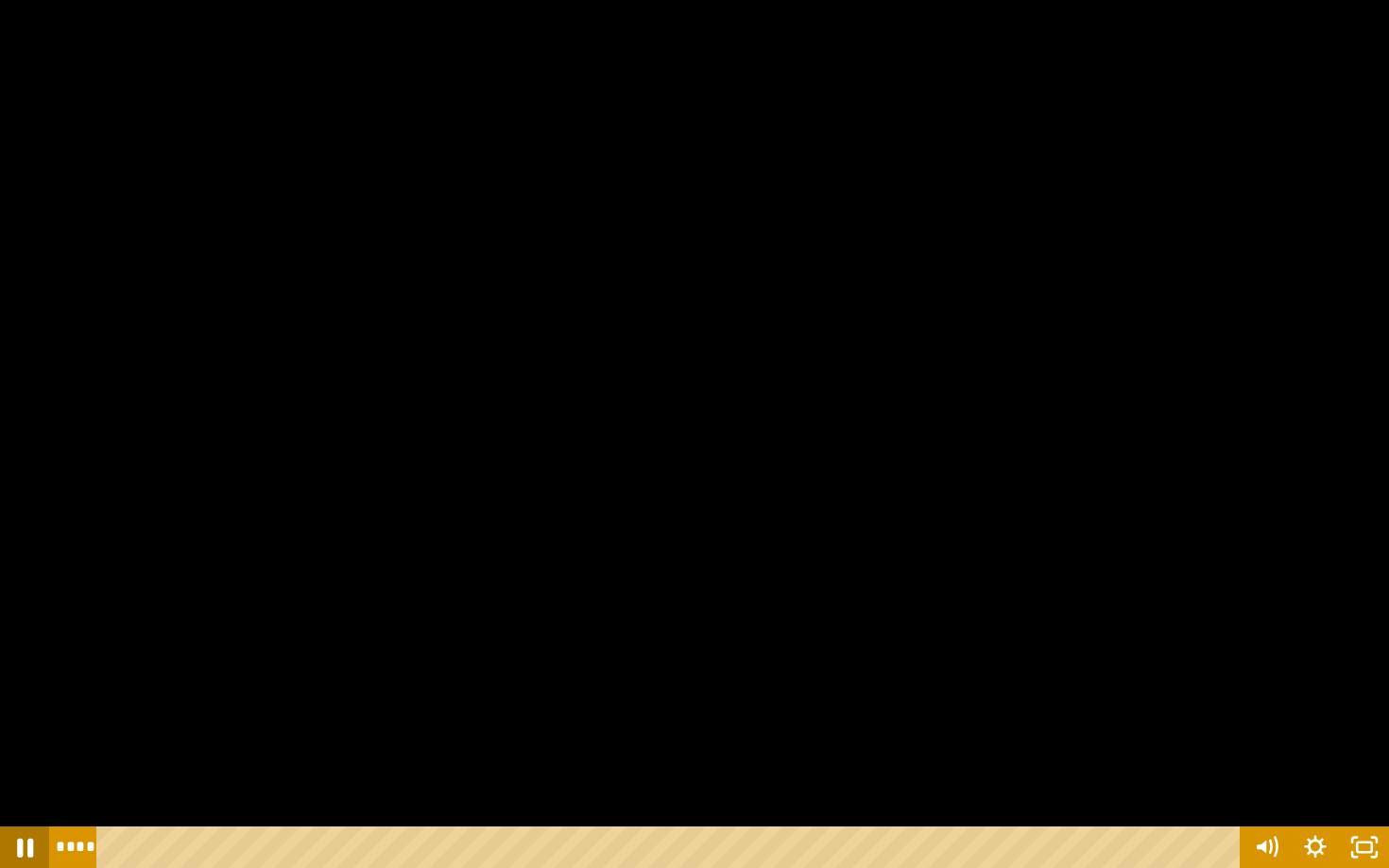 click 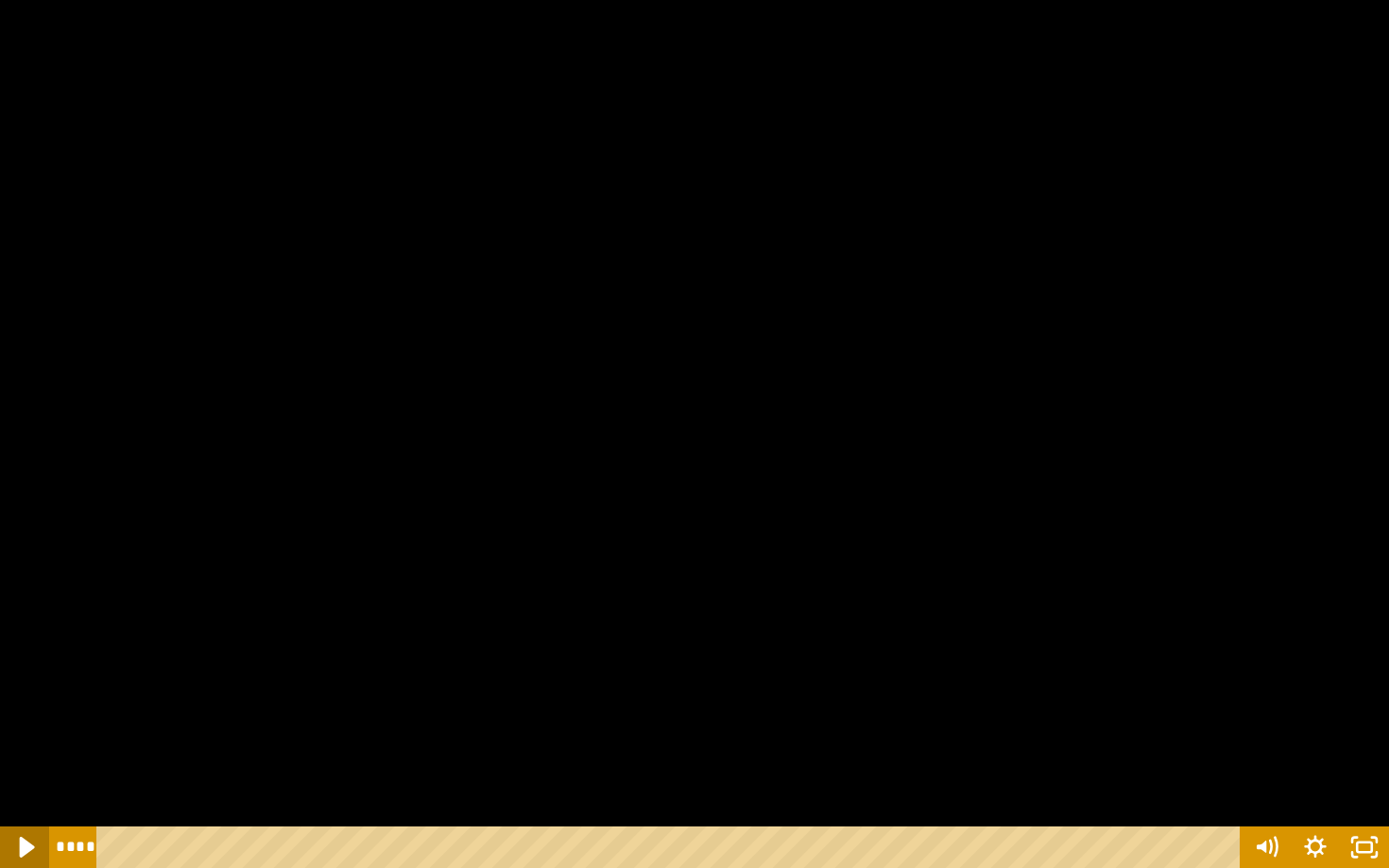 click 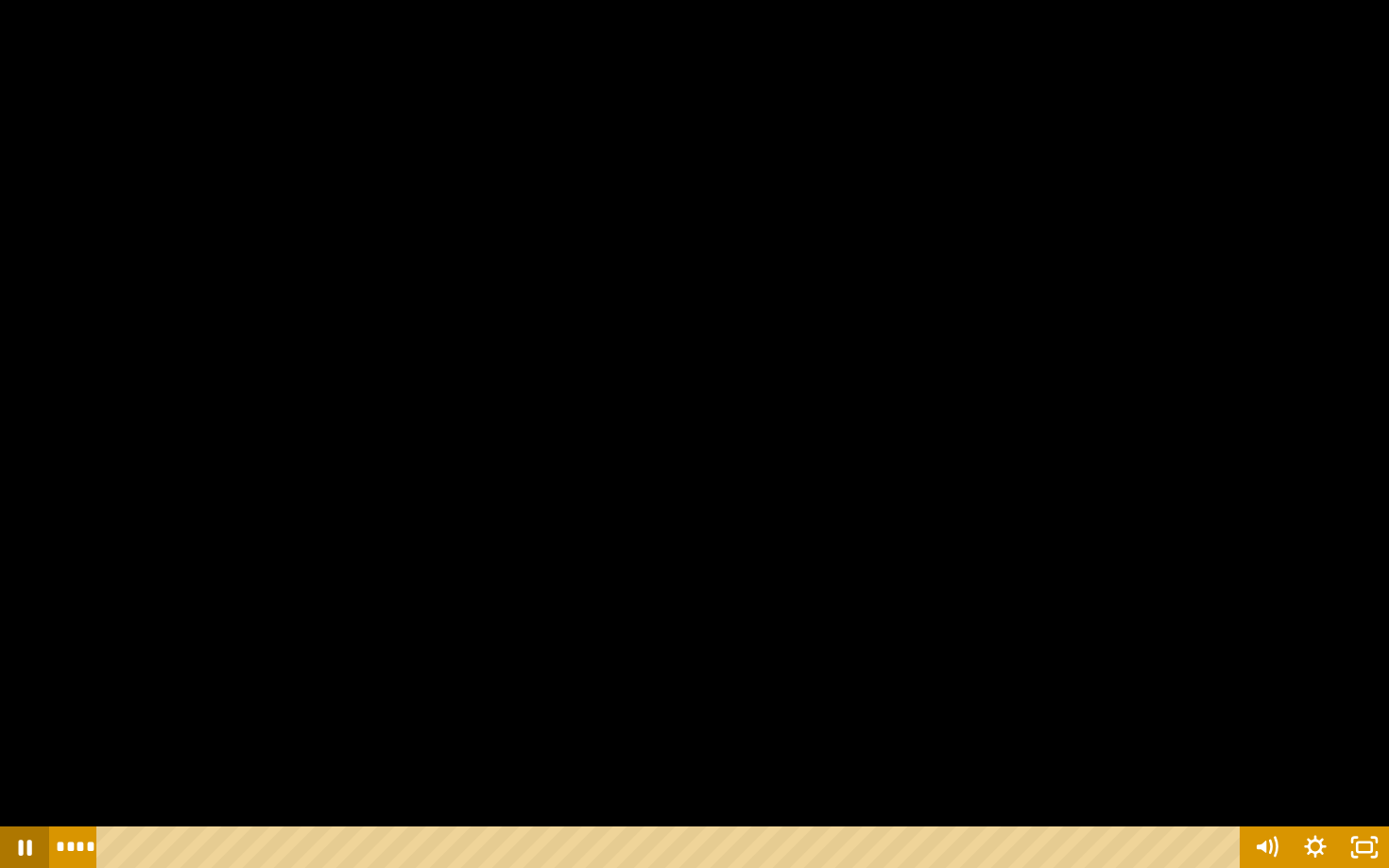 click 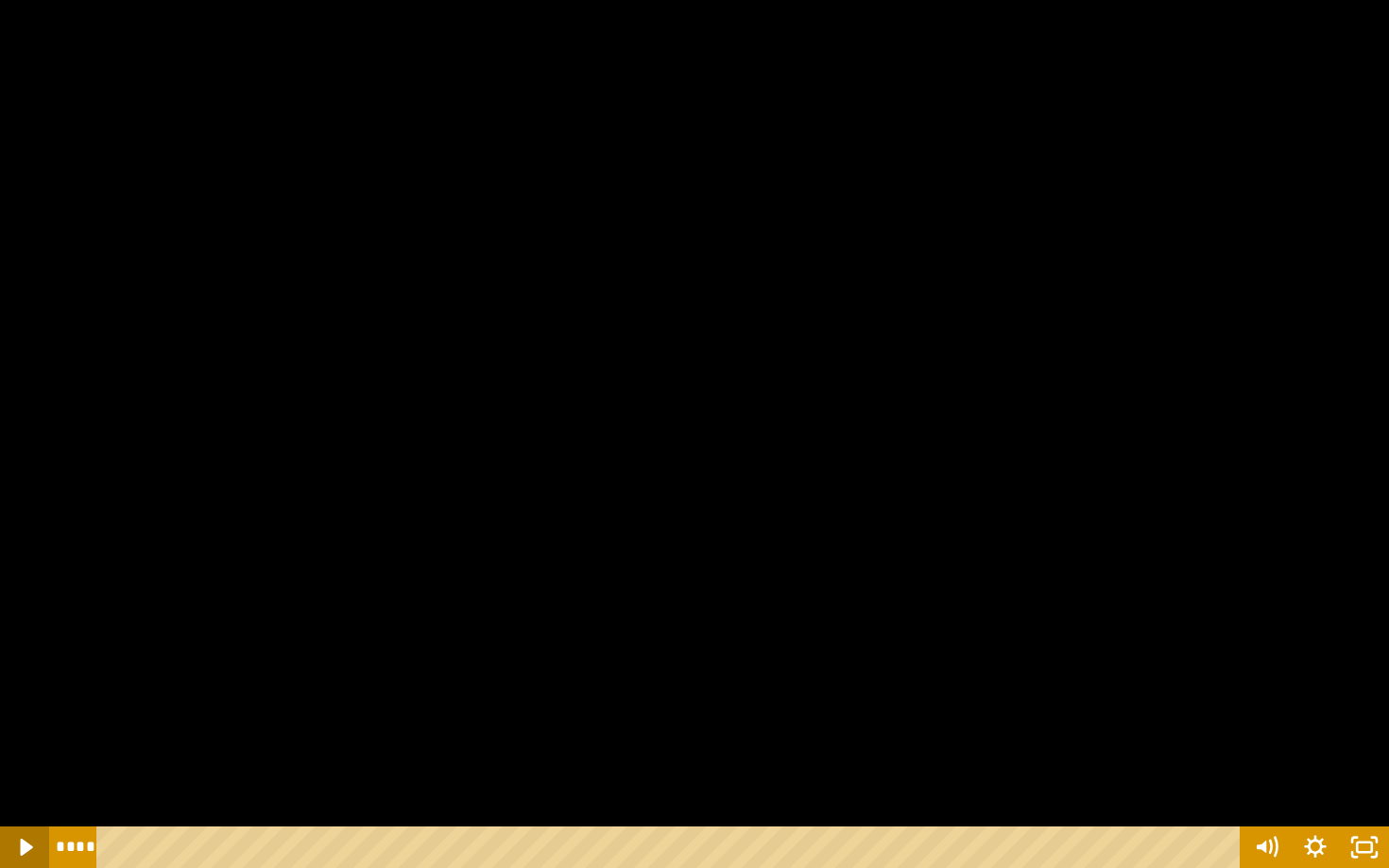click 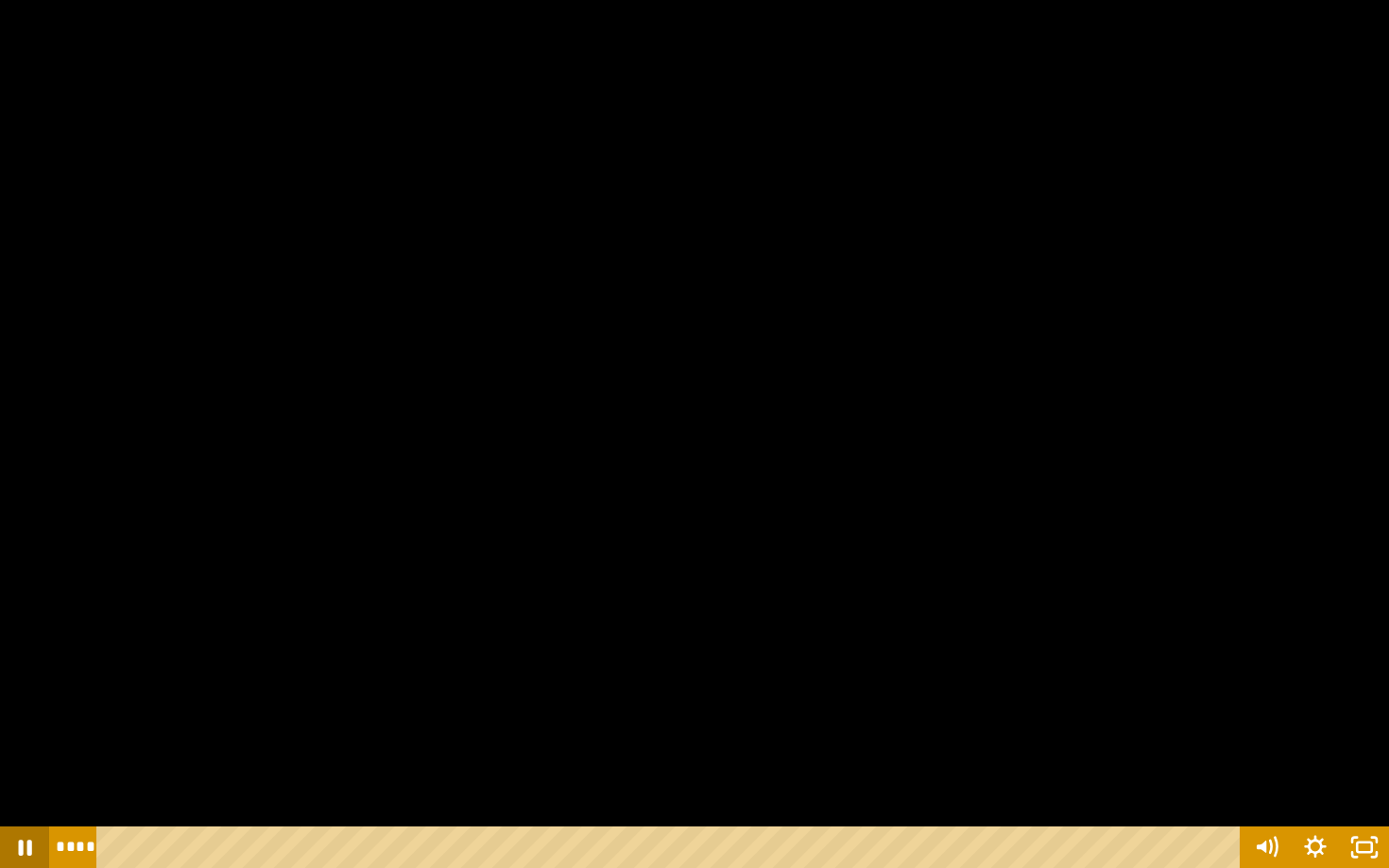 click 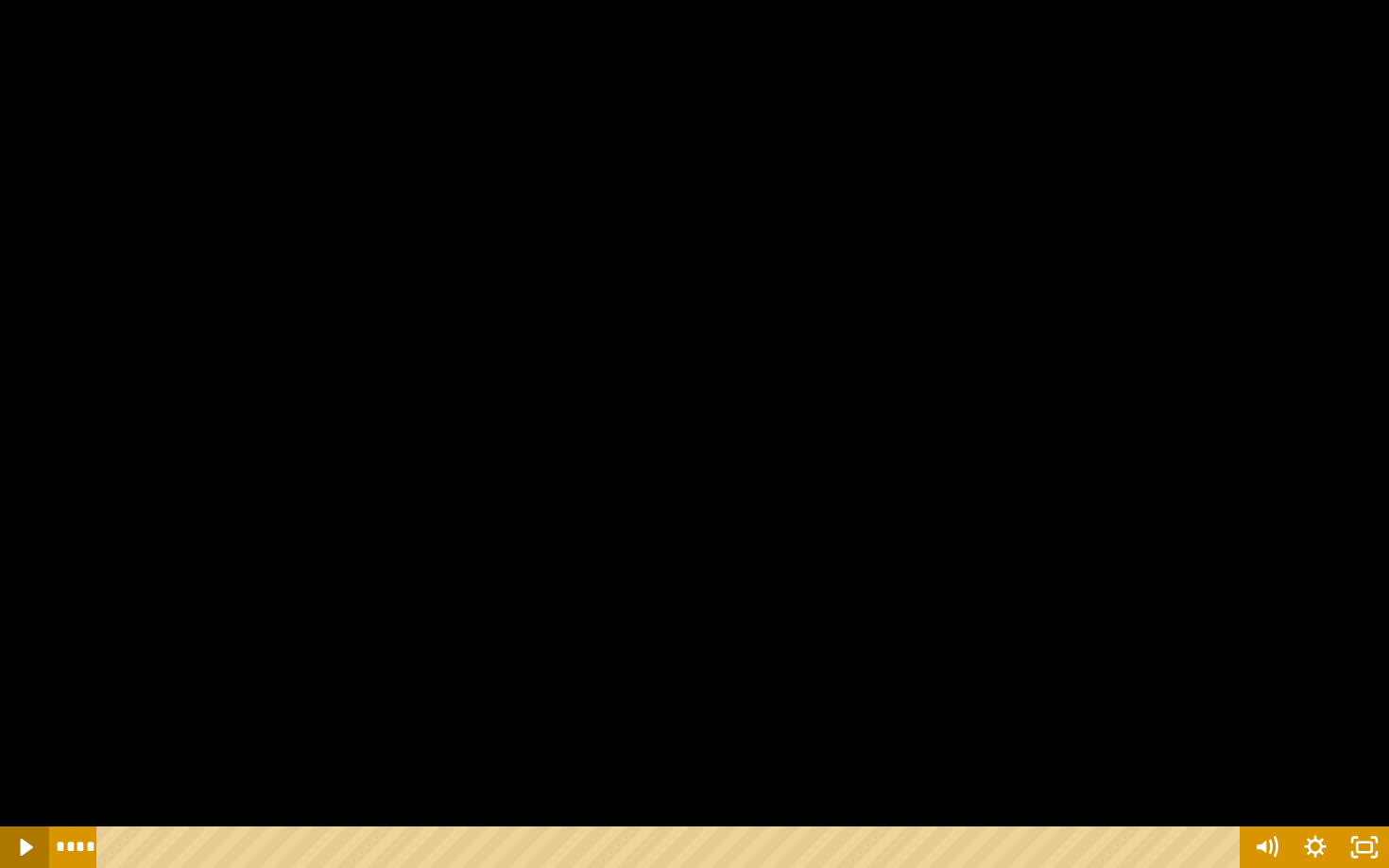 click 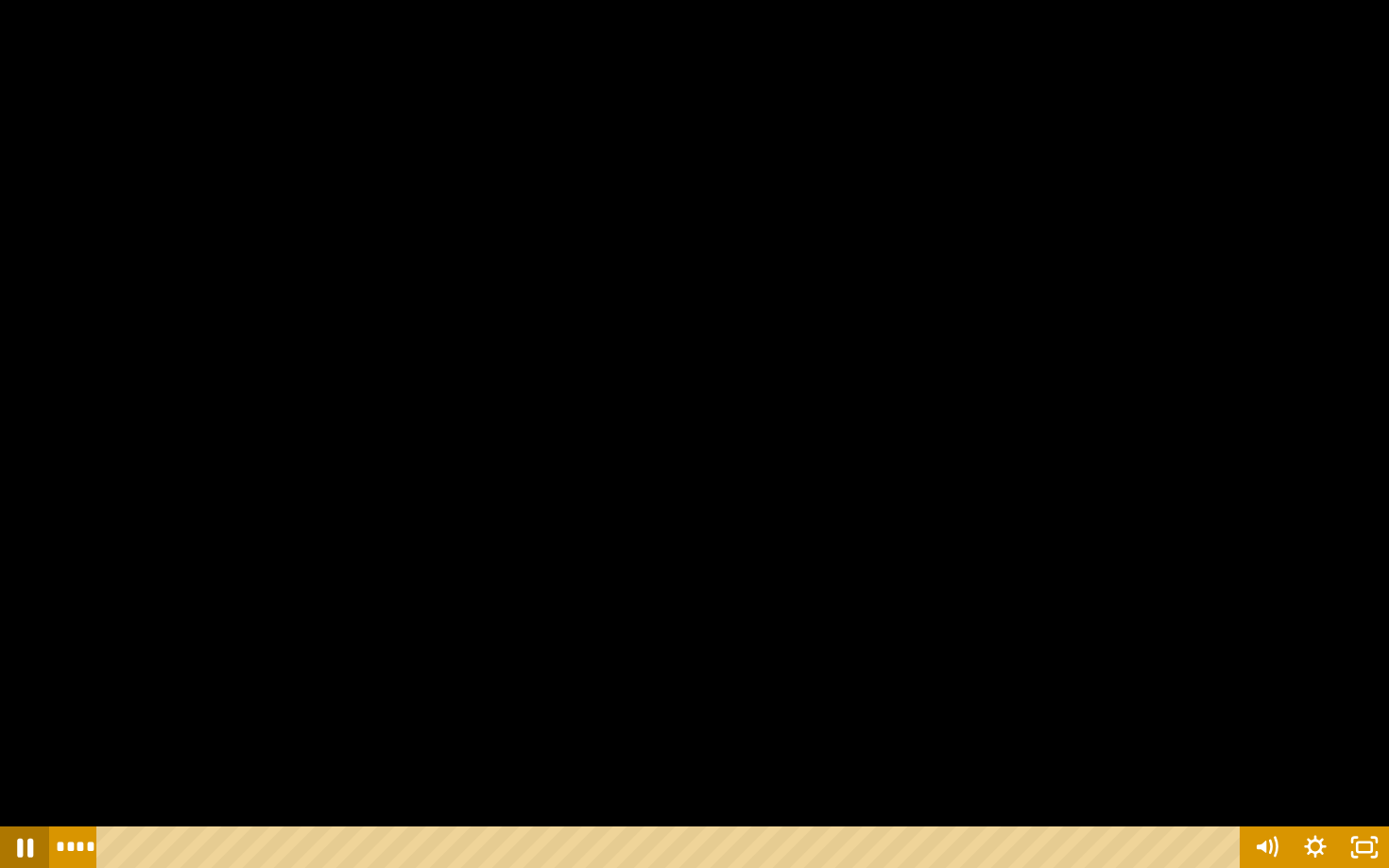click 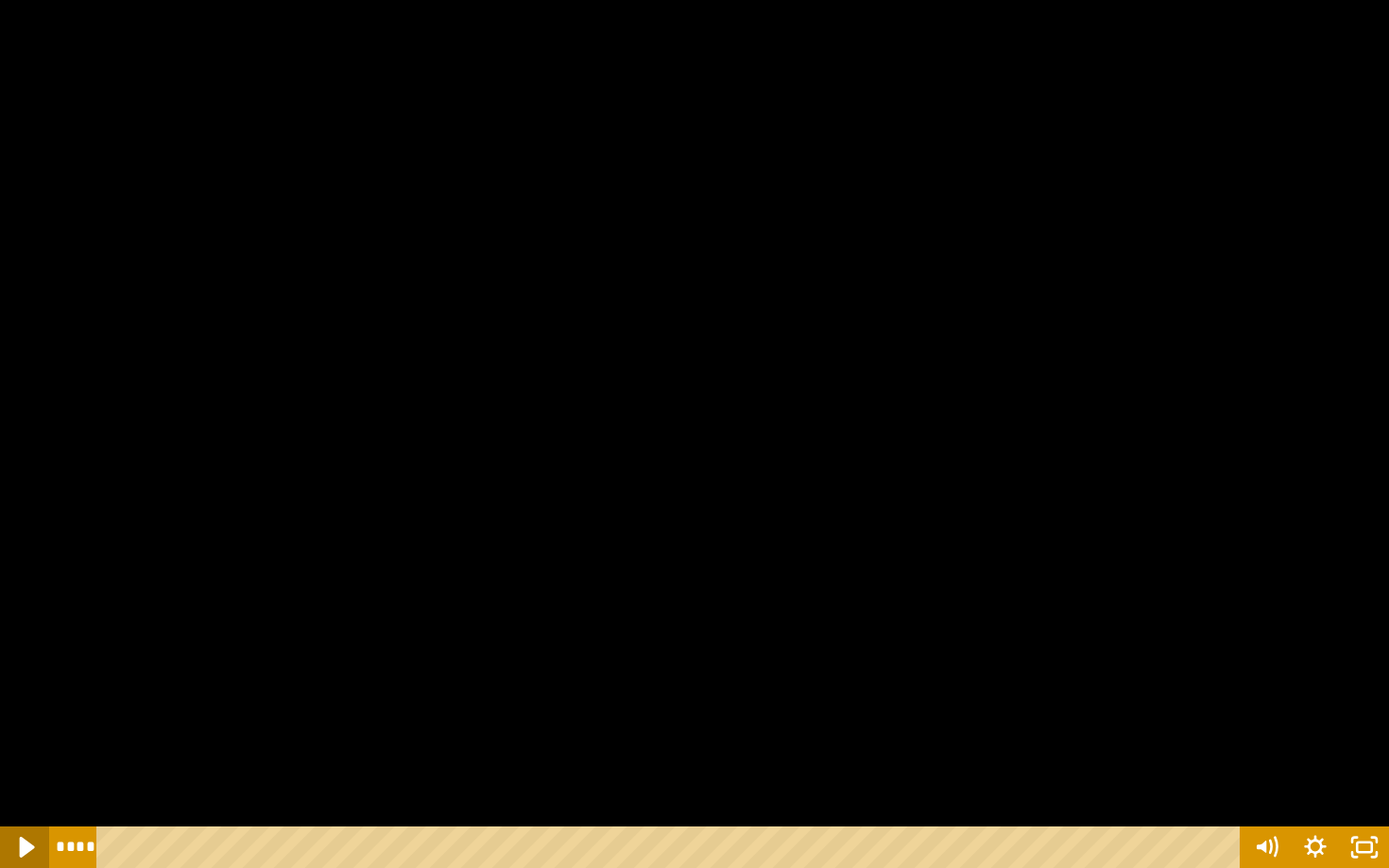 click 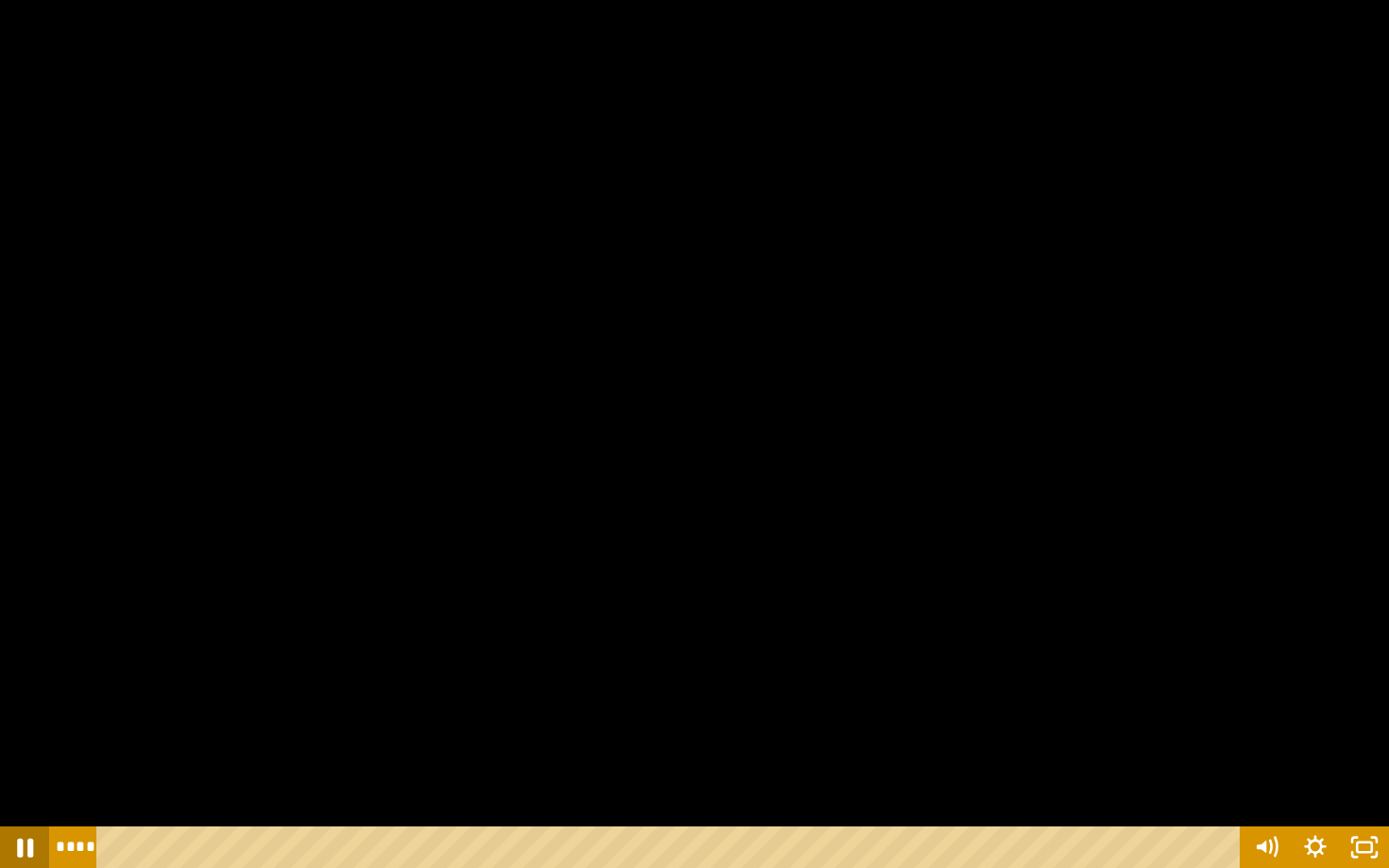 click 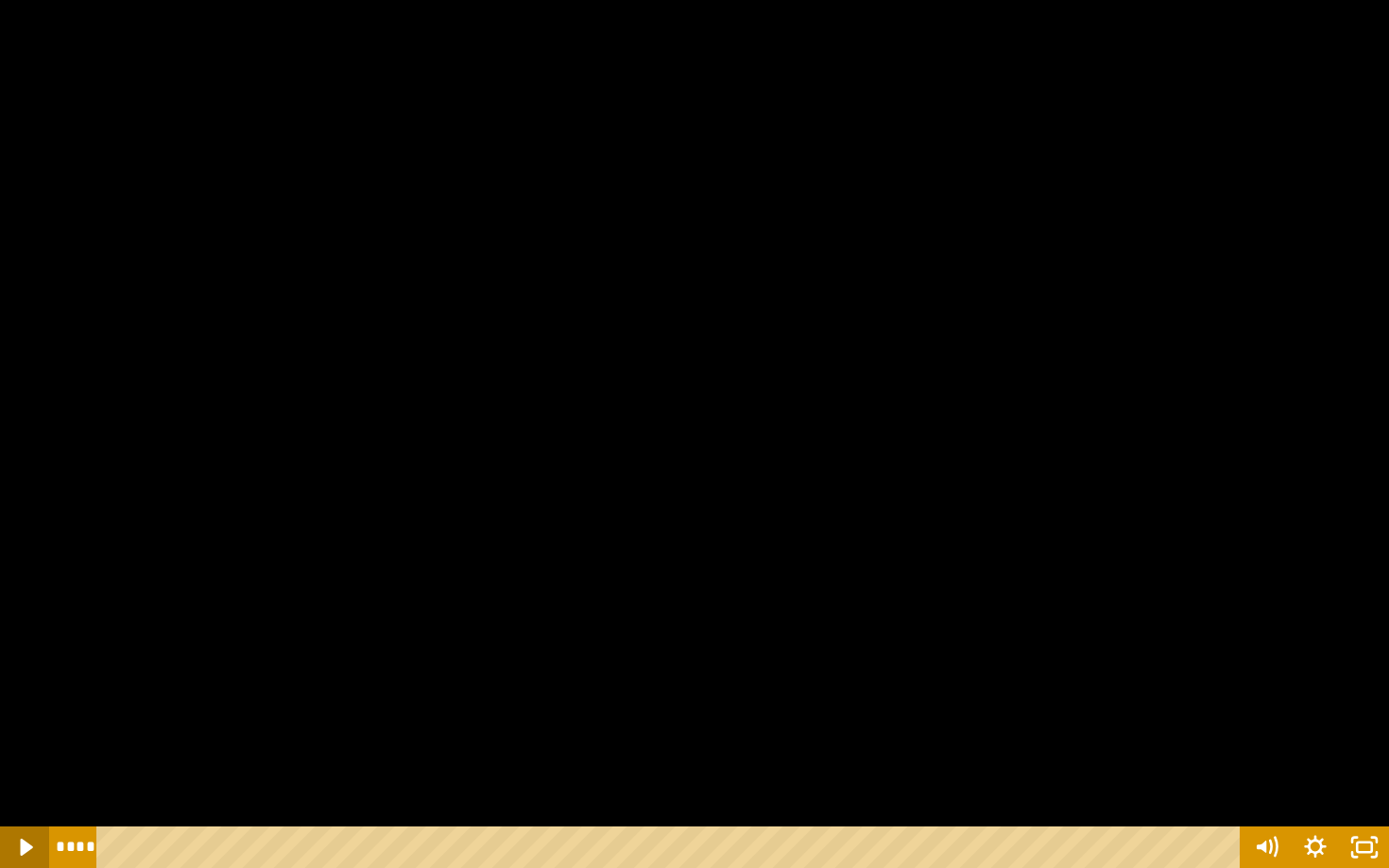 click 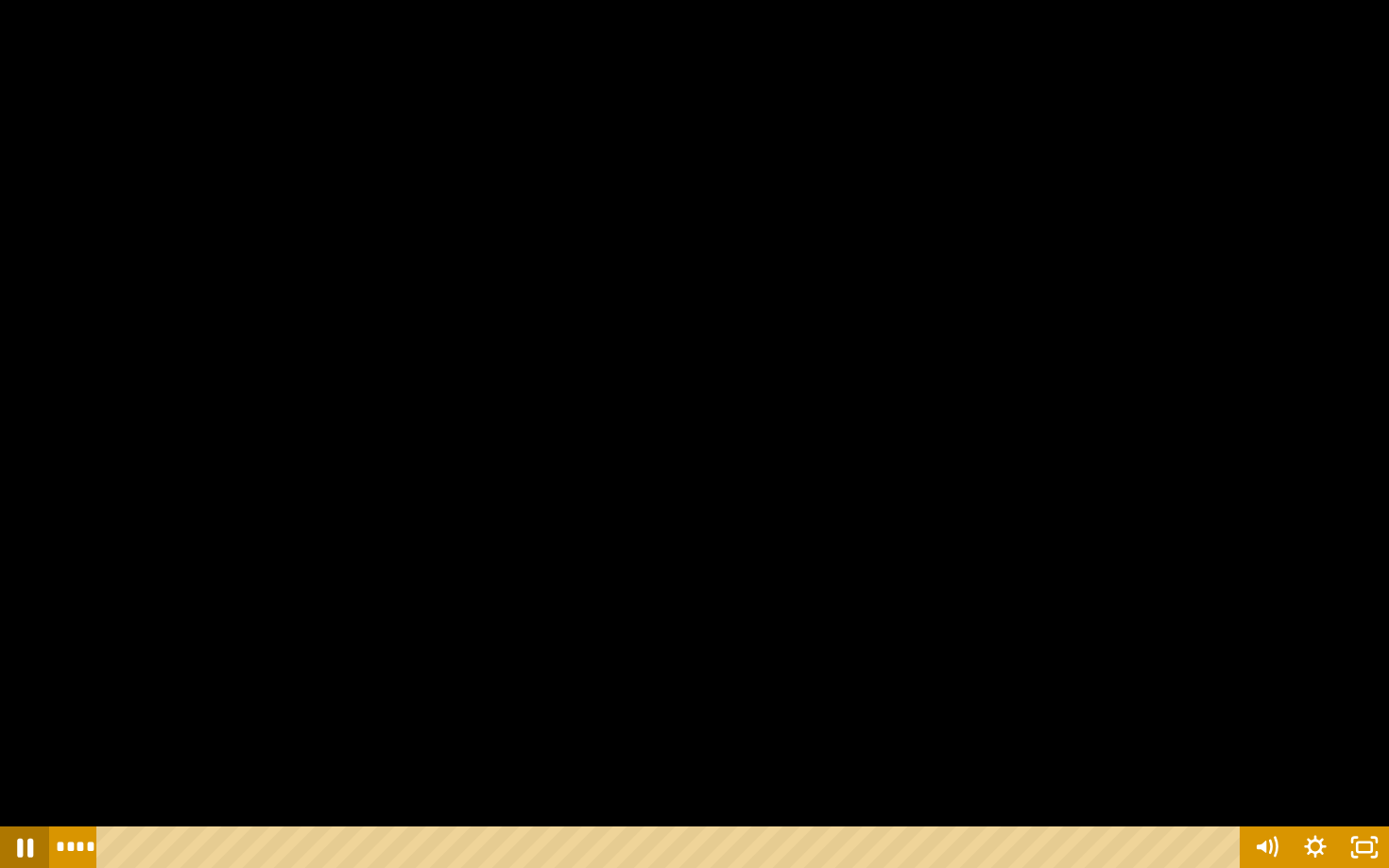 click 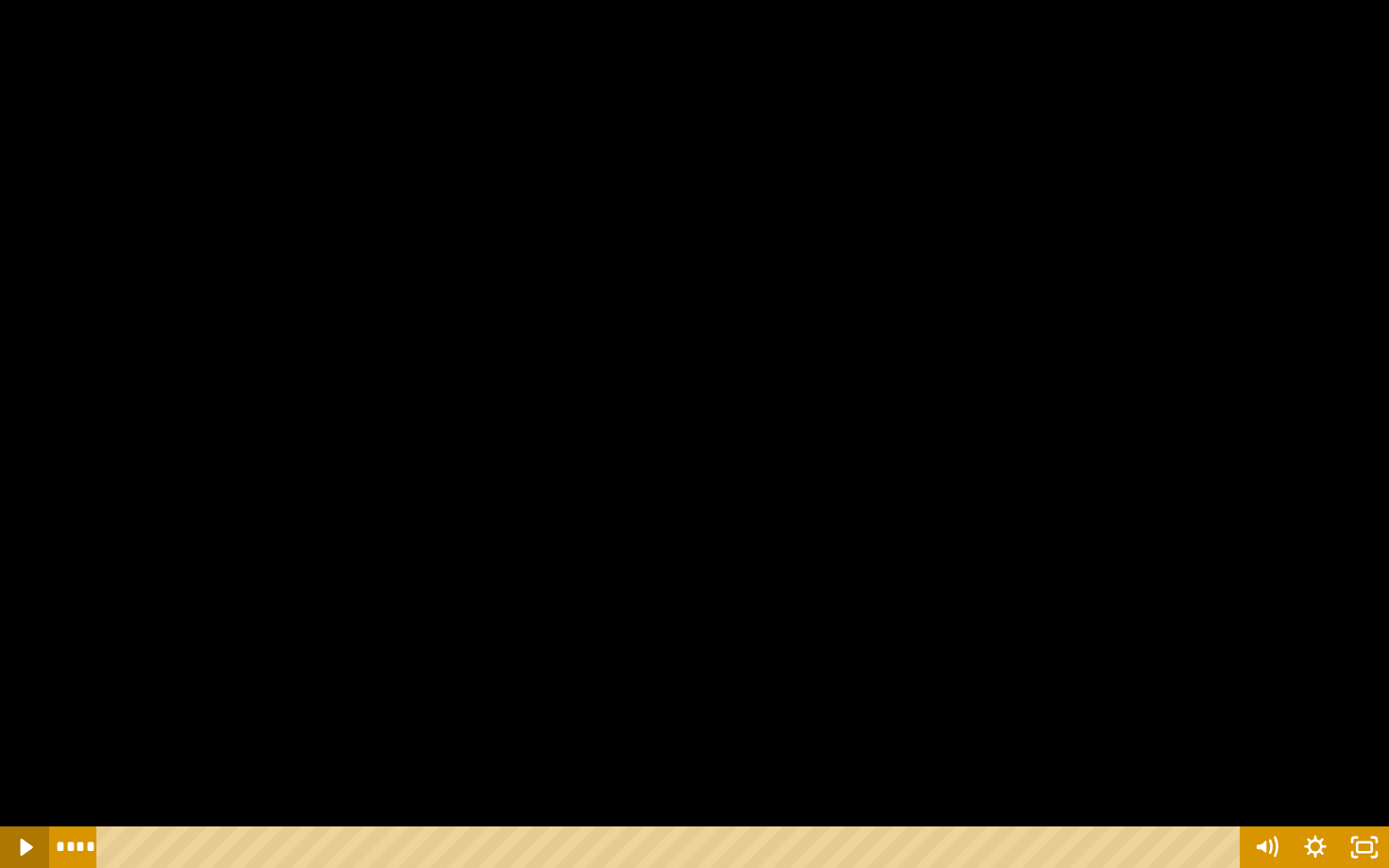click 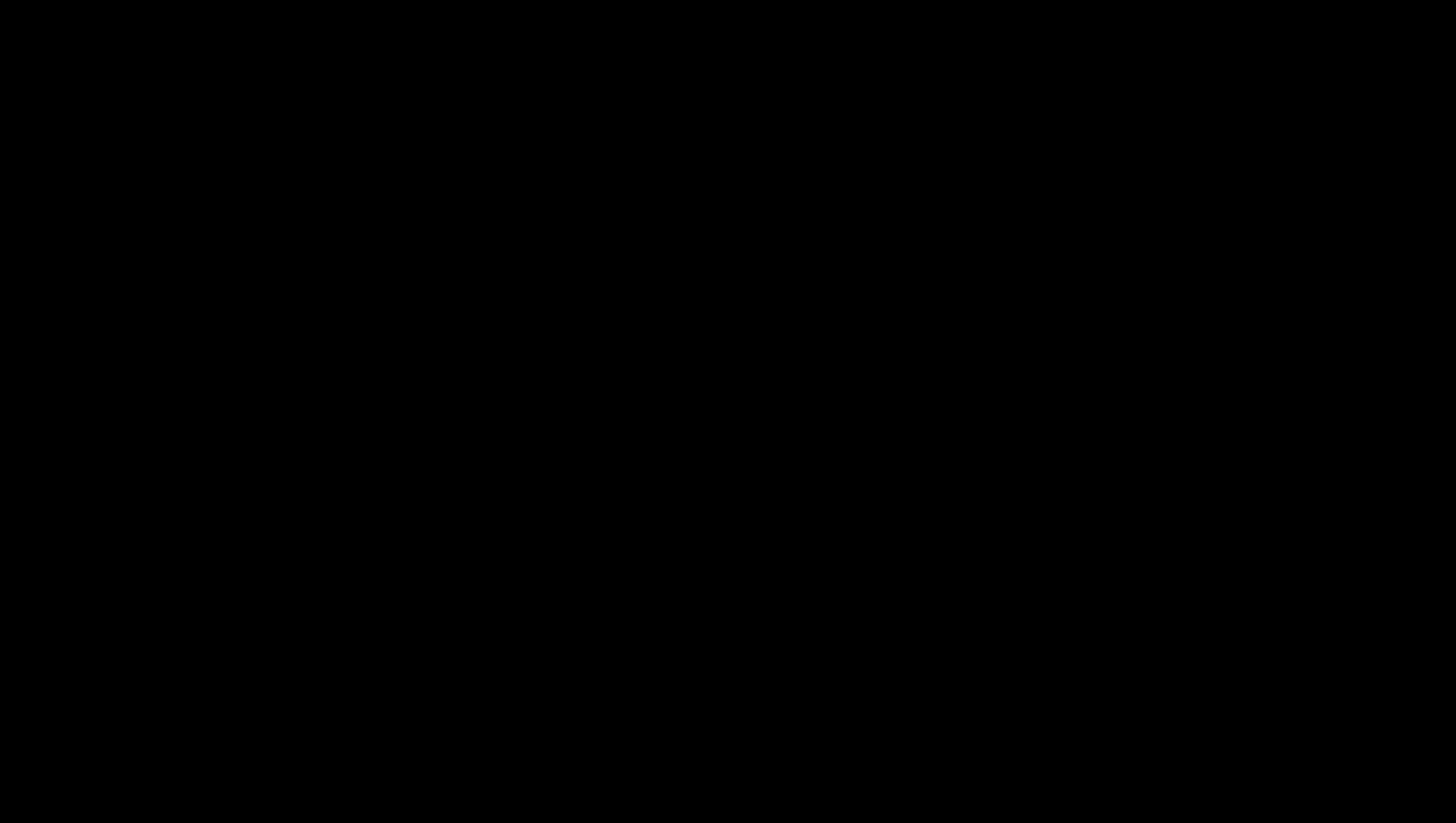 scroll, scrollTop: 10533, scrollLeft: 0, axis: vertical 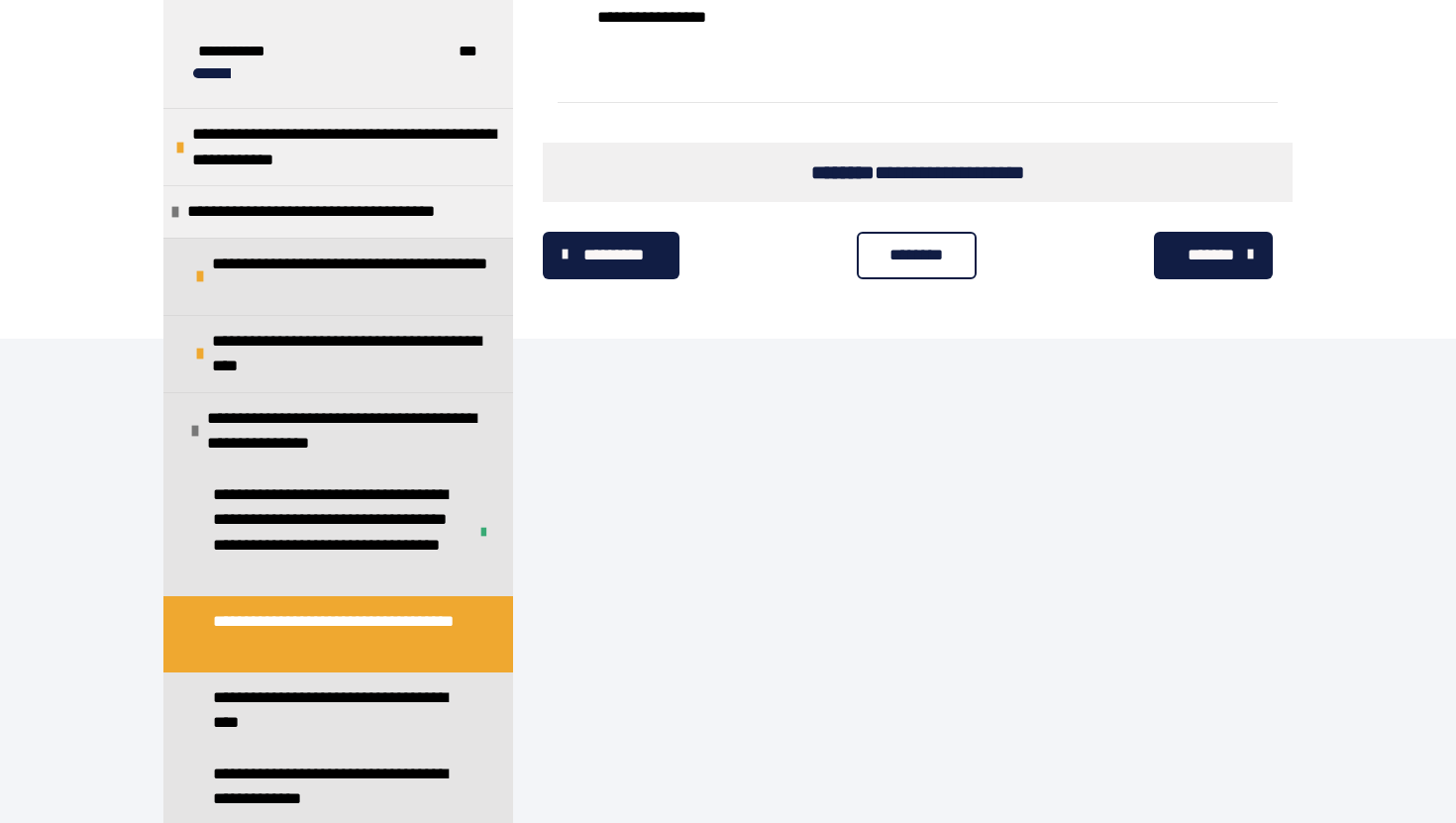 click on "********" at bounding box center [916, 256] 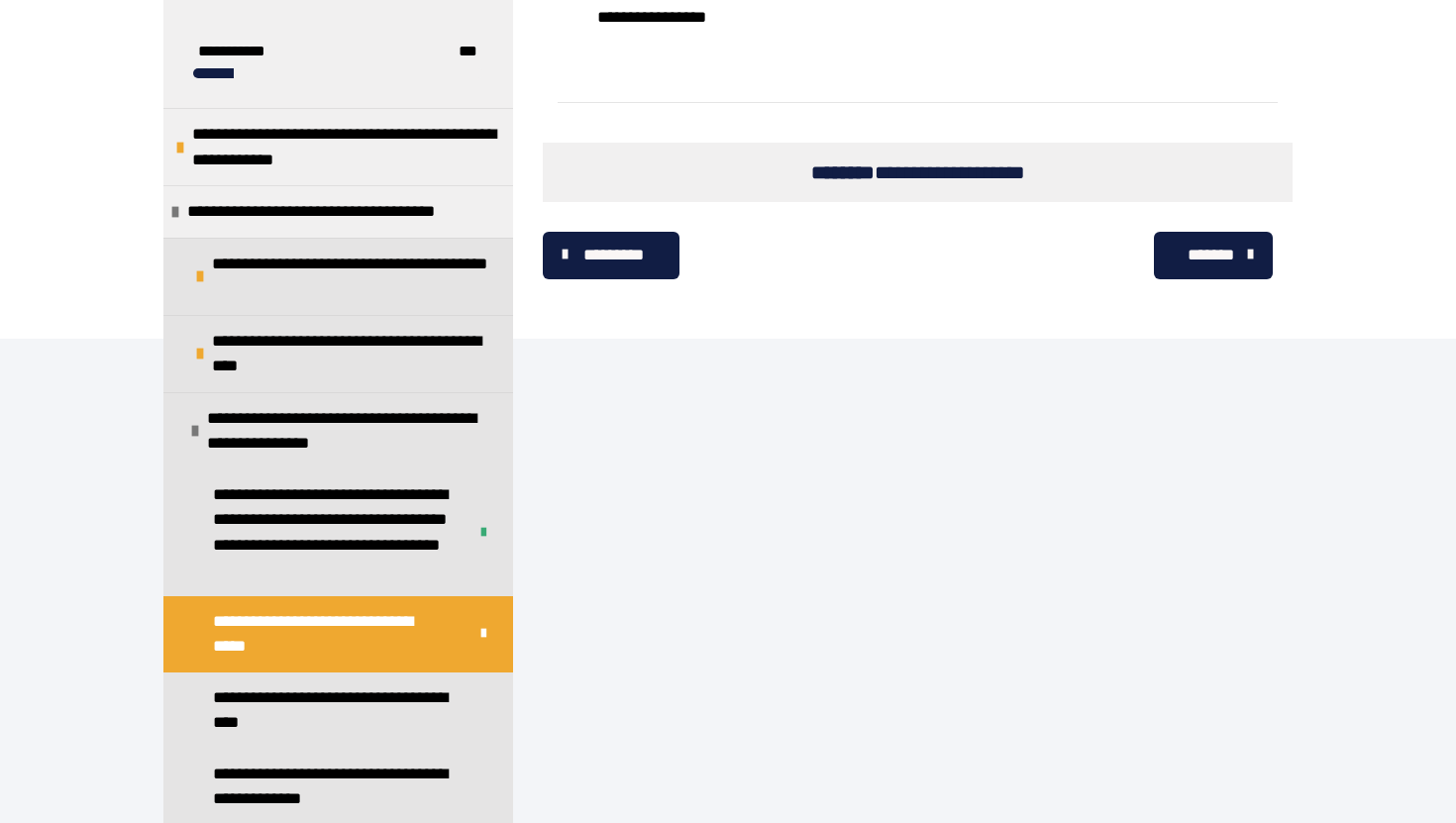 click on "*******" at bounding box center (1210, 256) 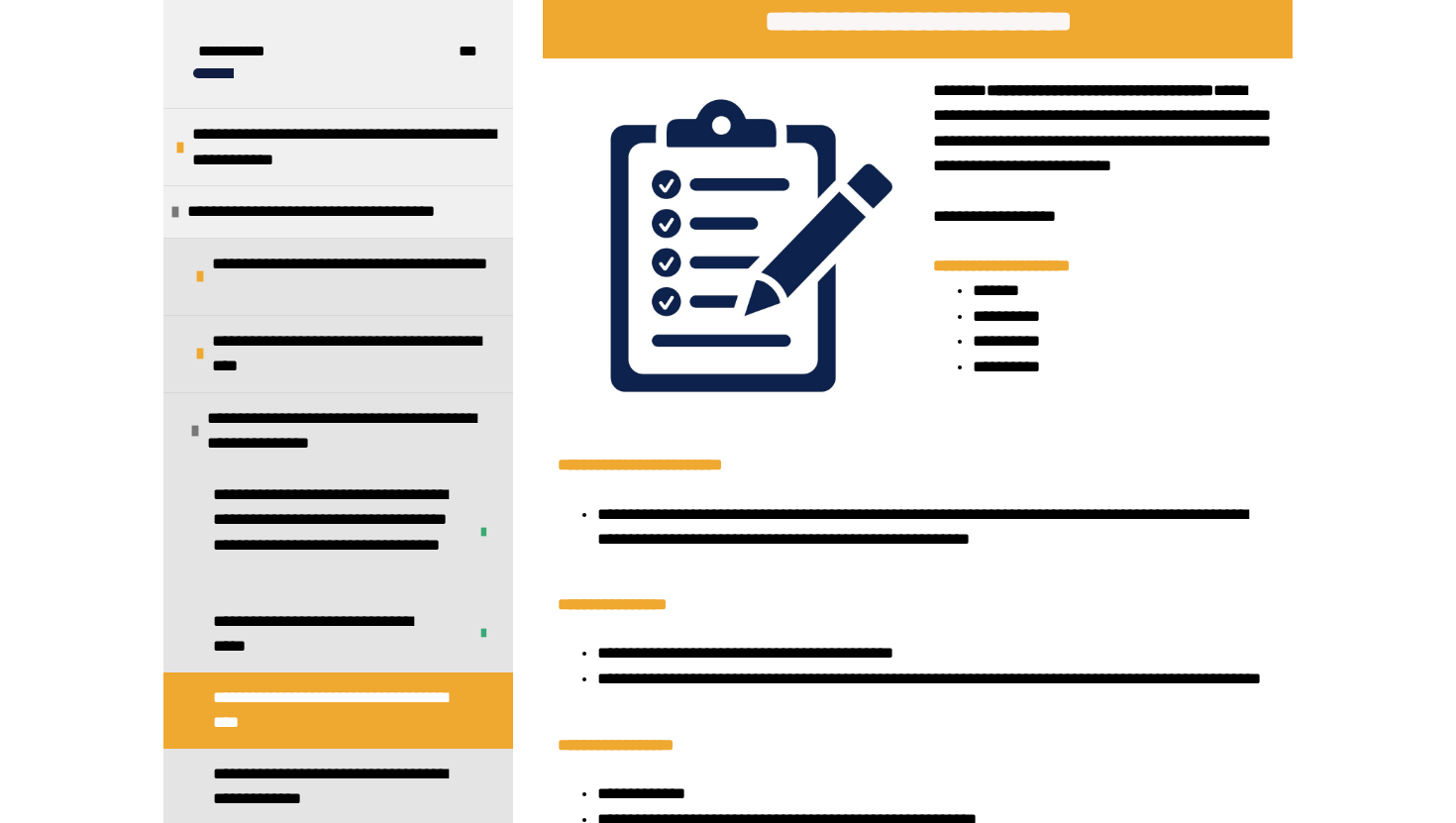 scroll, scrollTop: 8602, scrollLeft: 0, axis: vertical 